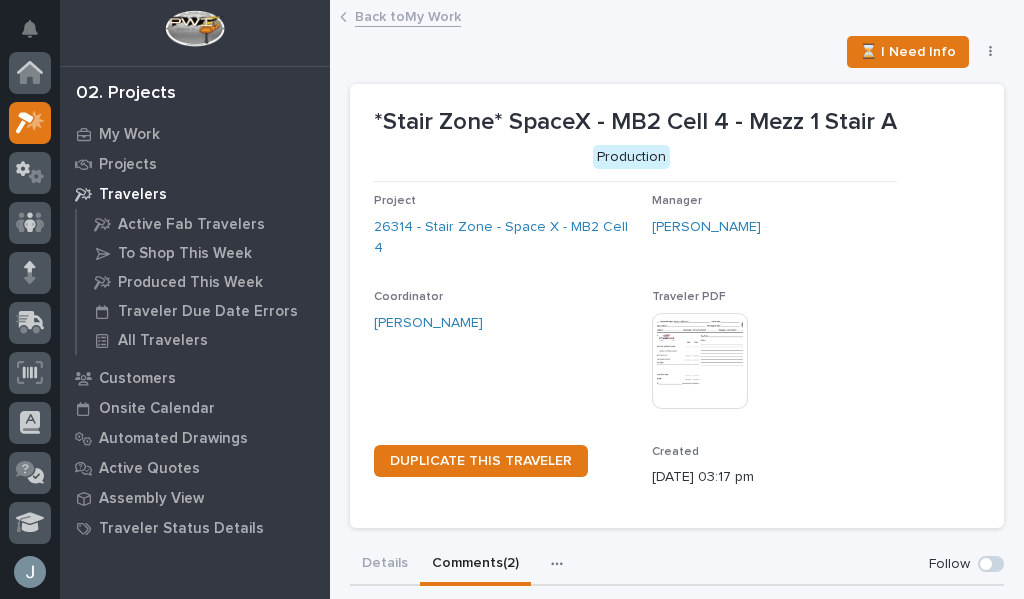 scroll, scrollTop: 0, scrollLeft: 0, axis: both 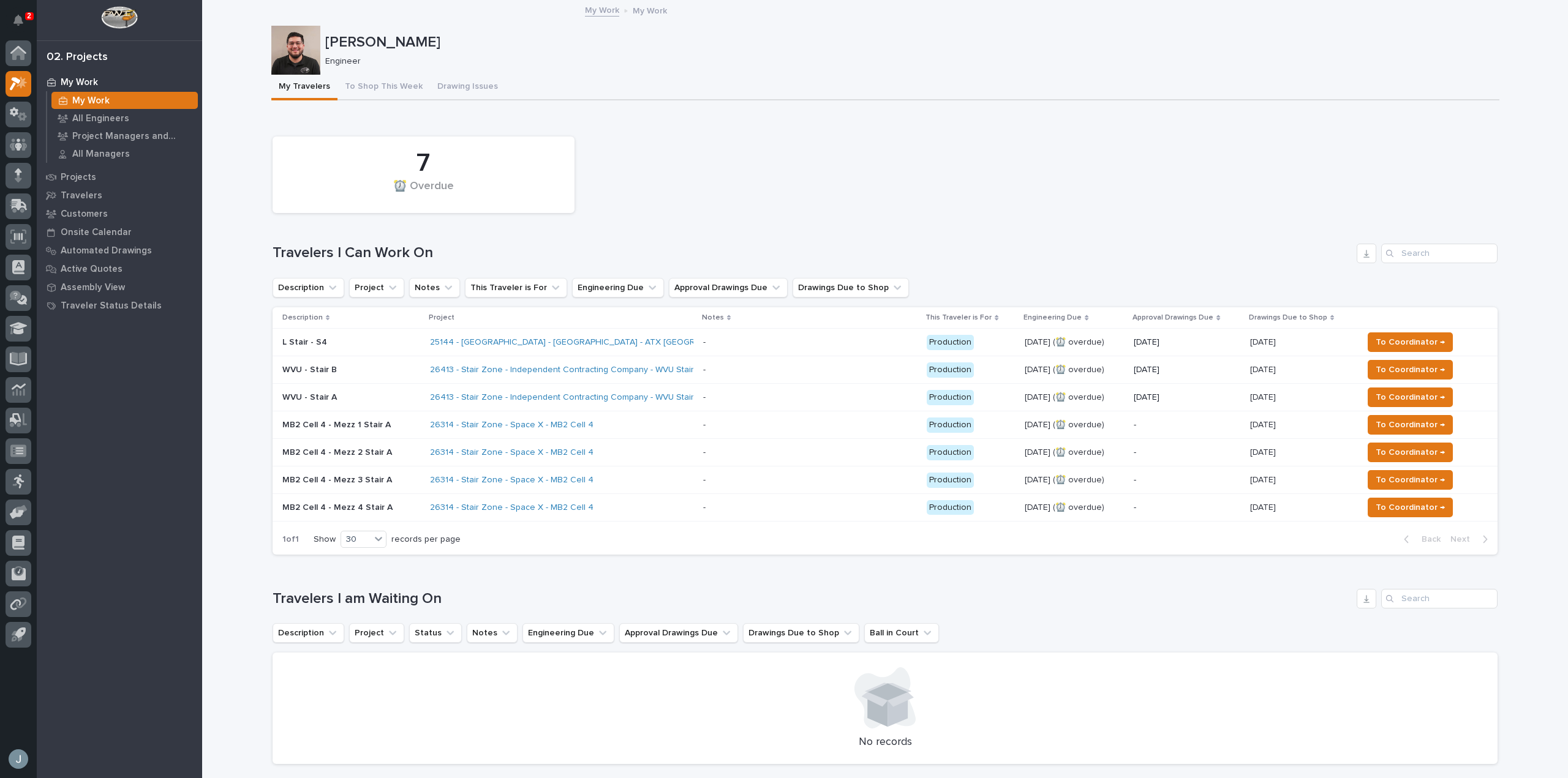 click on "26314 - Stair Zone - Space X - MB2 Cell 4" at bounding box center (537, 452) 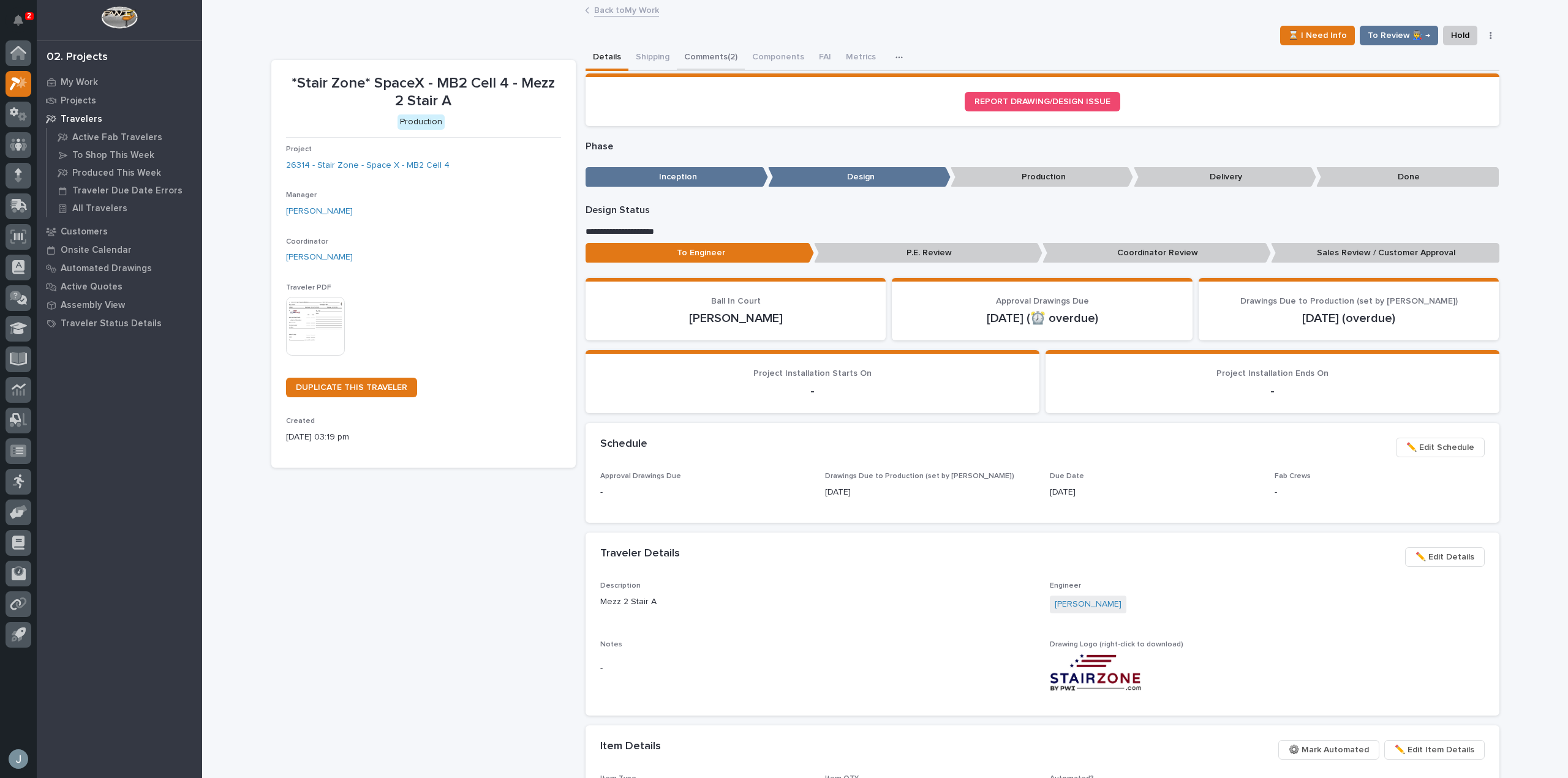 click on "Comments  (2)" at bounding box center (710, 58) 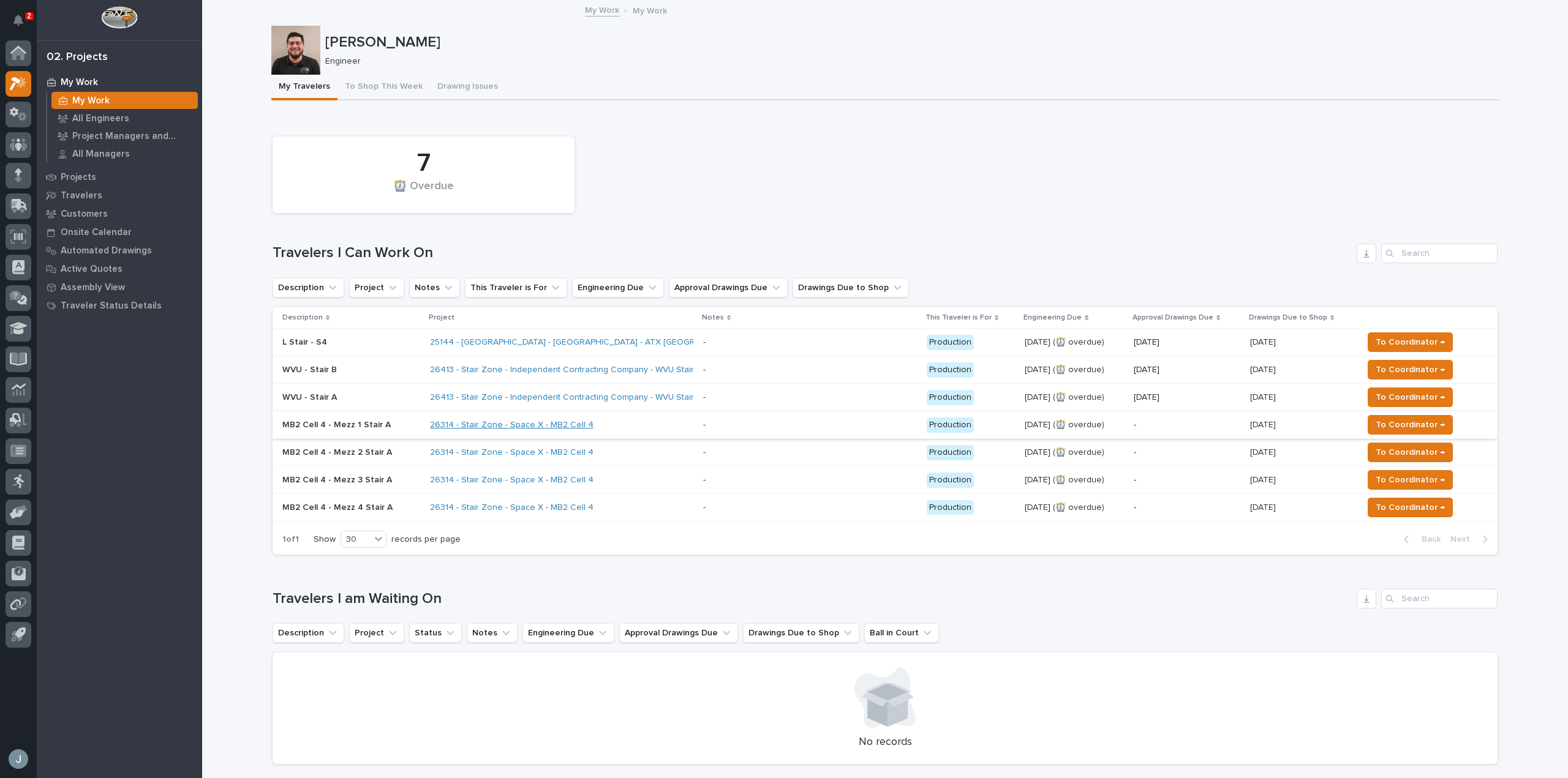 click on "26314 - Stair Zone - Space X - MB2 Cell 4" at bounding box center [511, 425] 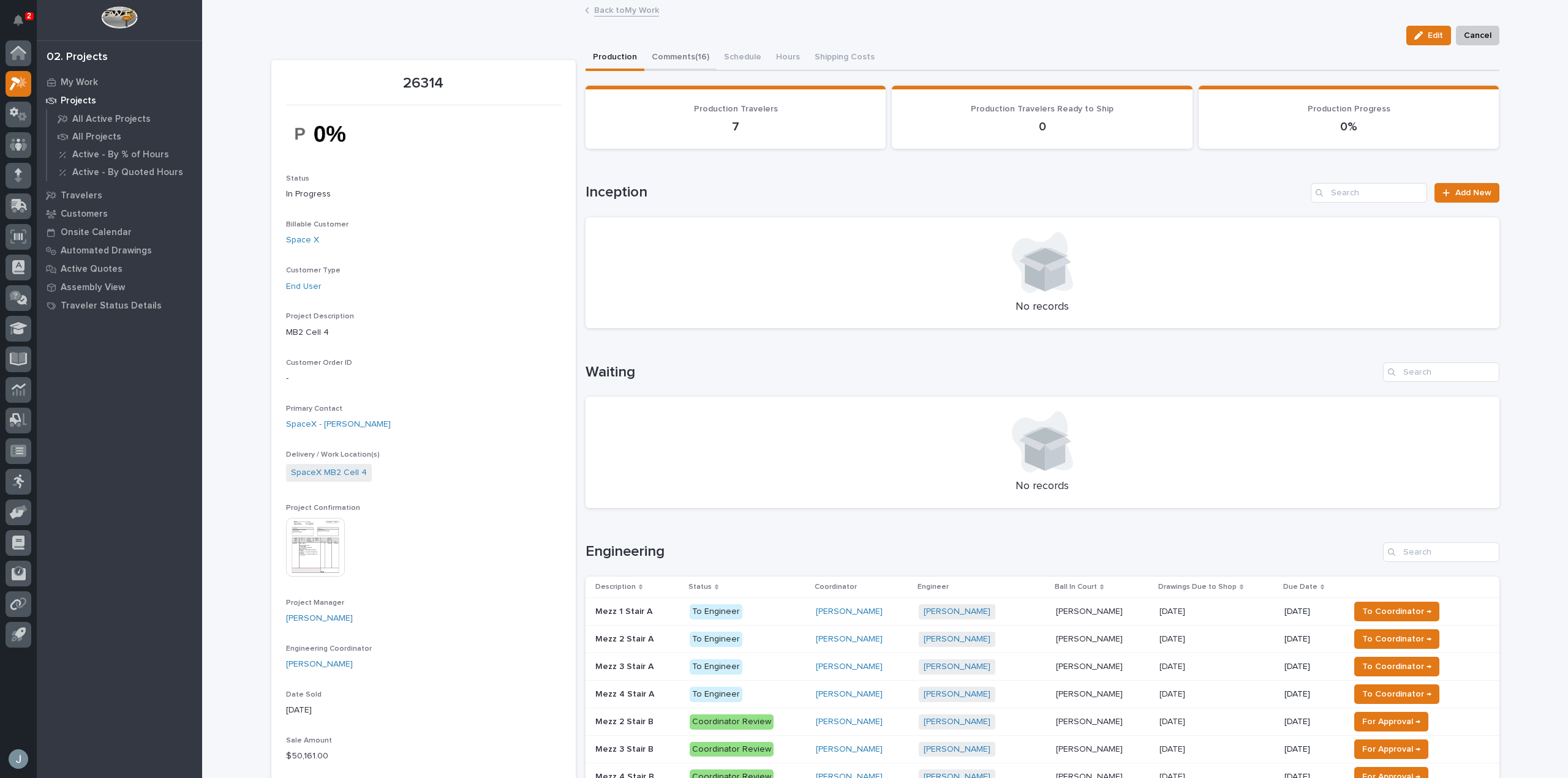click on "Comments  (16)" at bounding box center [680, 58] 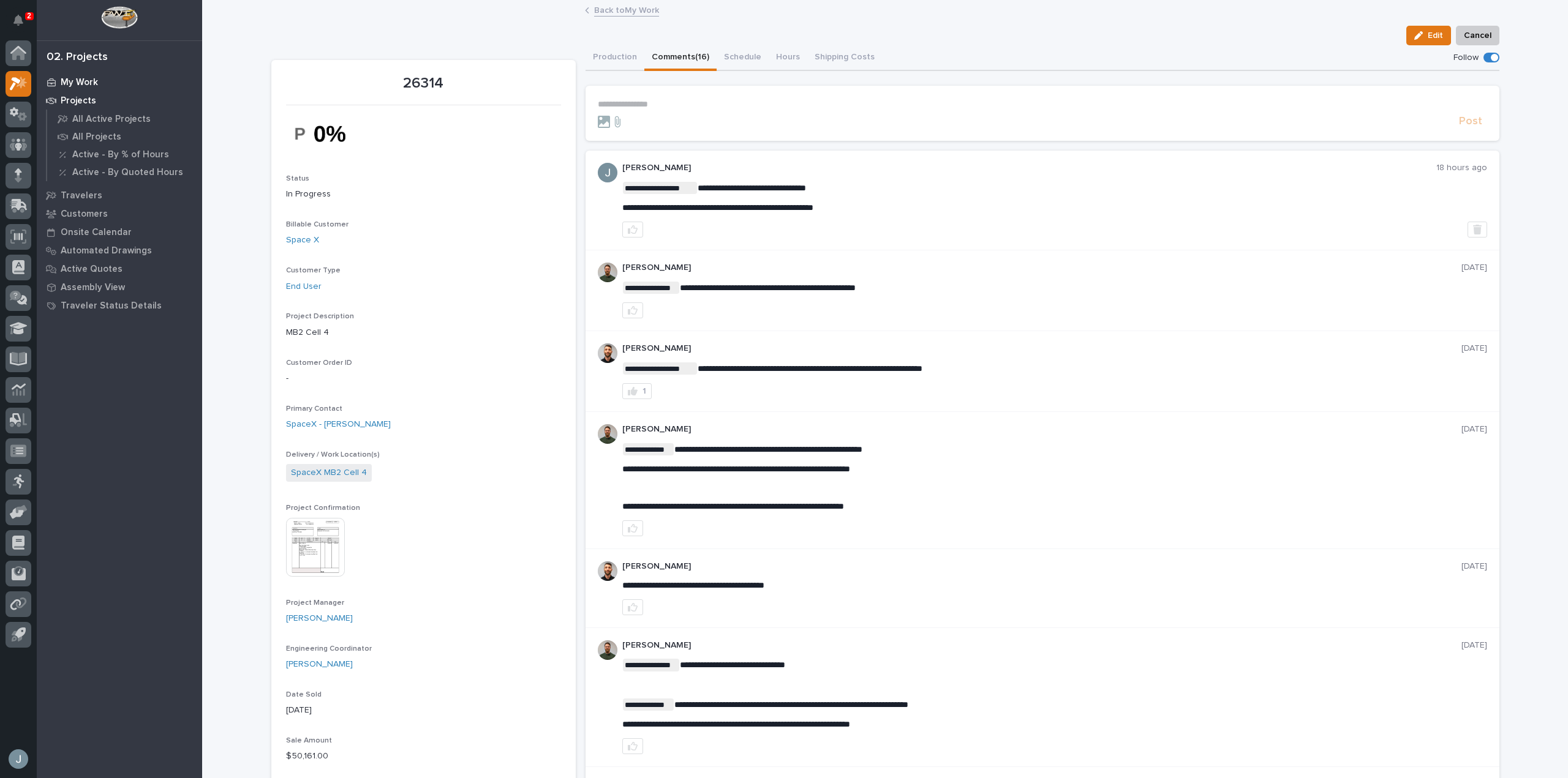 click on "My Work" at bounding box center [79, 83] 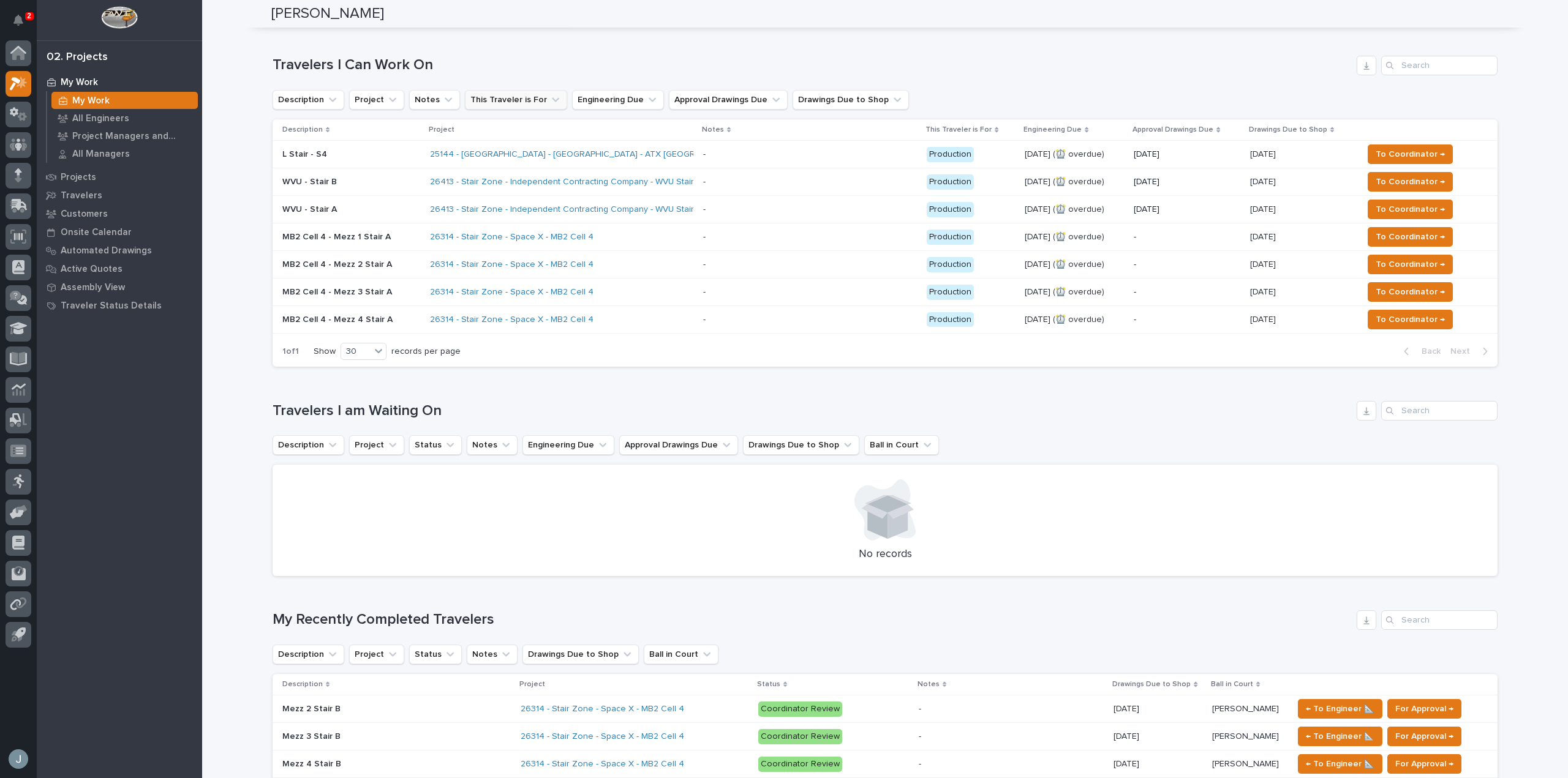 scroll, scrollTop: 163, scrollLeft: 0, axis: vertical 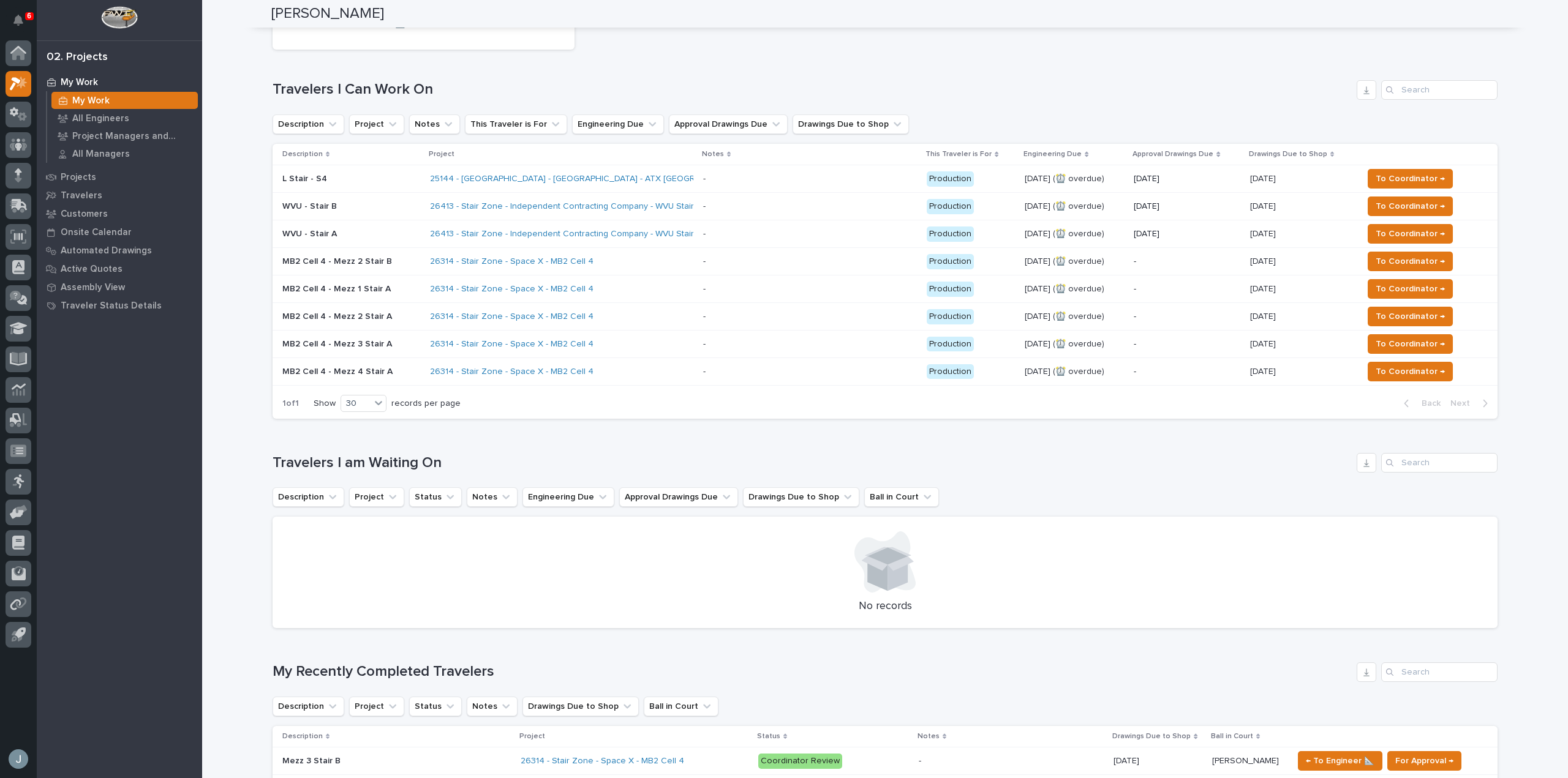 click on "MB2 Cell 4 - Mezz 1 Stair A" at bounding box center [351, 289] 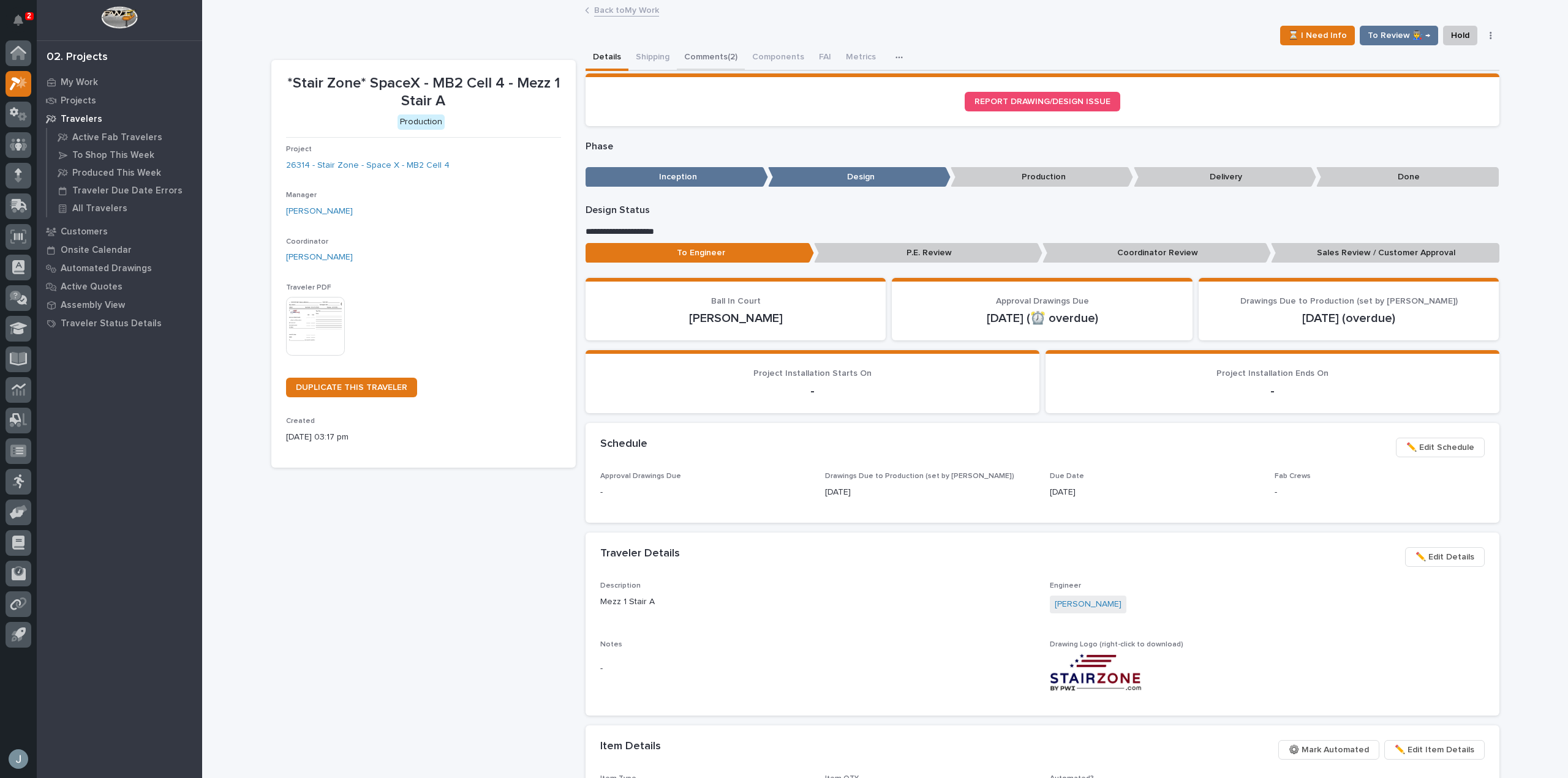 click on "Comments  (2)" at bounding box center (710, 58) 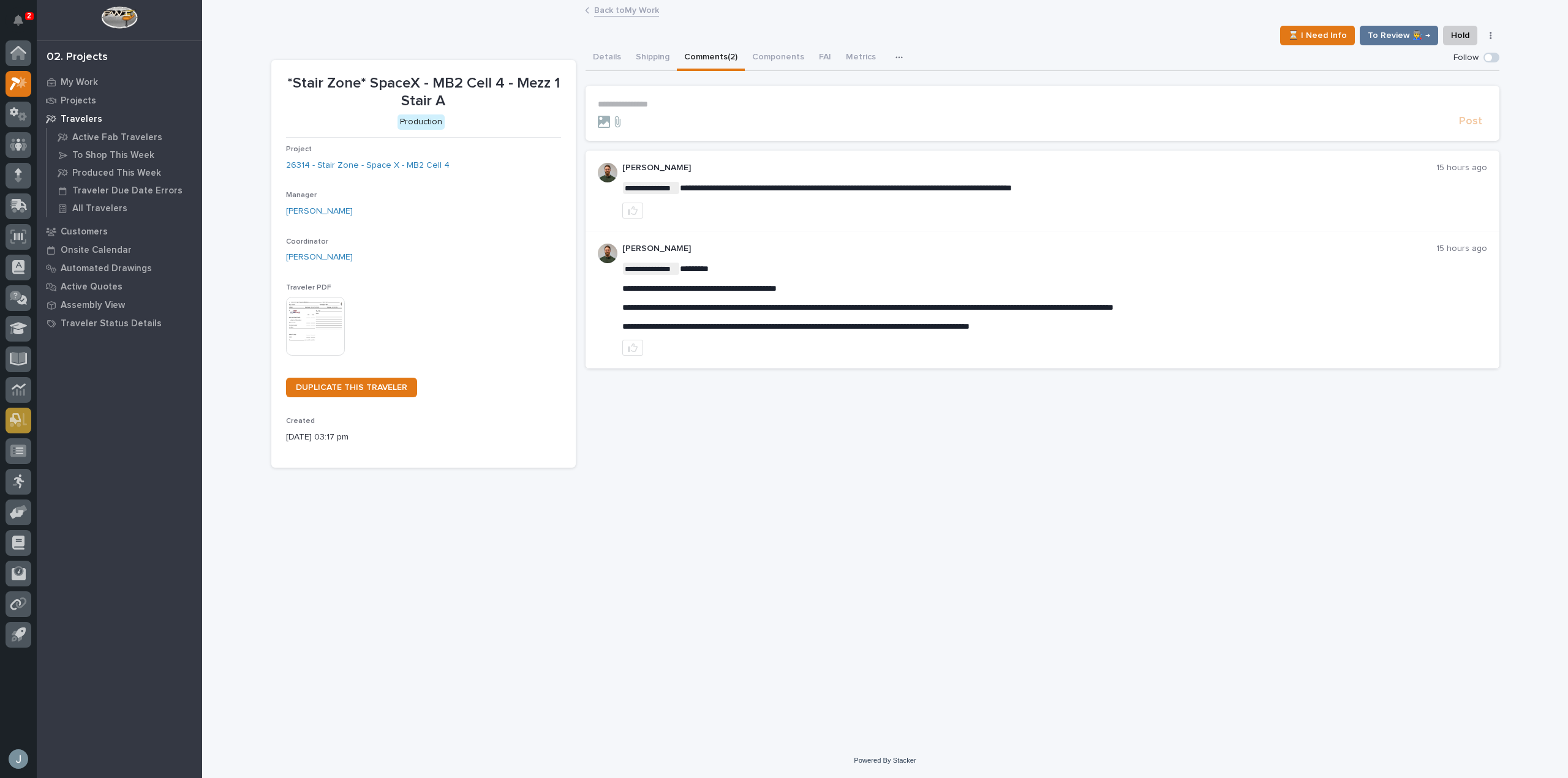 type 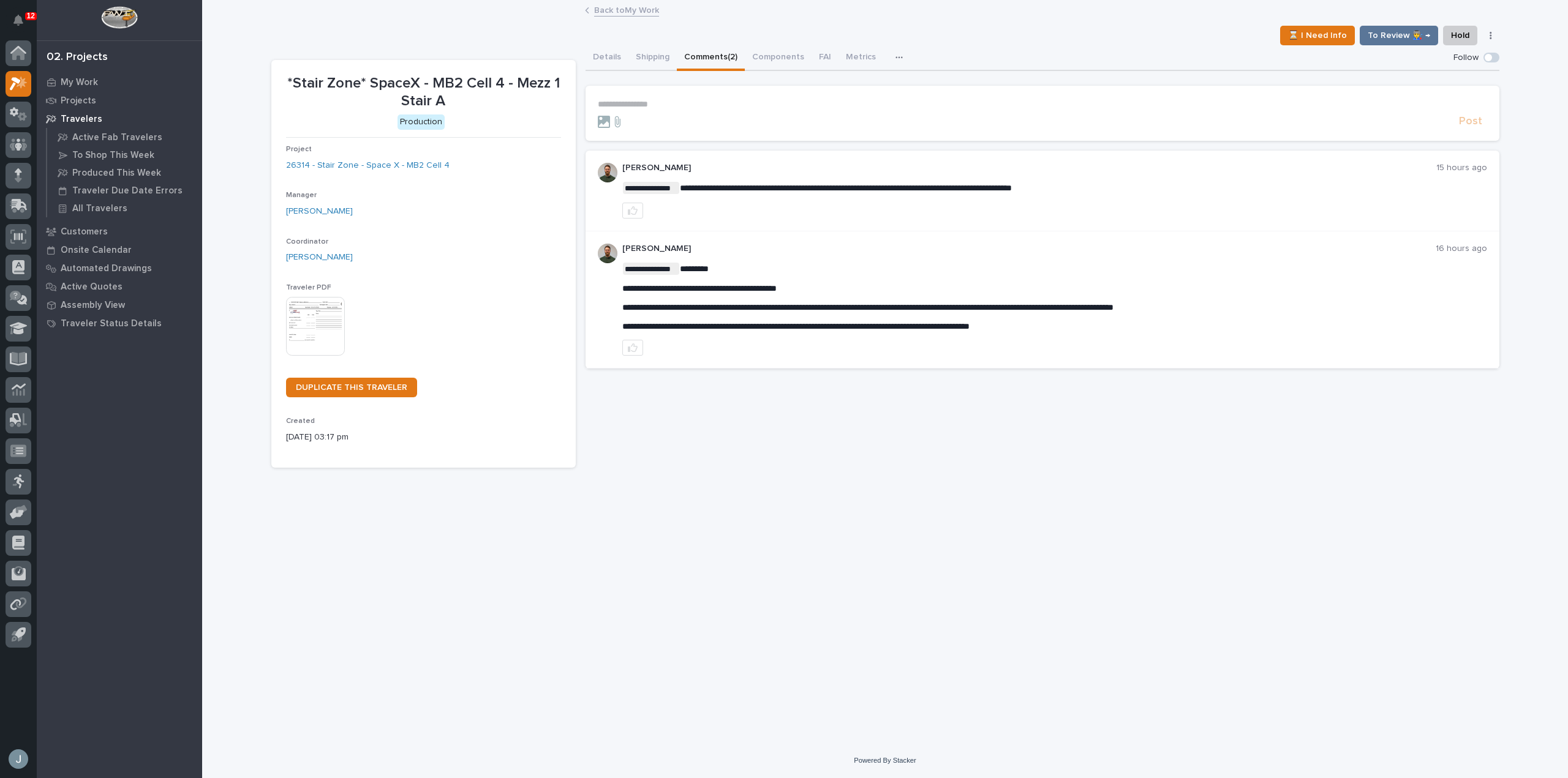click on "**********" at bounding box center [1042, 104] 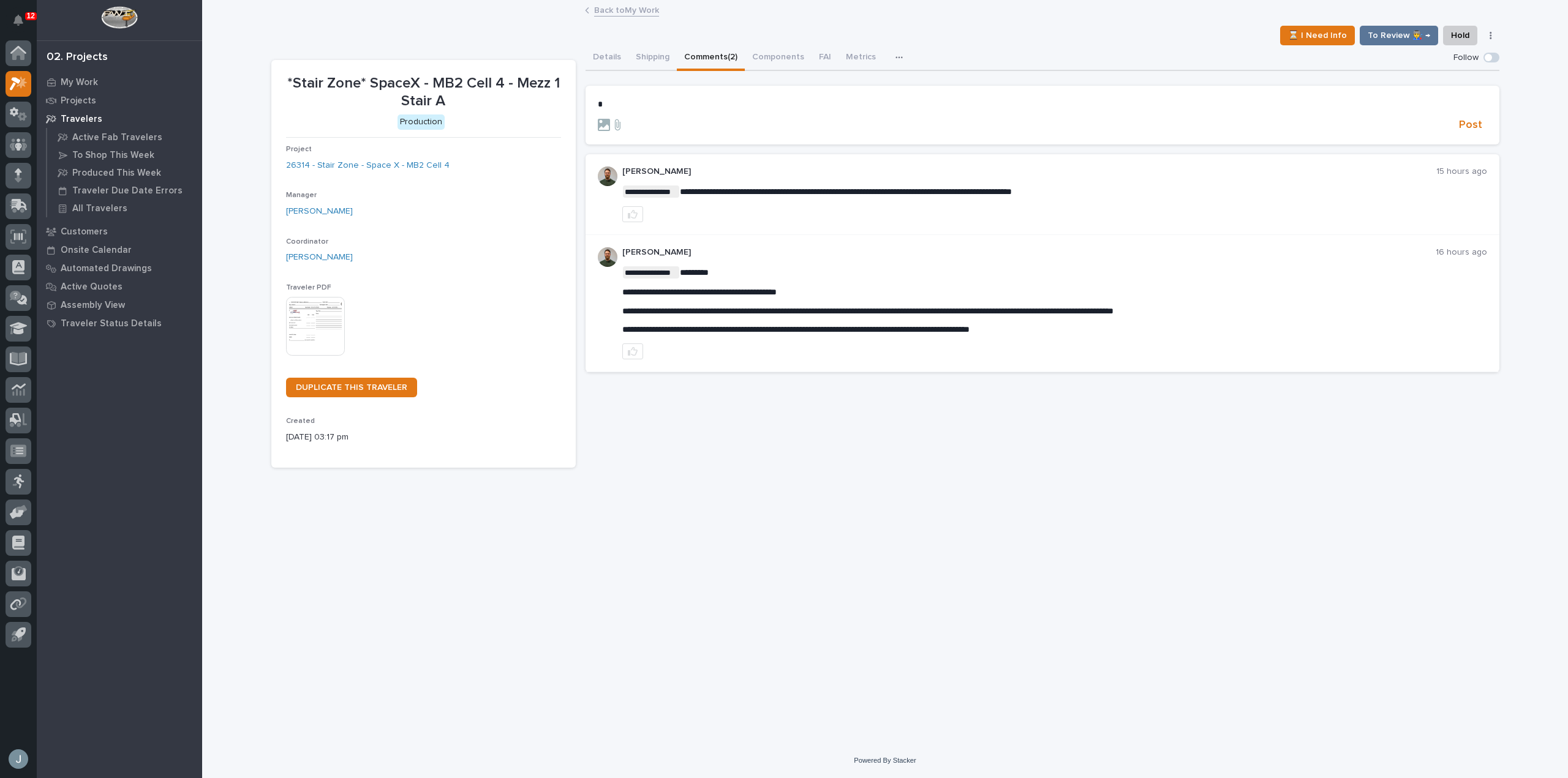 type 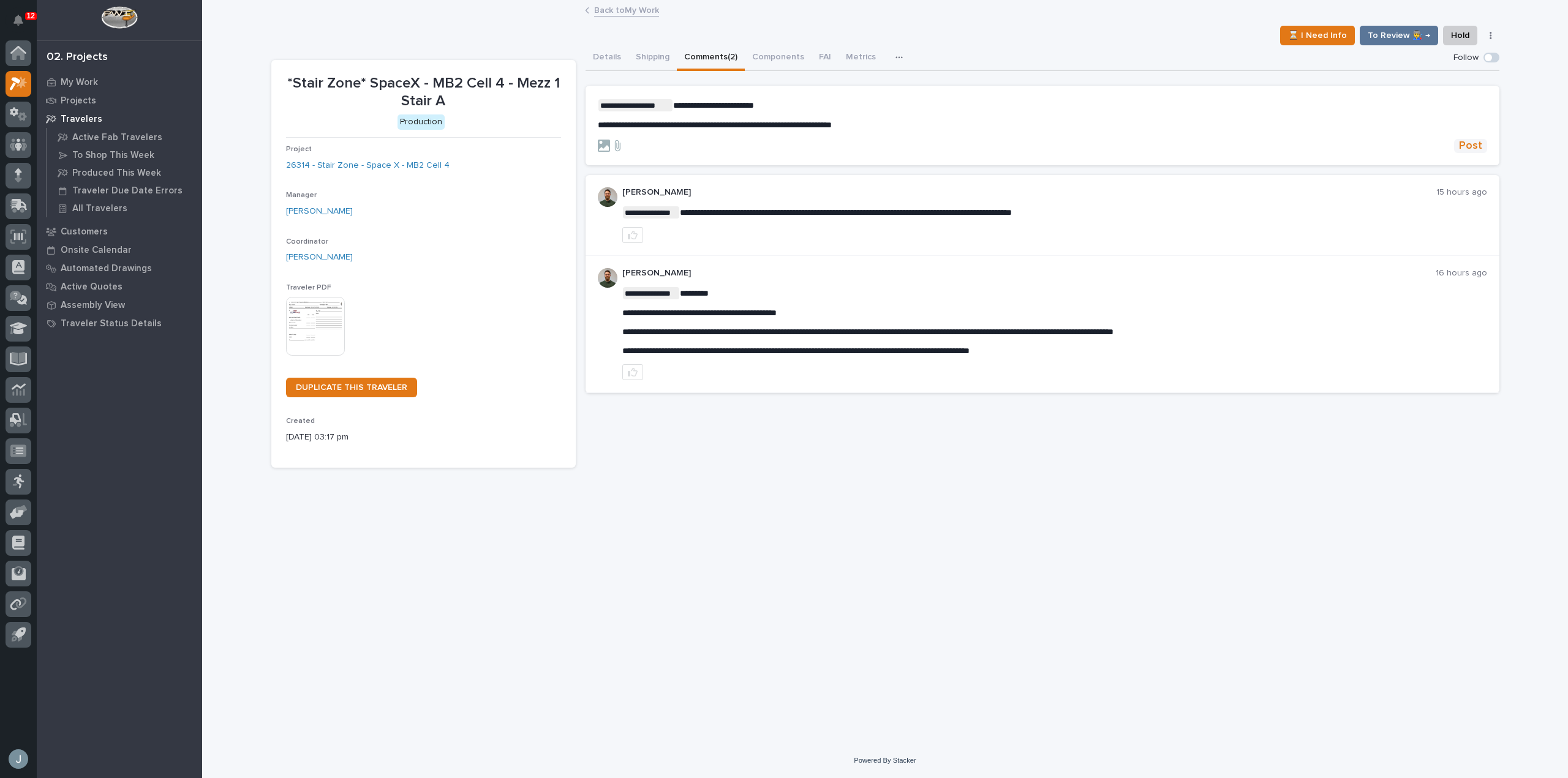 click on "Post" at bounding box center (1471, 146) 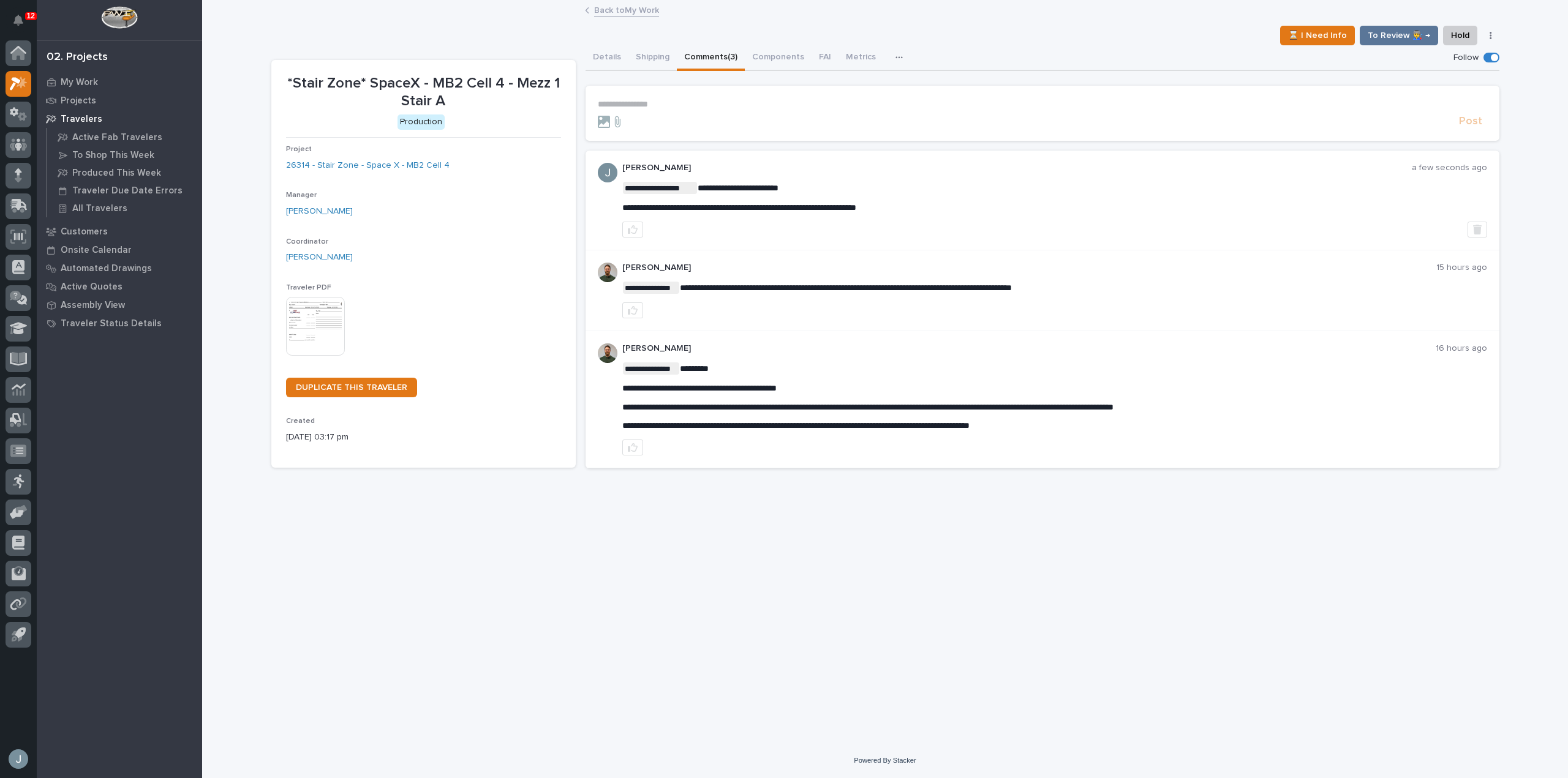 click on "Travelers" at bounding box center (81, 119) 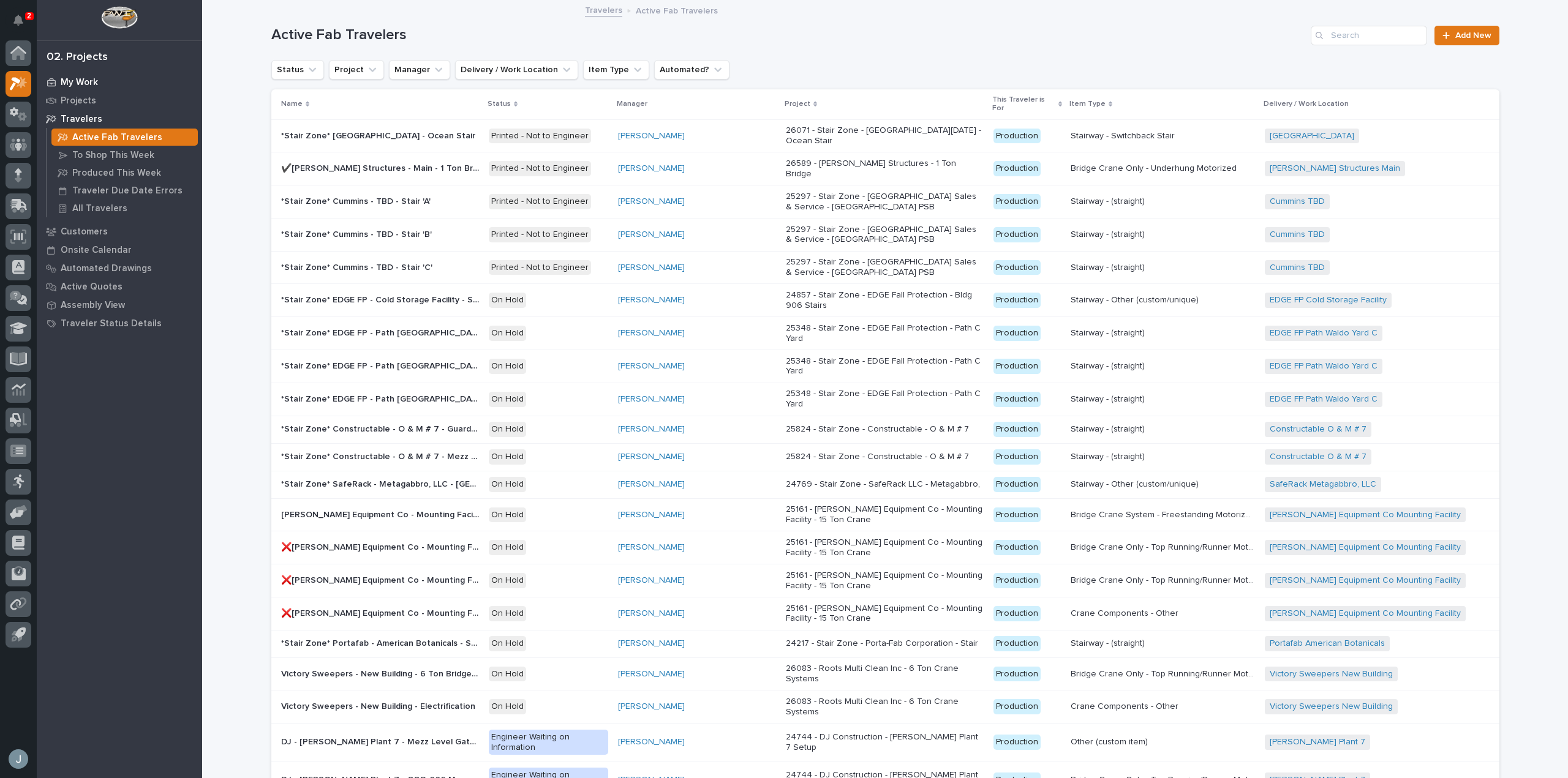 click on "My Work" at bounding box center [79, 83] 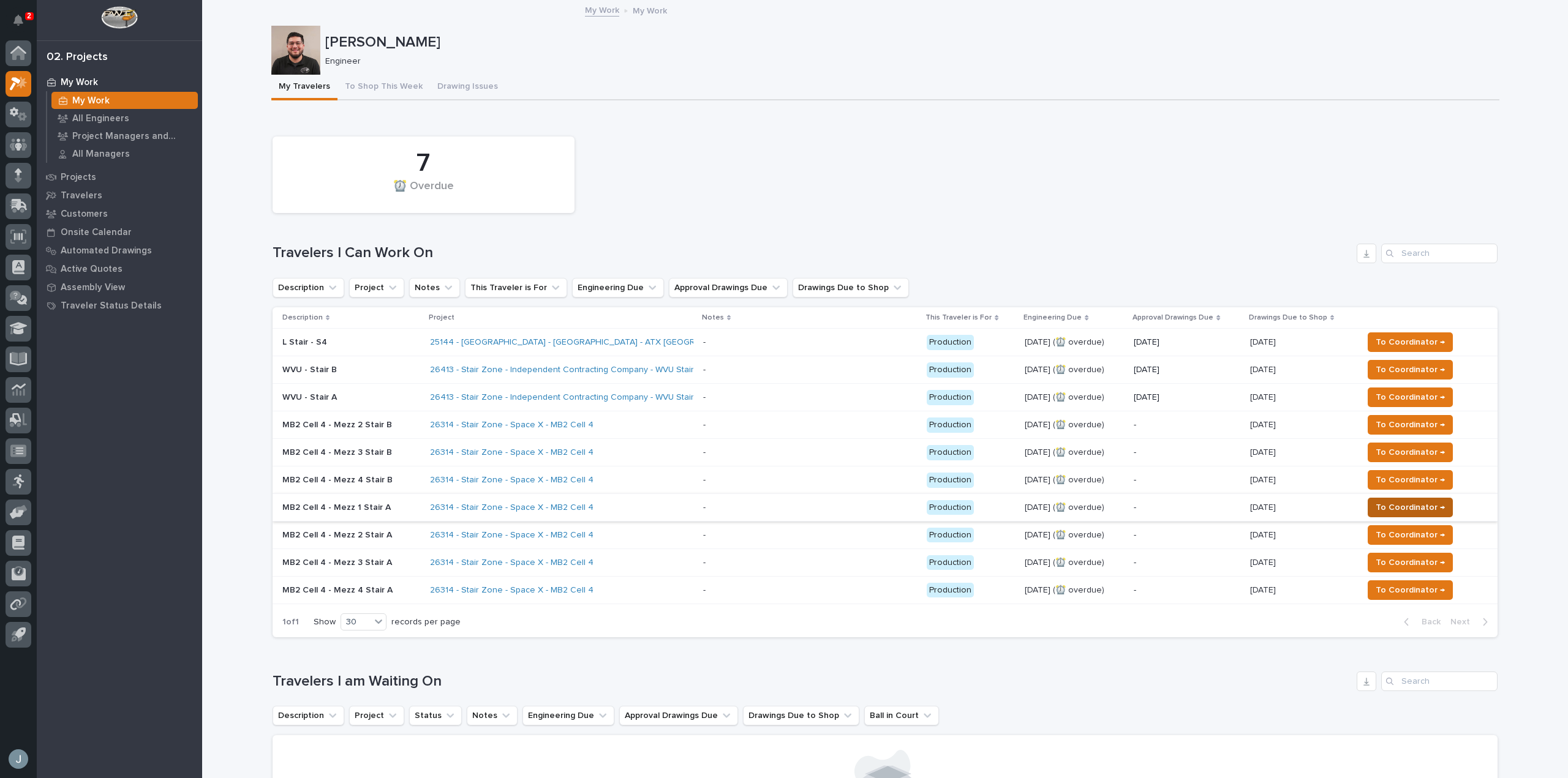 click on "To Coordinator →" at bounding box center [1410, 507] 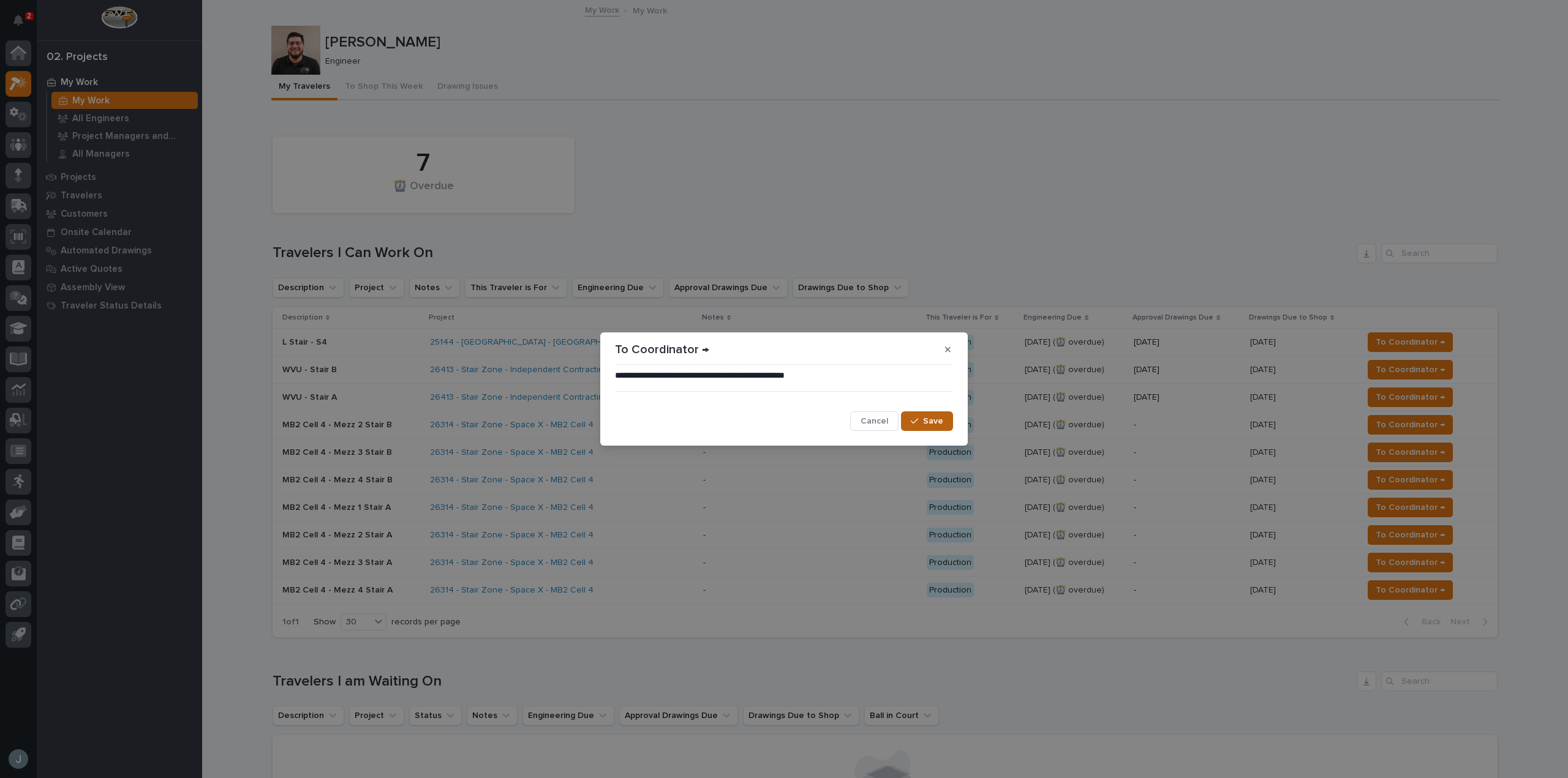 click on "Save" at bounding box center [933, 421] 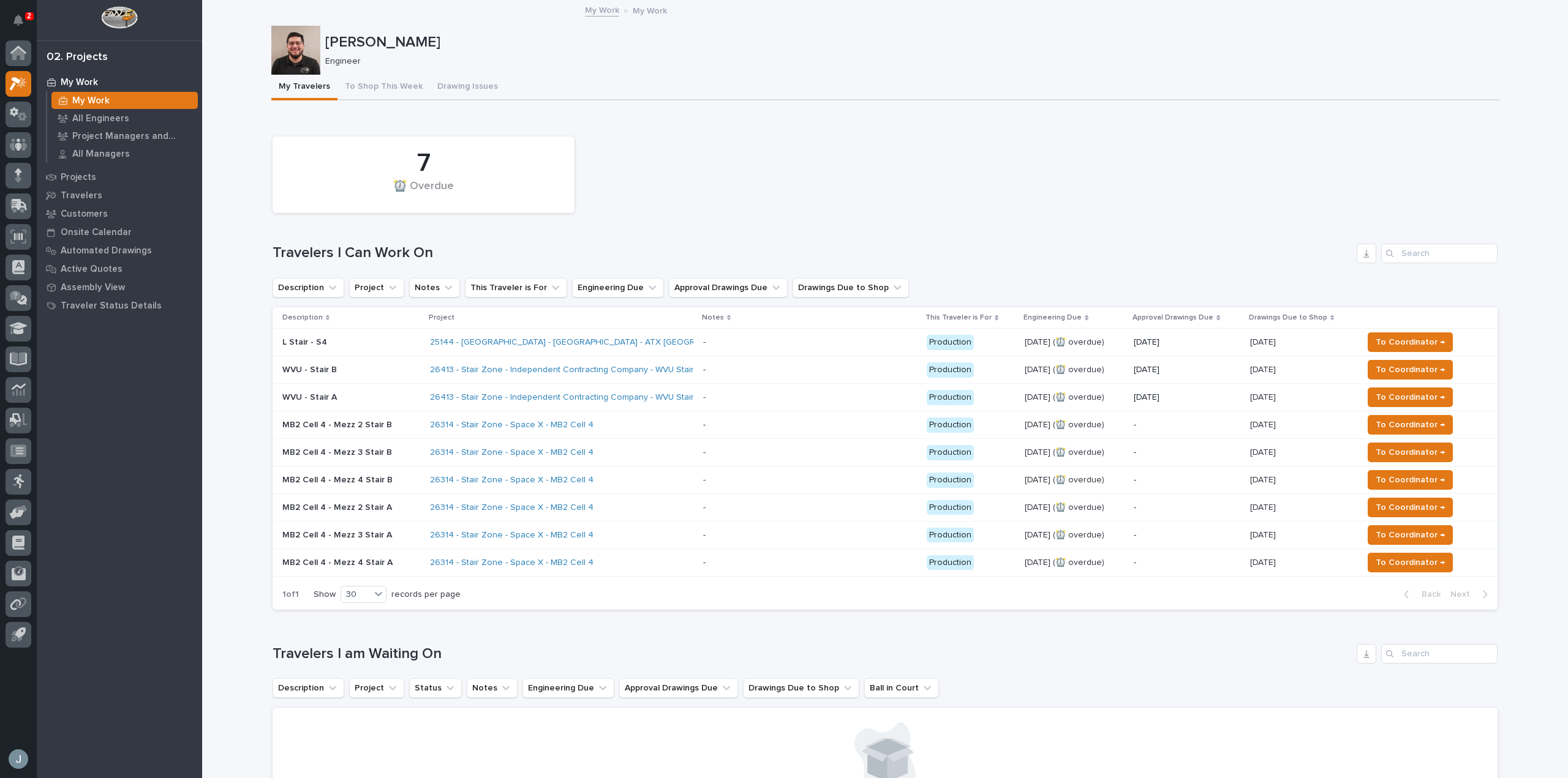 click on "MB2 Cell 4 - Mezz 2 Stair B" at bounding box center [351, 425] 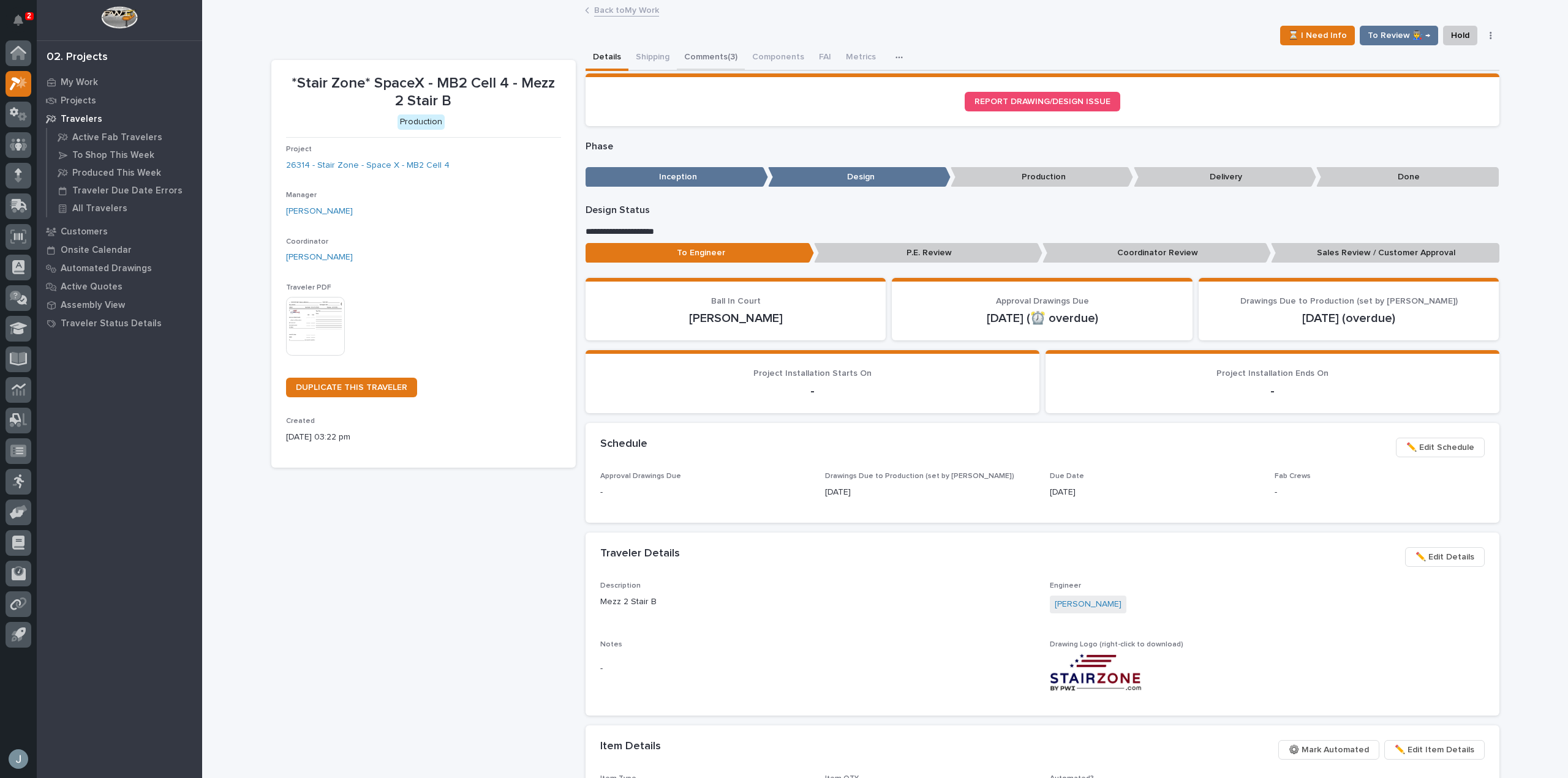 click on "Comments  (3)" at bounding box center [710, 58] 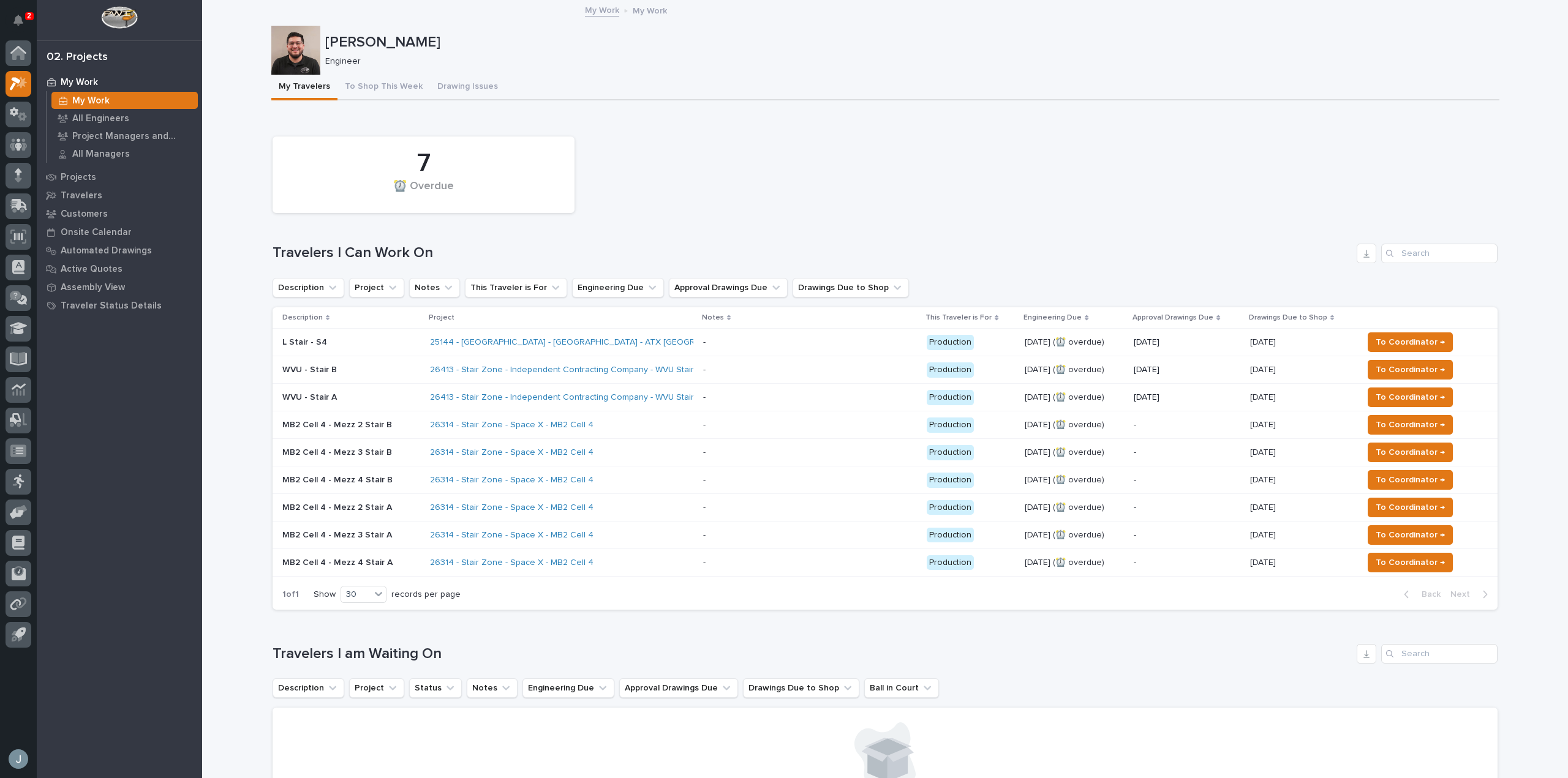 click on "26314 - Stair Zone - Space X - MB2 Cell 4" at bounding box center [537, 425] 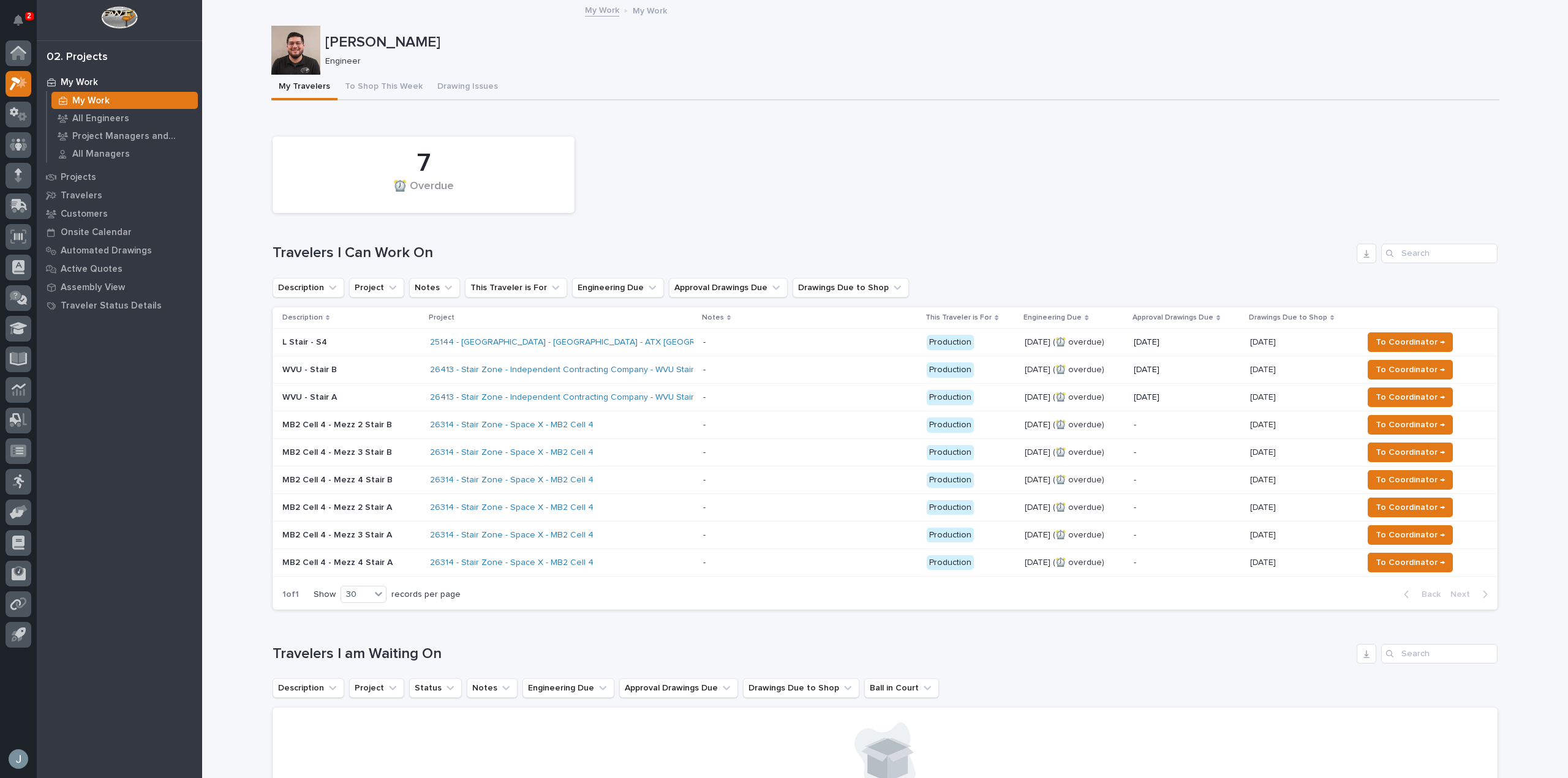 click on "26314 - Stair Zone - Space X - MB2 Cell 4" at bounding box center [537, 507] 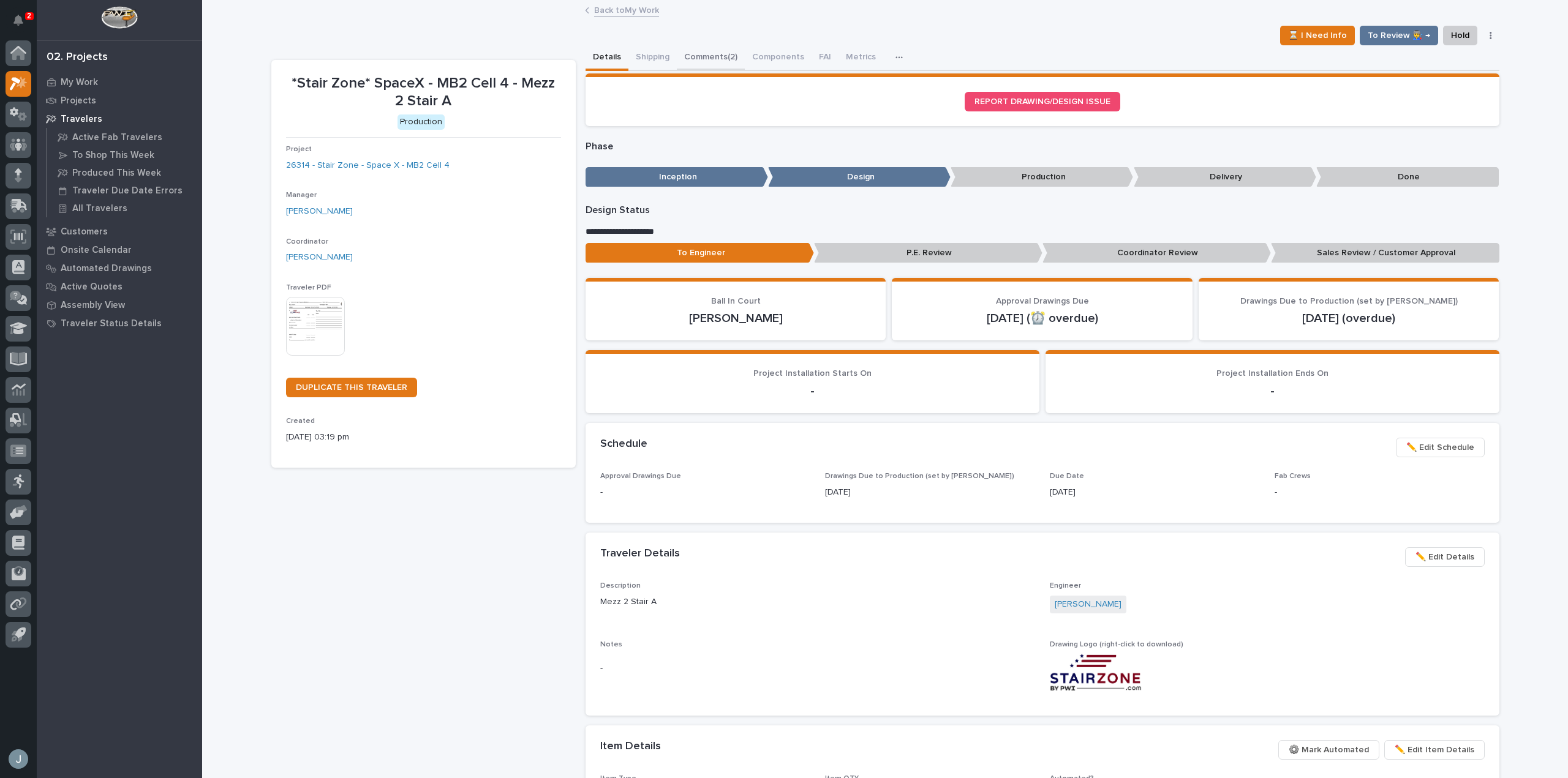 click on "Comments  (2)" at bounding box center (710, 58) 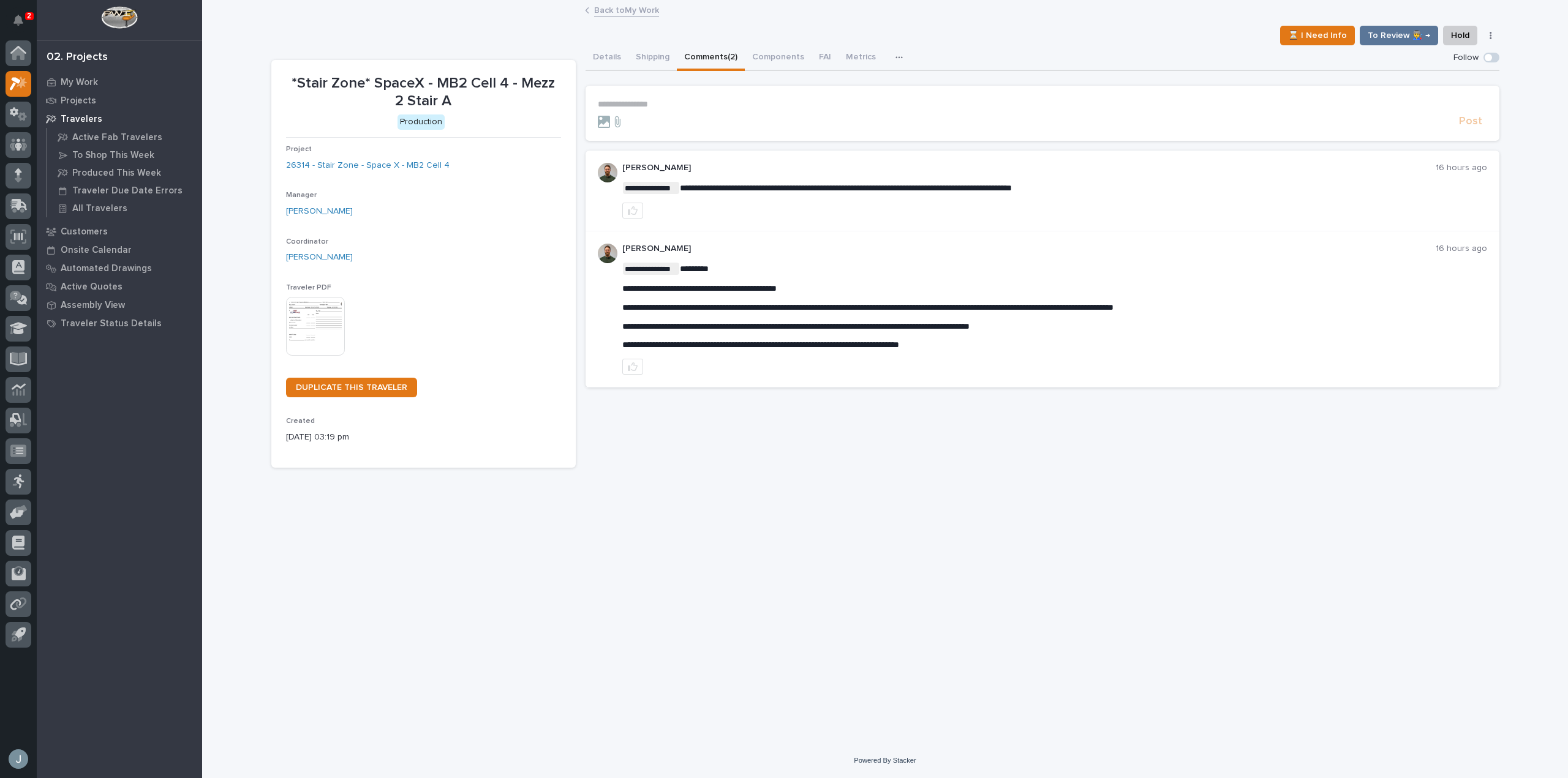 click on "**********" at bounding box center (1042, 113) 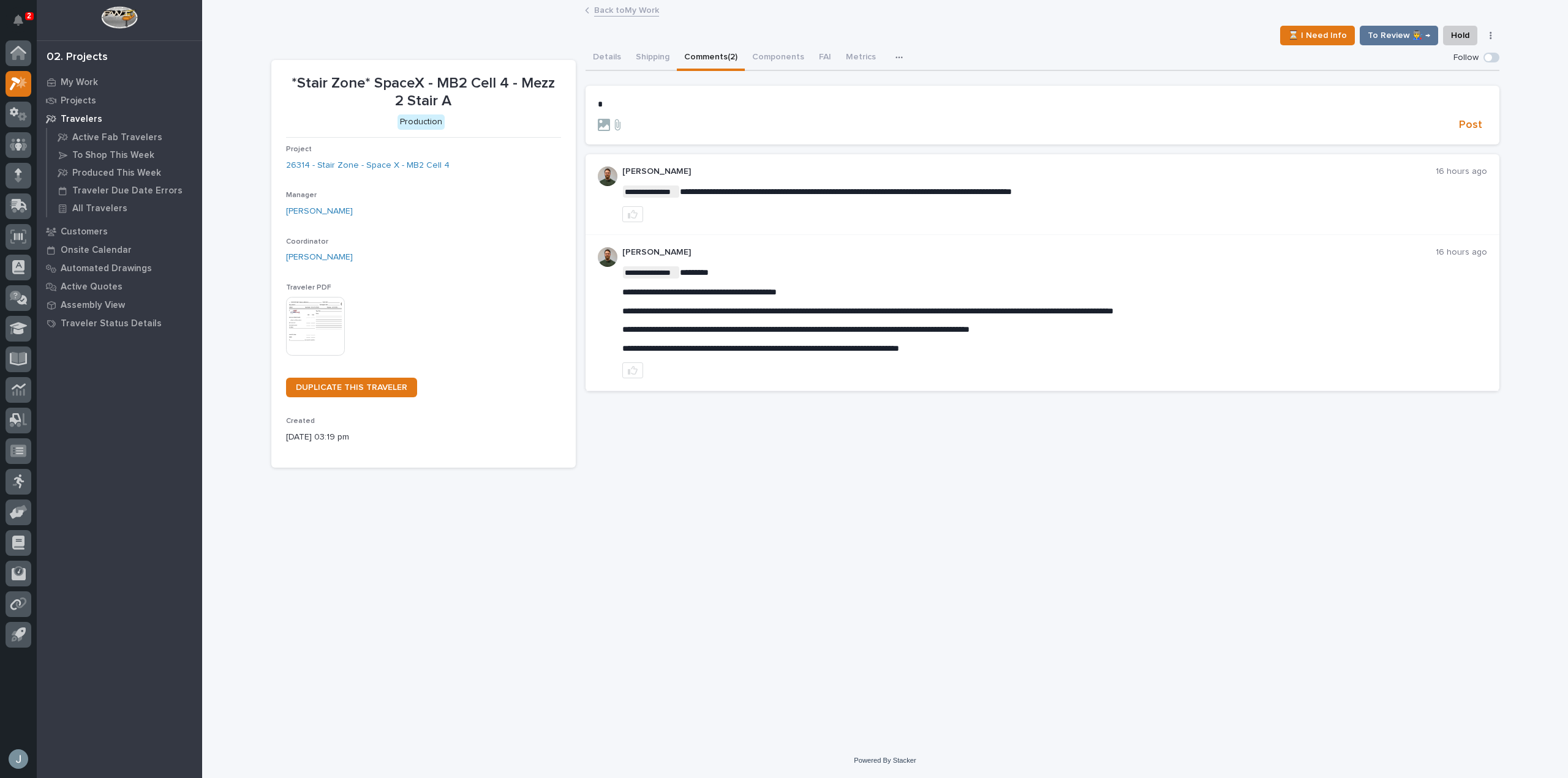 type 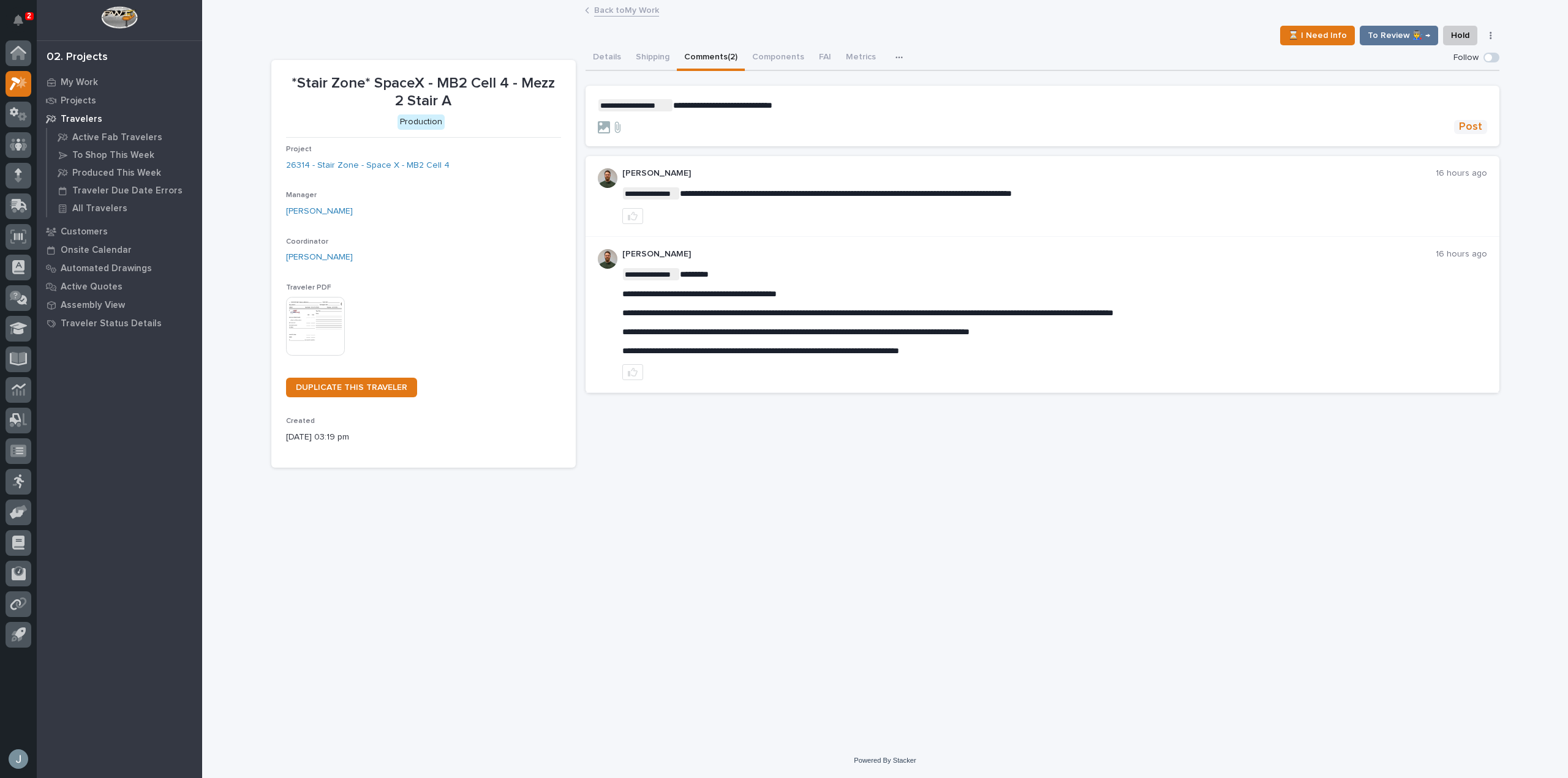 click on "Post" at bounding box center (1471, 127) 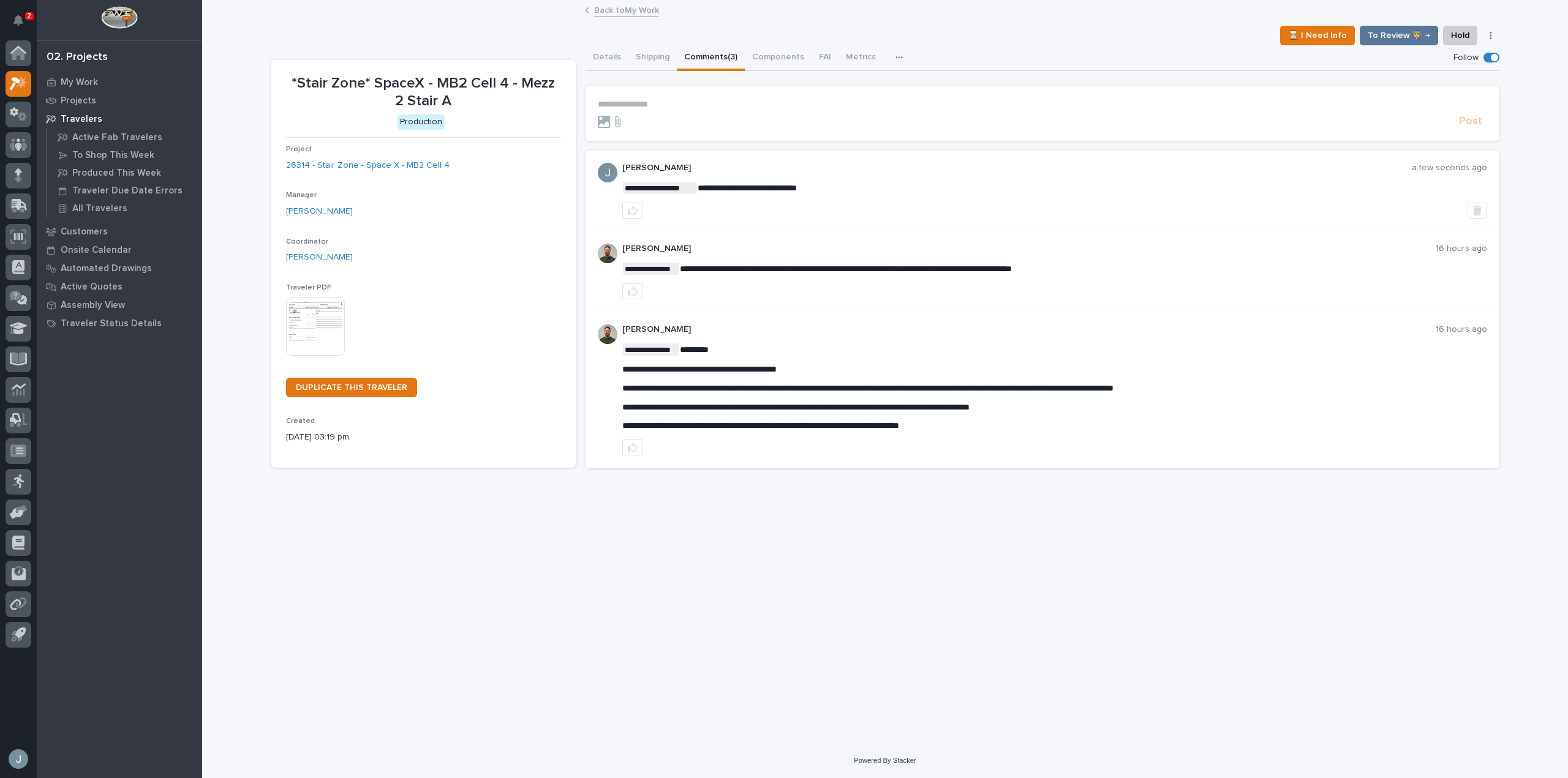 click on "Travelers" at bounding box center (81, 119) 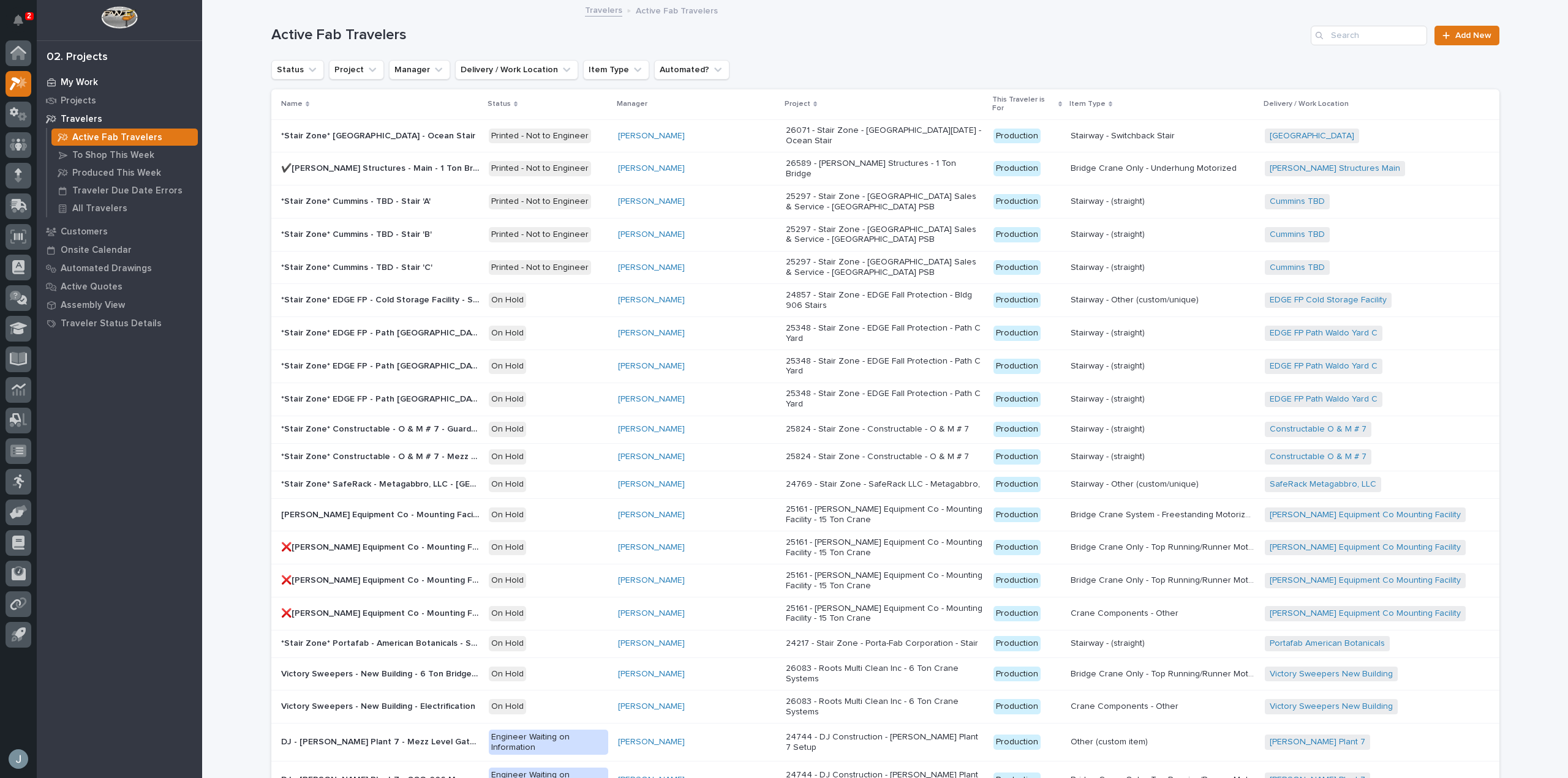 click on "My Work" at bounding box center (119, 82) 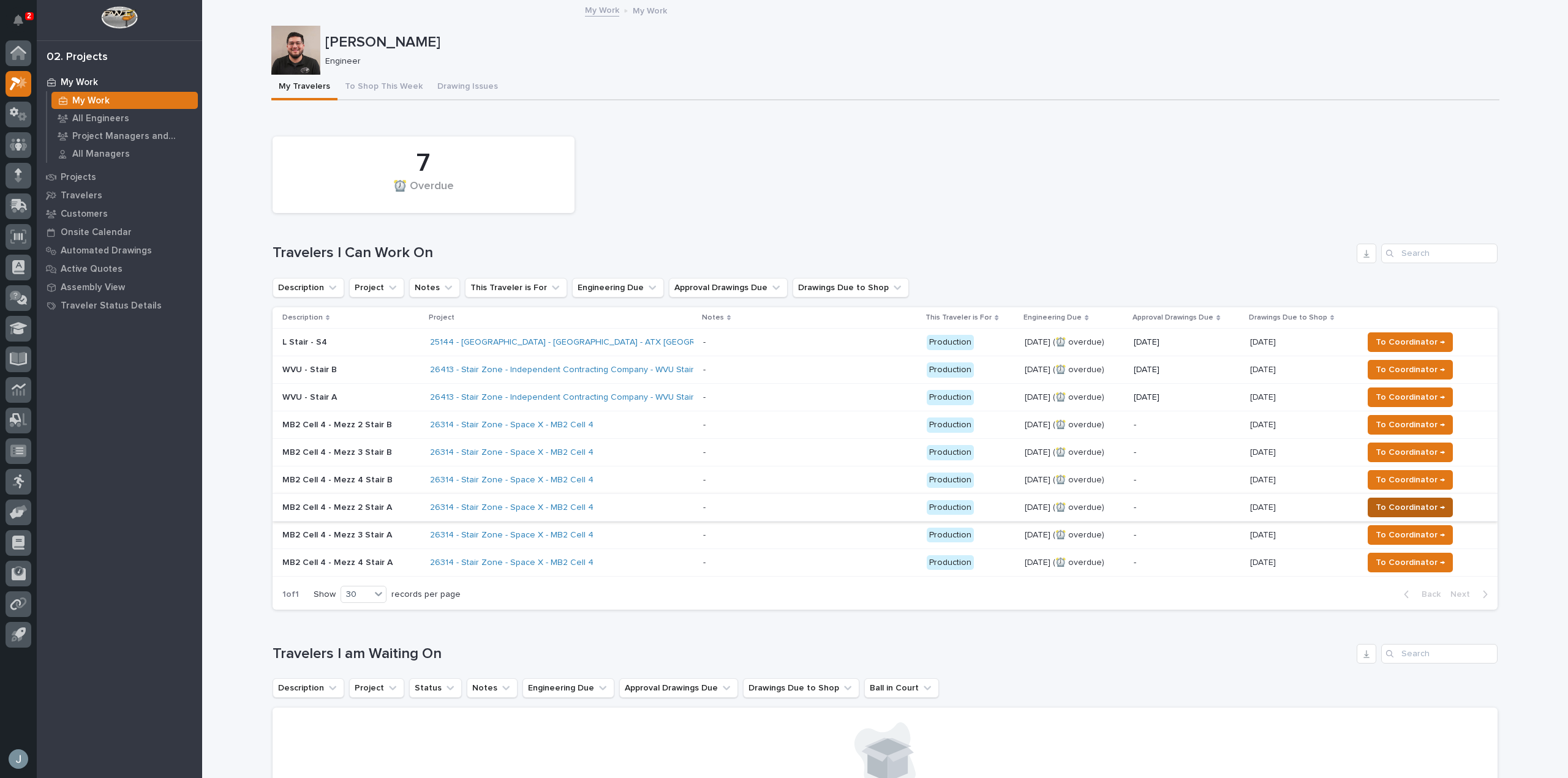 click on "To Coordinator →" at bounding box center (1410, 507) 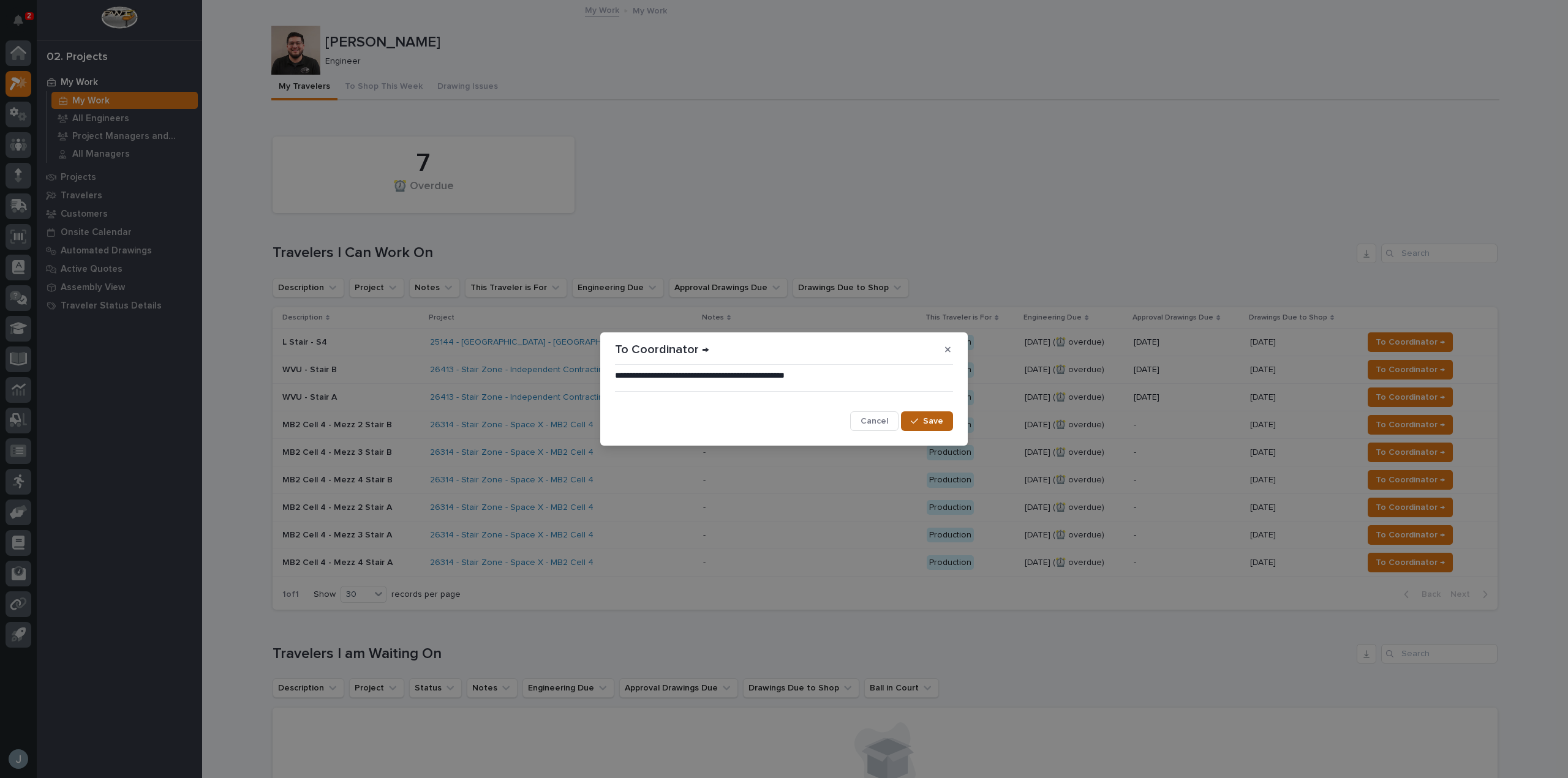 click on "Save" at bounding box center [927, 421] 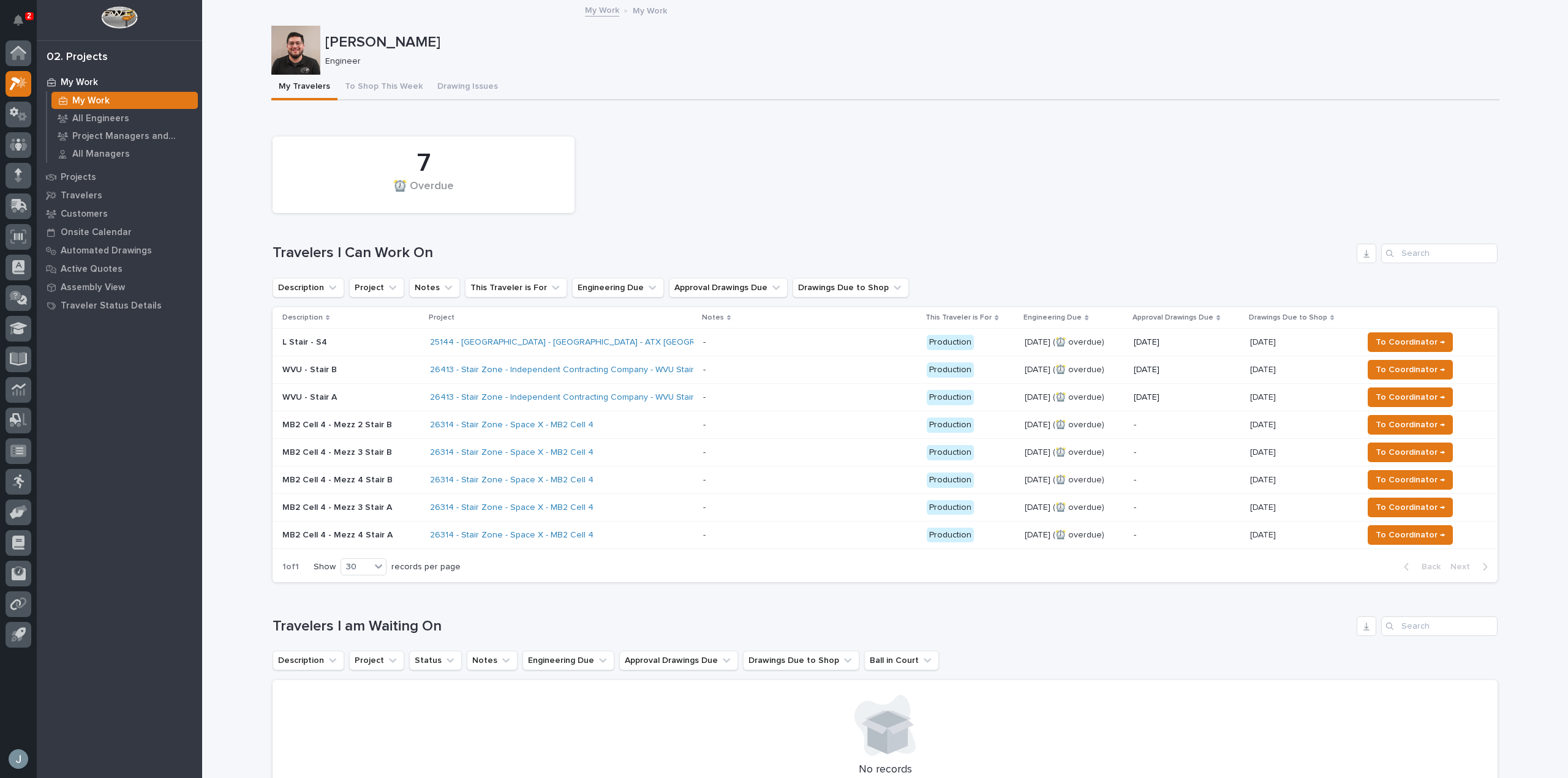 click on "26314 - Stair Zone - Space X - MB2 Cell 4" at bounding box center (537, 507) 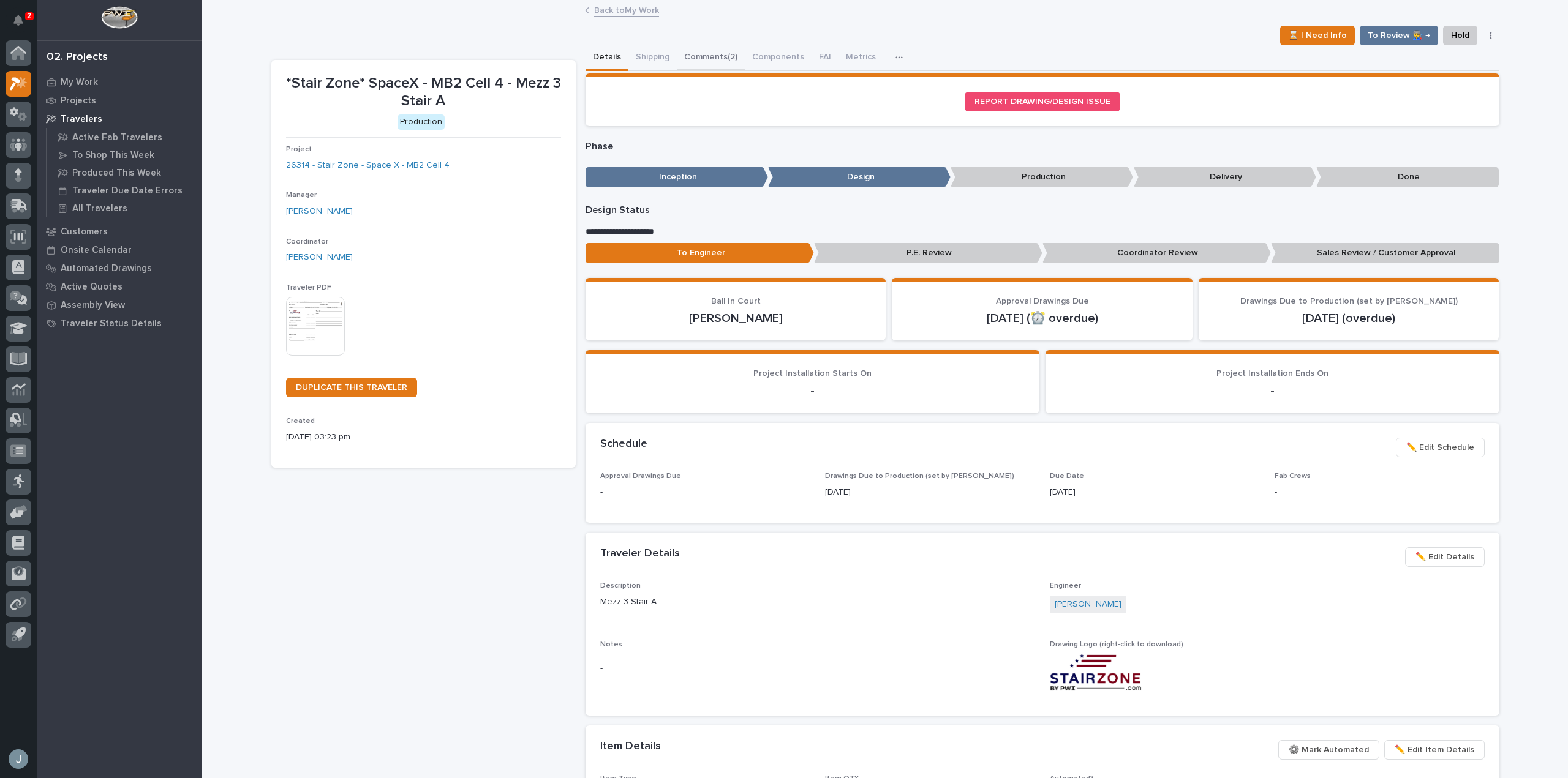 click on "Comments  (2)" at bounding box center (710, 58) 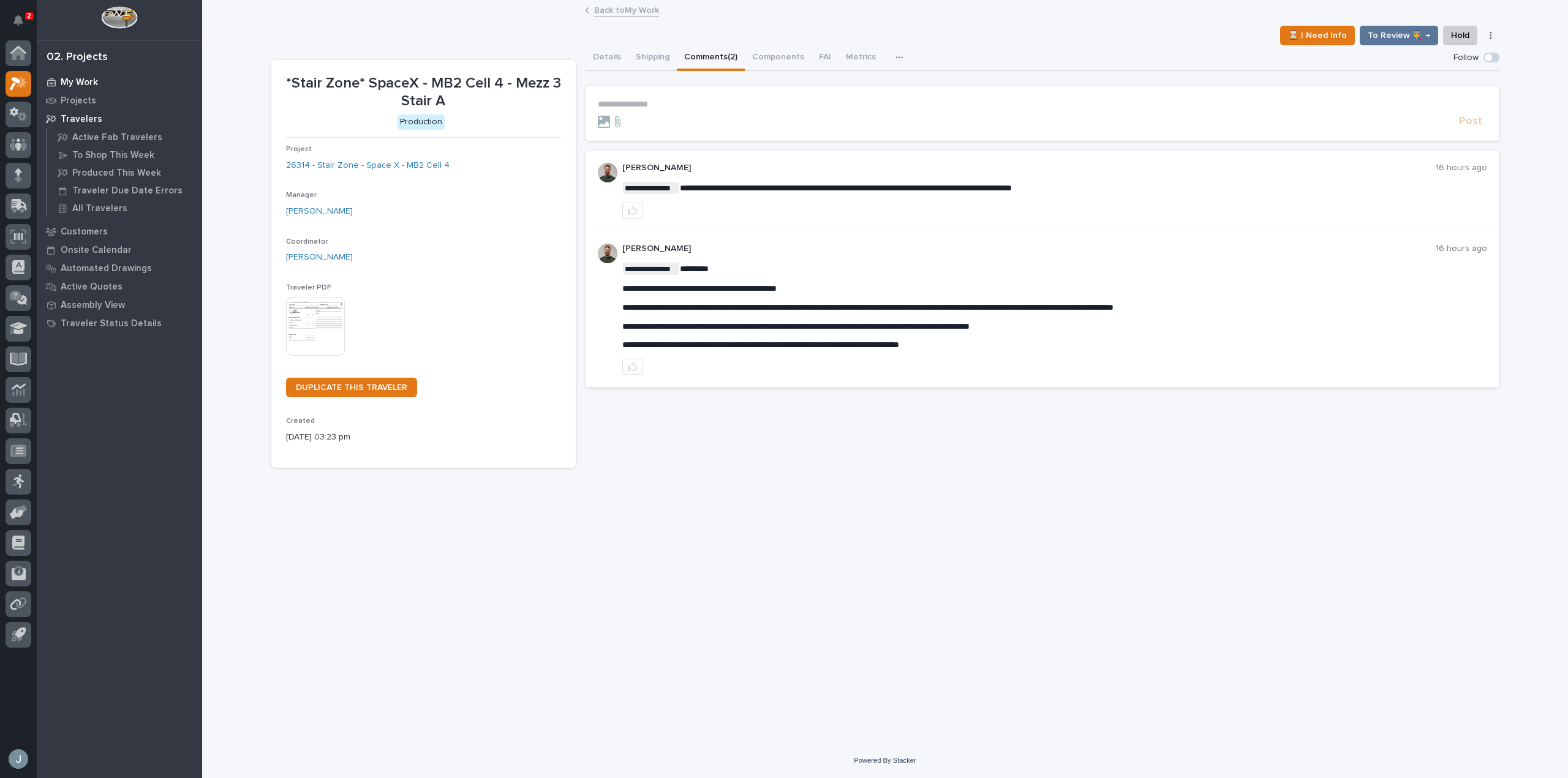 click on "My Work" at bounding box center (79, 83) 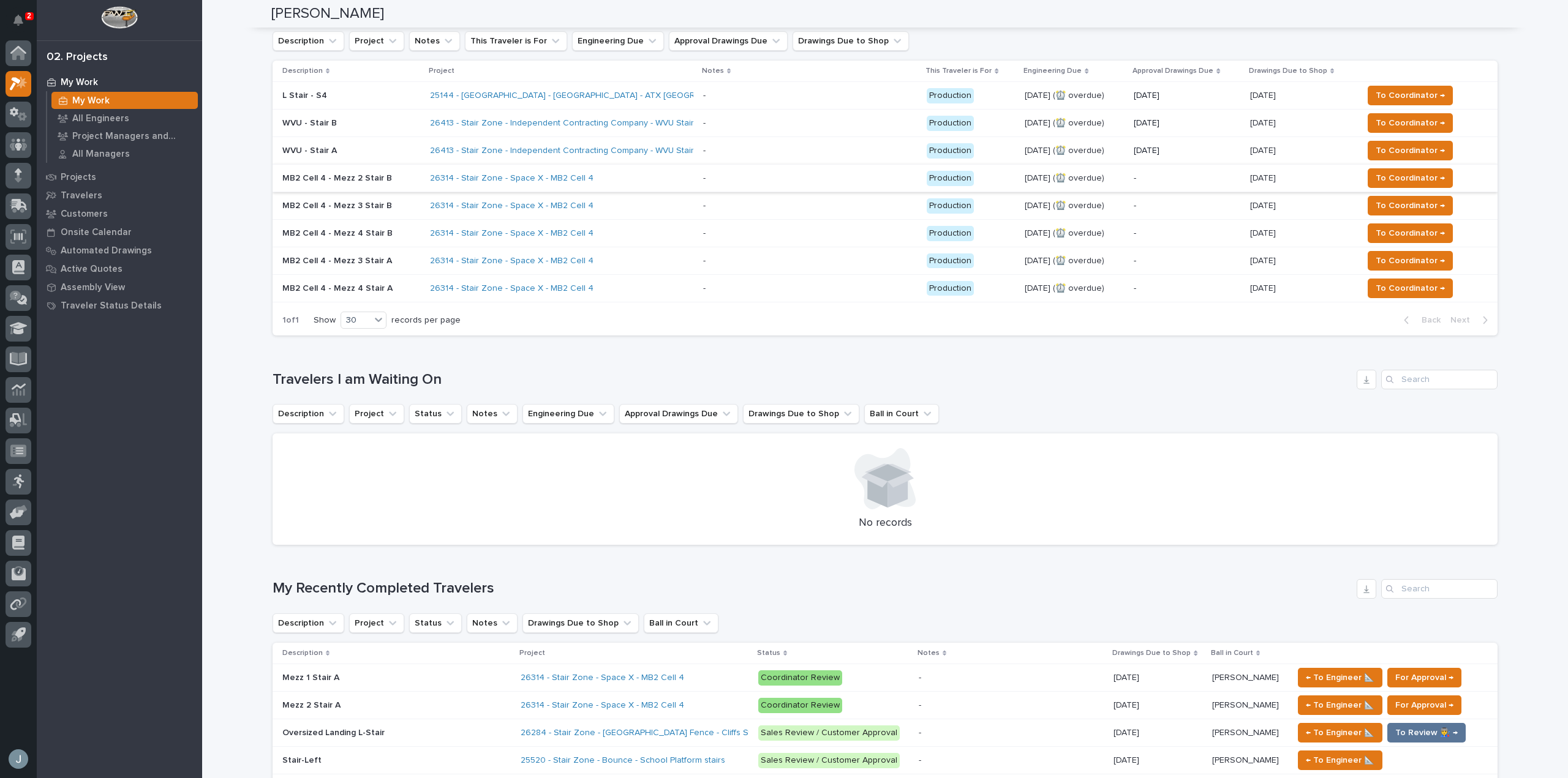 scroll, scrollTop: 246, scrollLeft: 0, axis: vertical 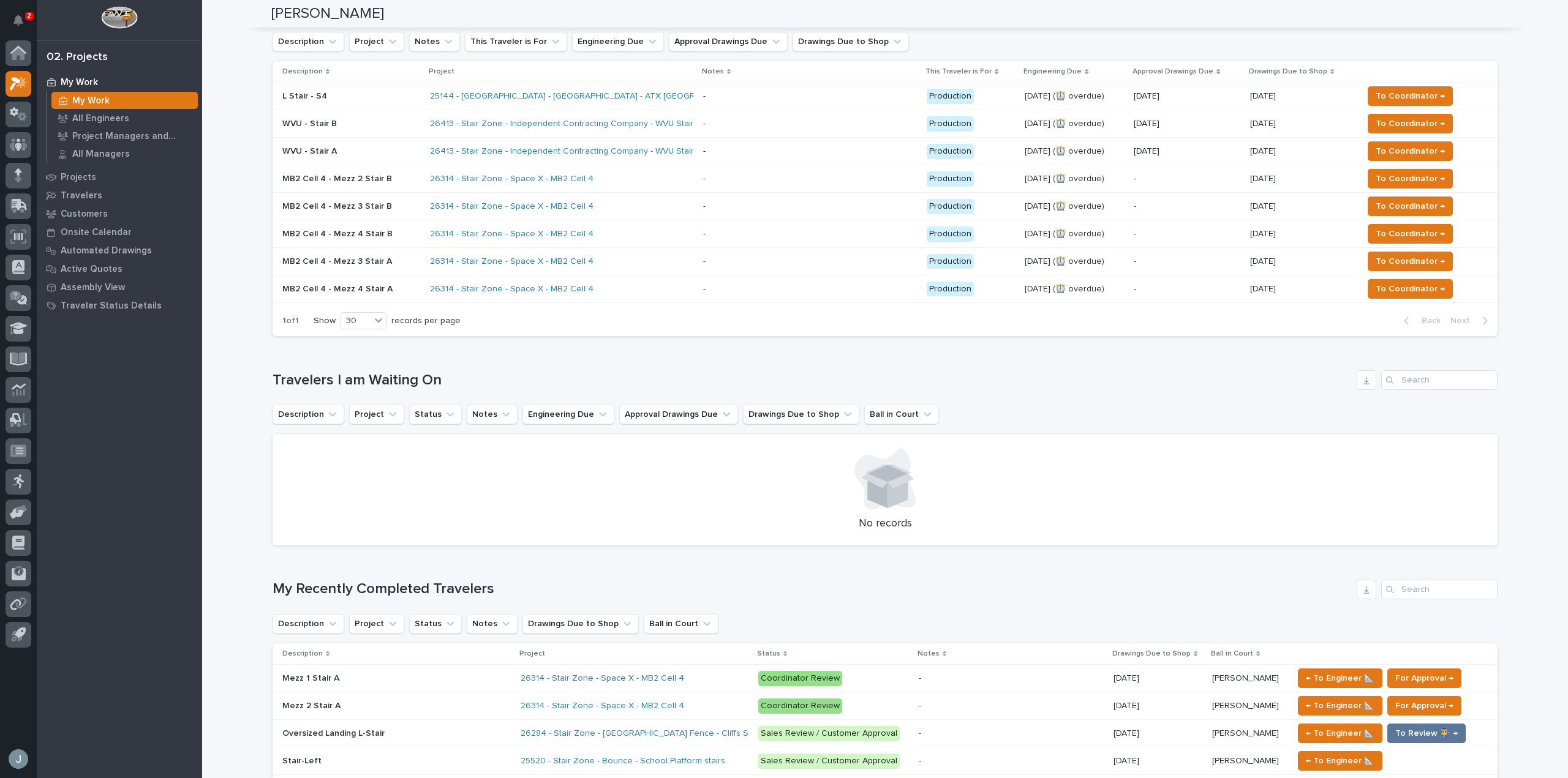 click on "26314 - Stair Zone - Space X - MB2 Cell 4" at bounding box center (537, 261) 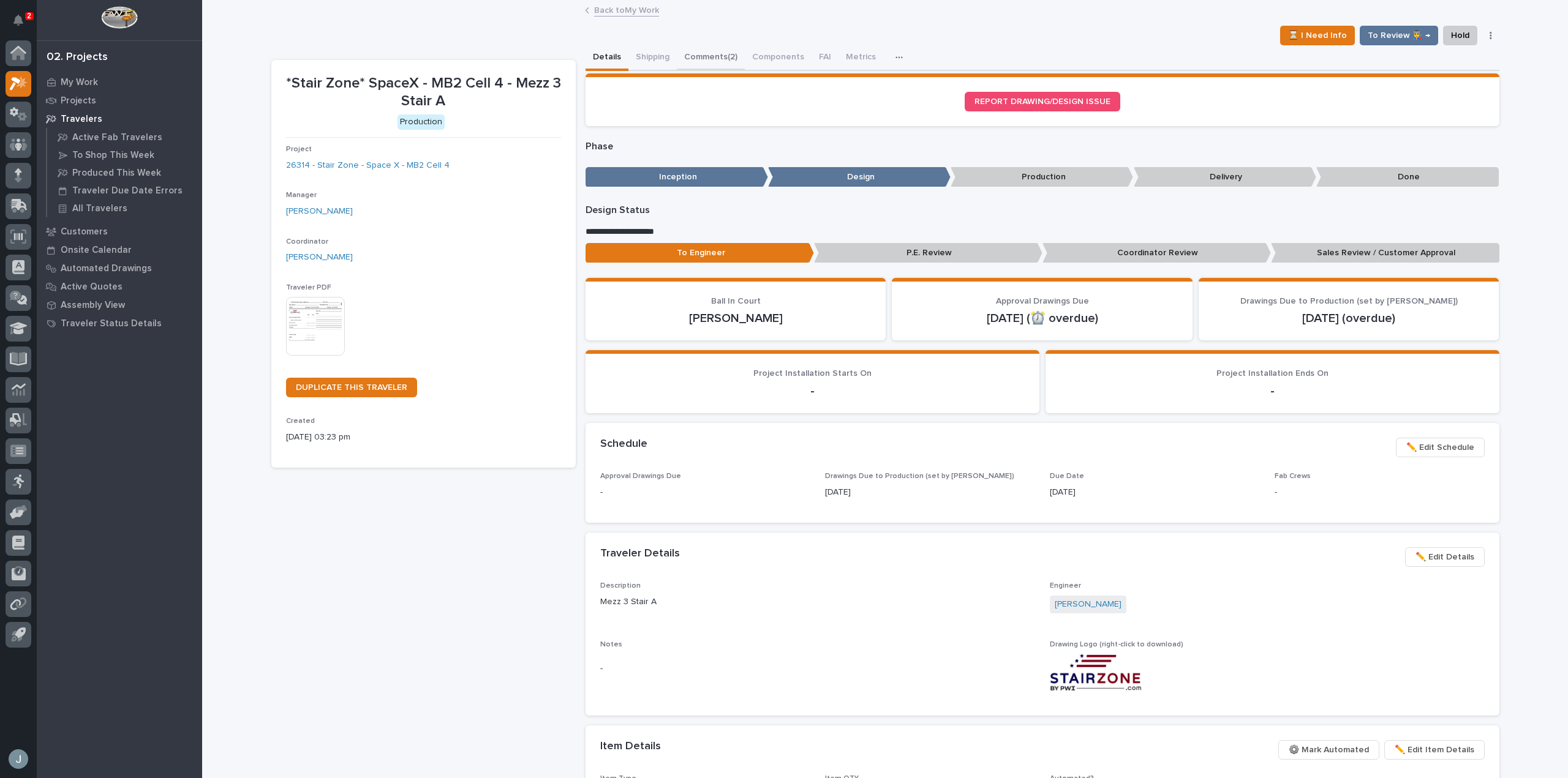 click on "Comments  (2)" at bounding box center [710, 58] 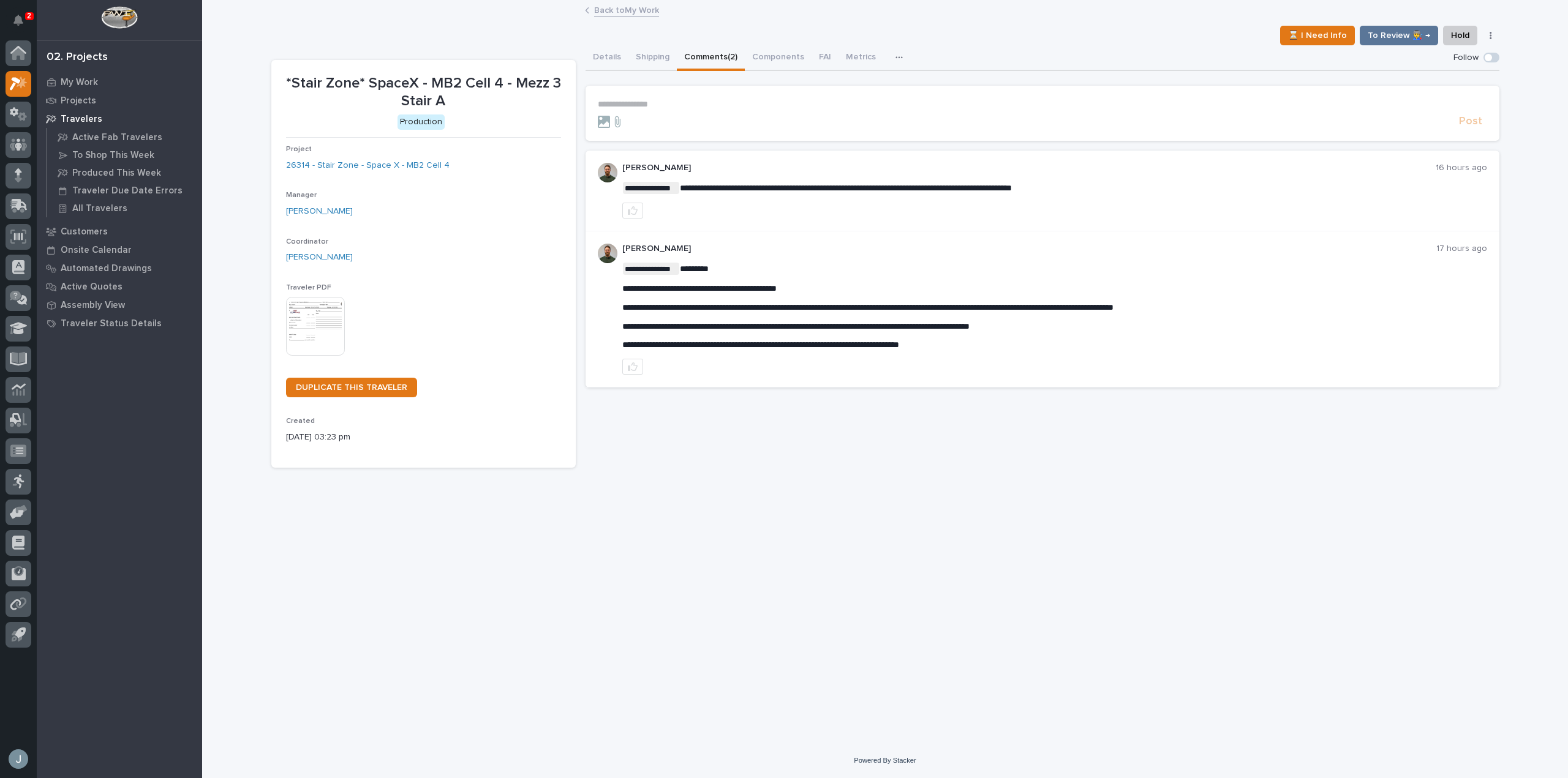click on "**********" at bounding box center [1042, 104] 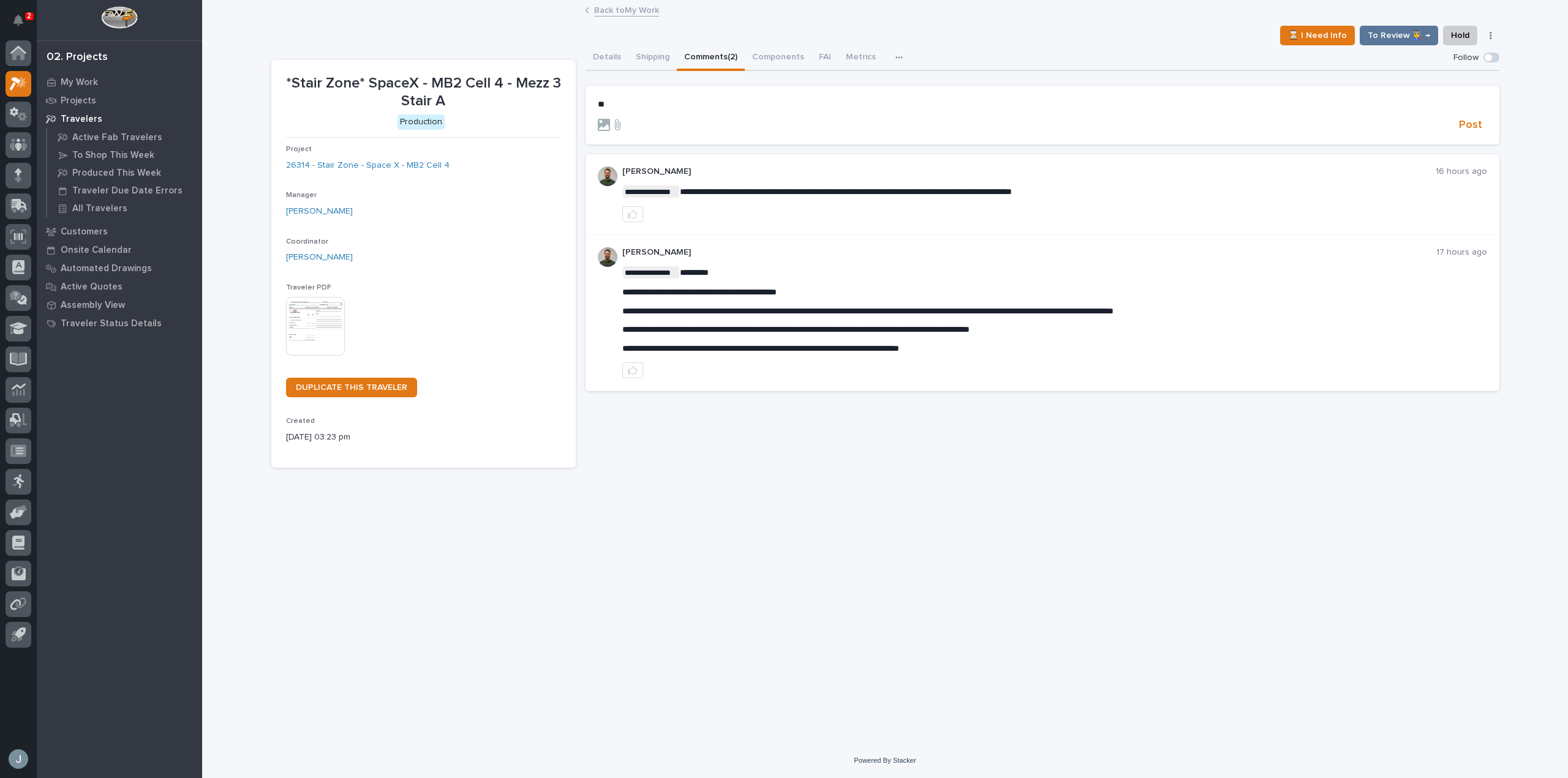type 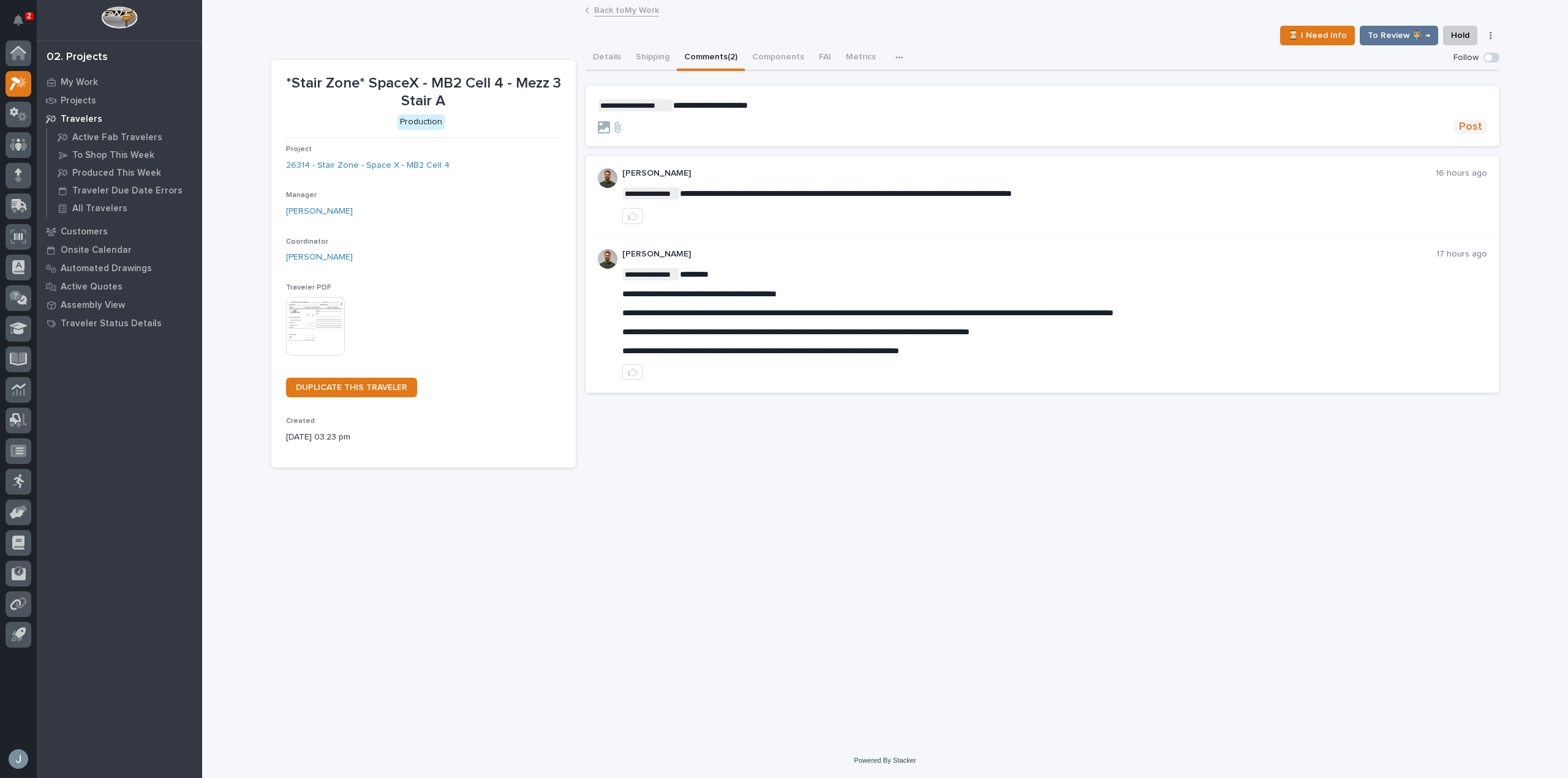 click on "Post" at bounding box center (1471, 127) 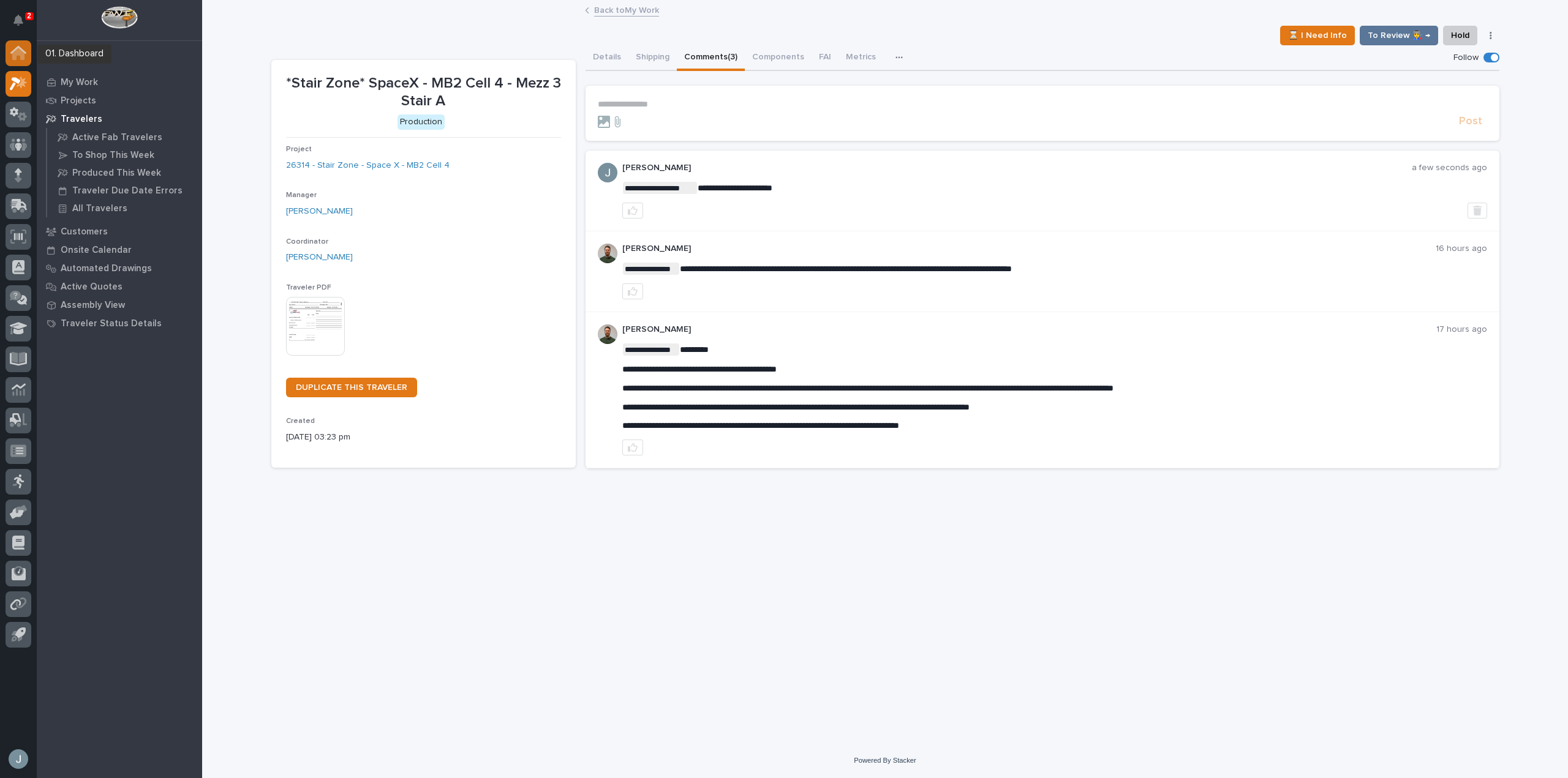 click 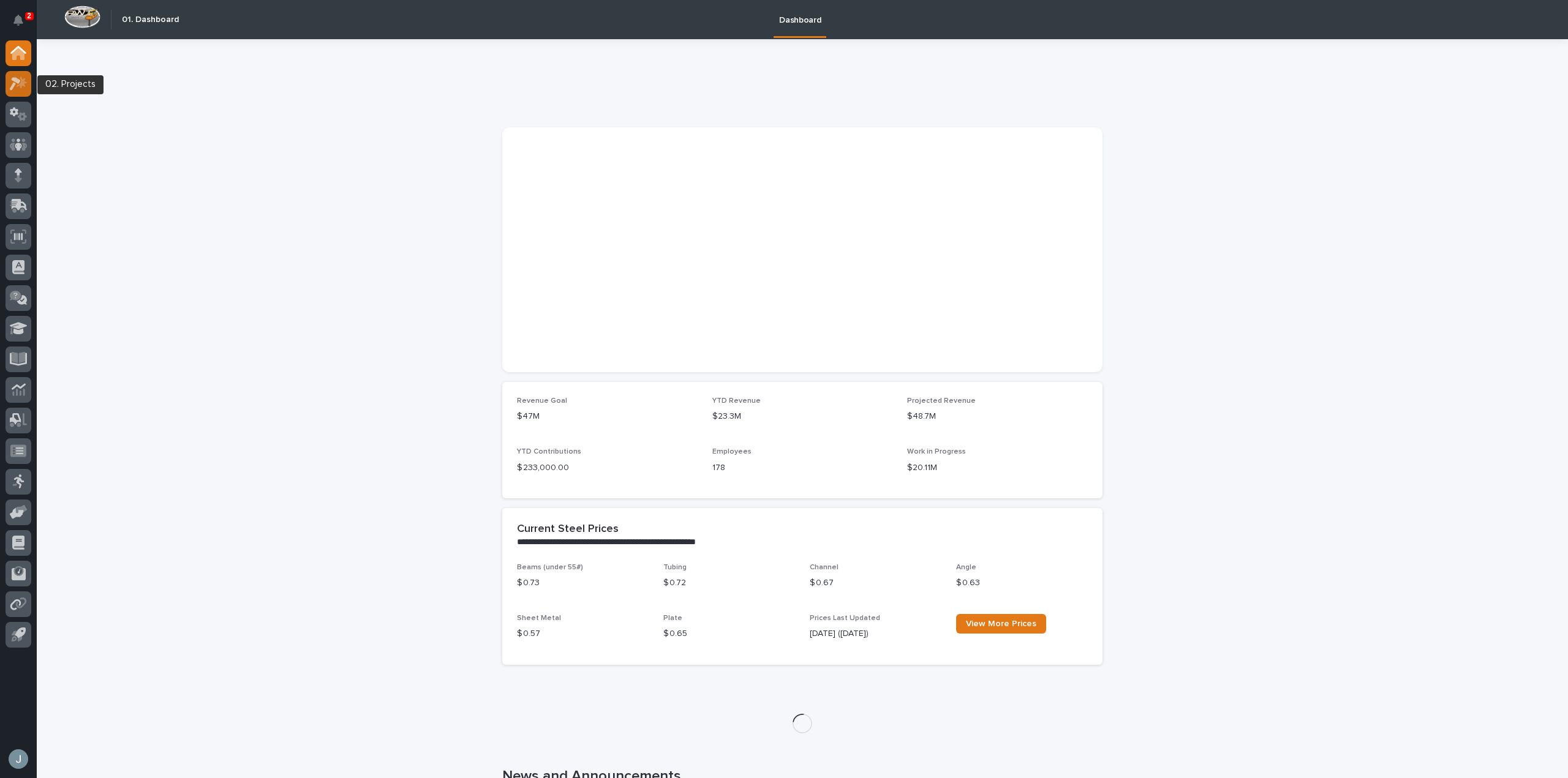 click 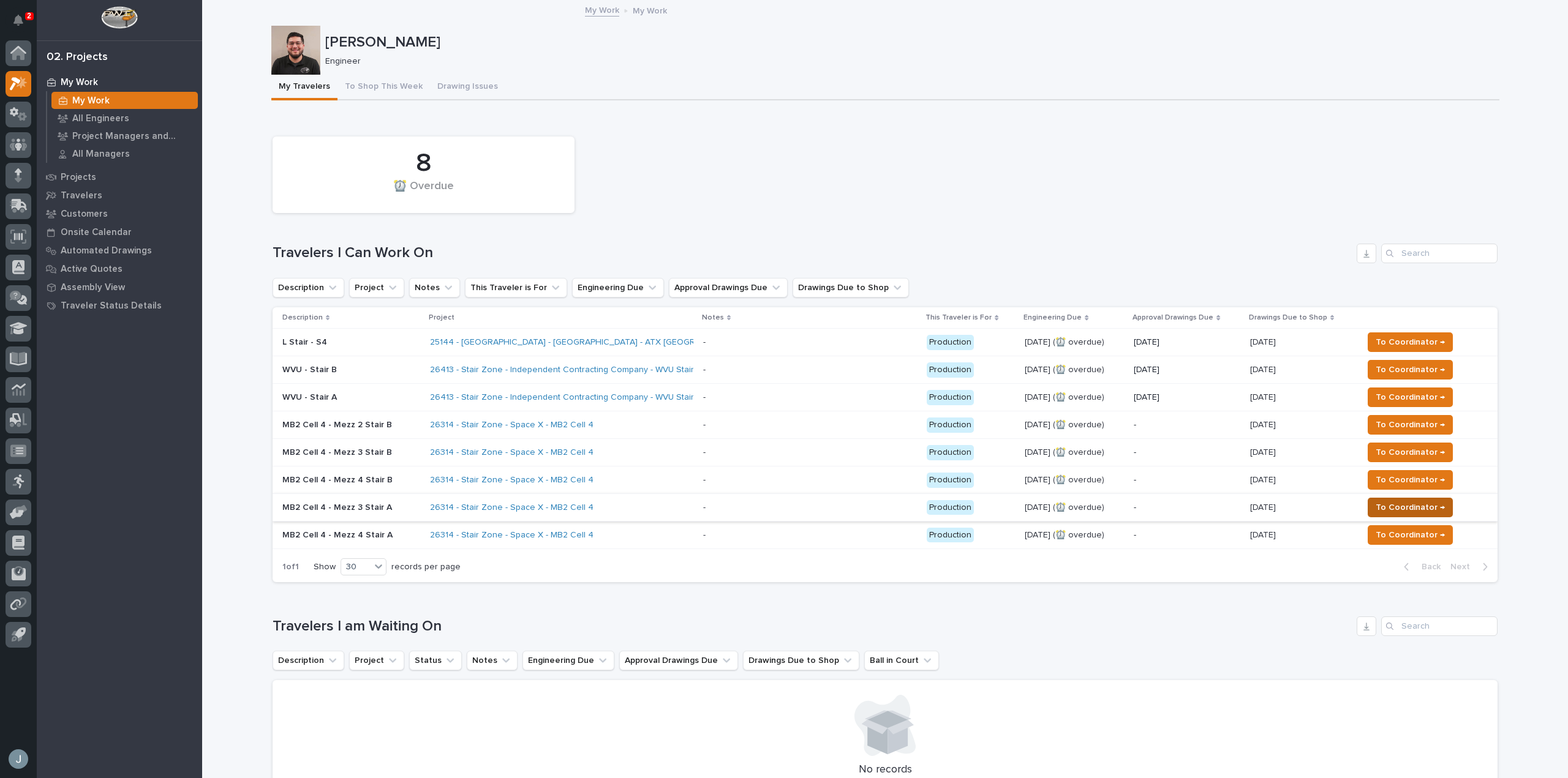 click on "To Coordinator →" at bounding box center (1410, 507) 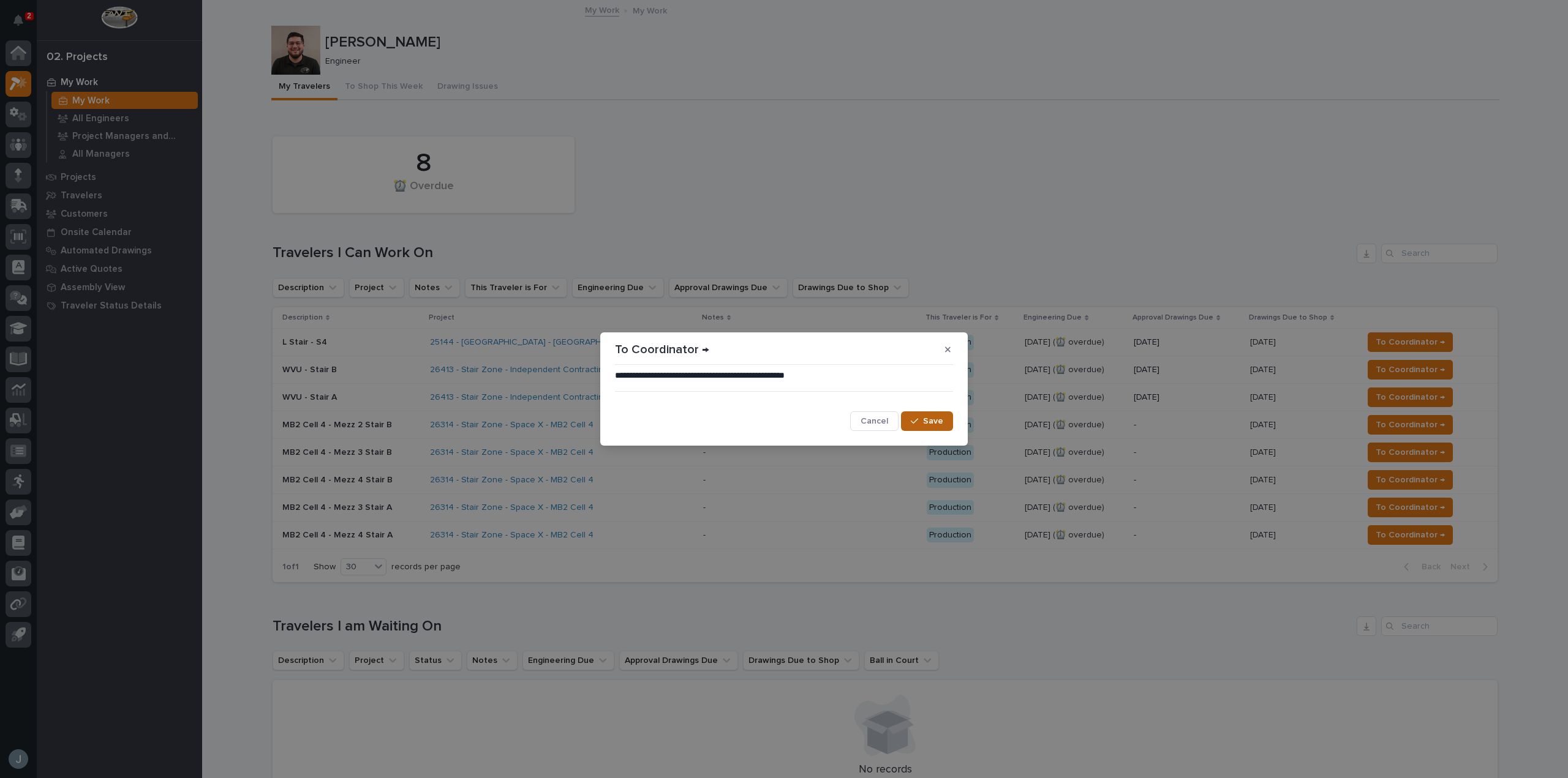 click on "Save" at bounding box center [933, 421] 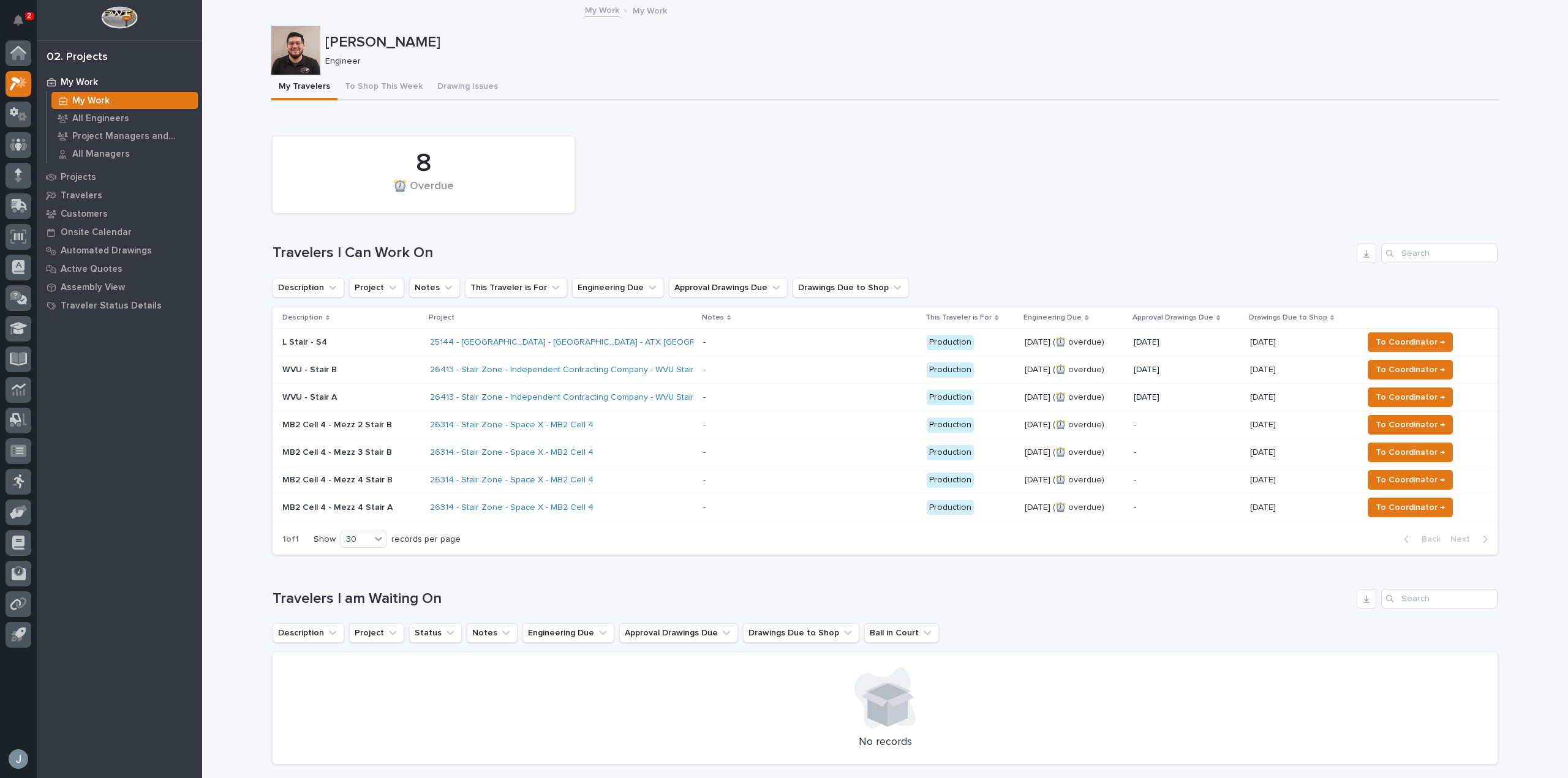 click on "26314 - Stair Zone - Space X - MB2 Cell 4" at bounding box center [537, 507] 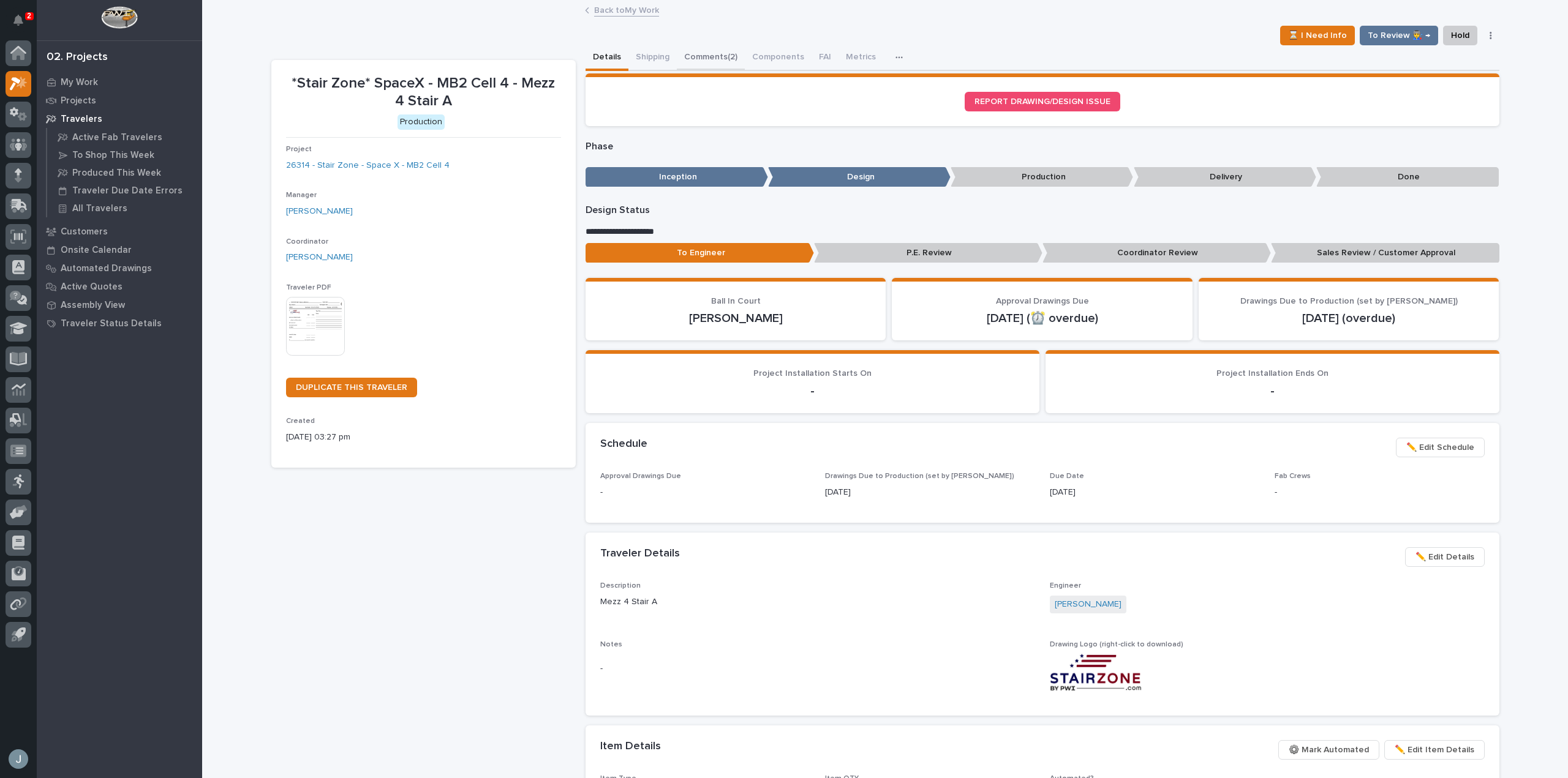 click on "Comments  (2)" at bounding box center (710, 58) 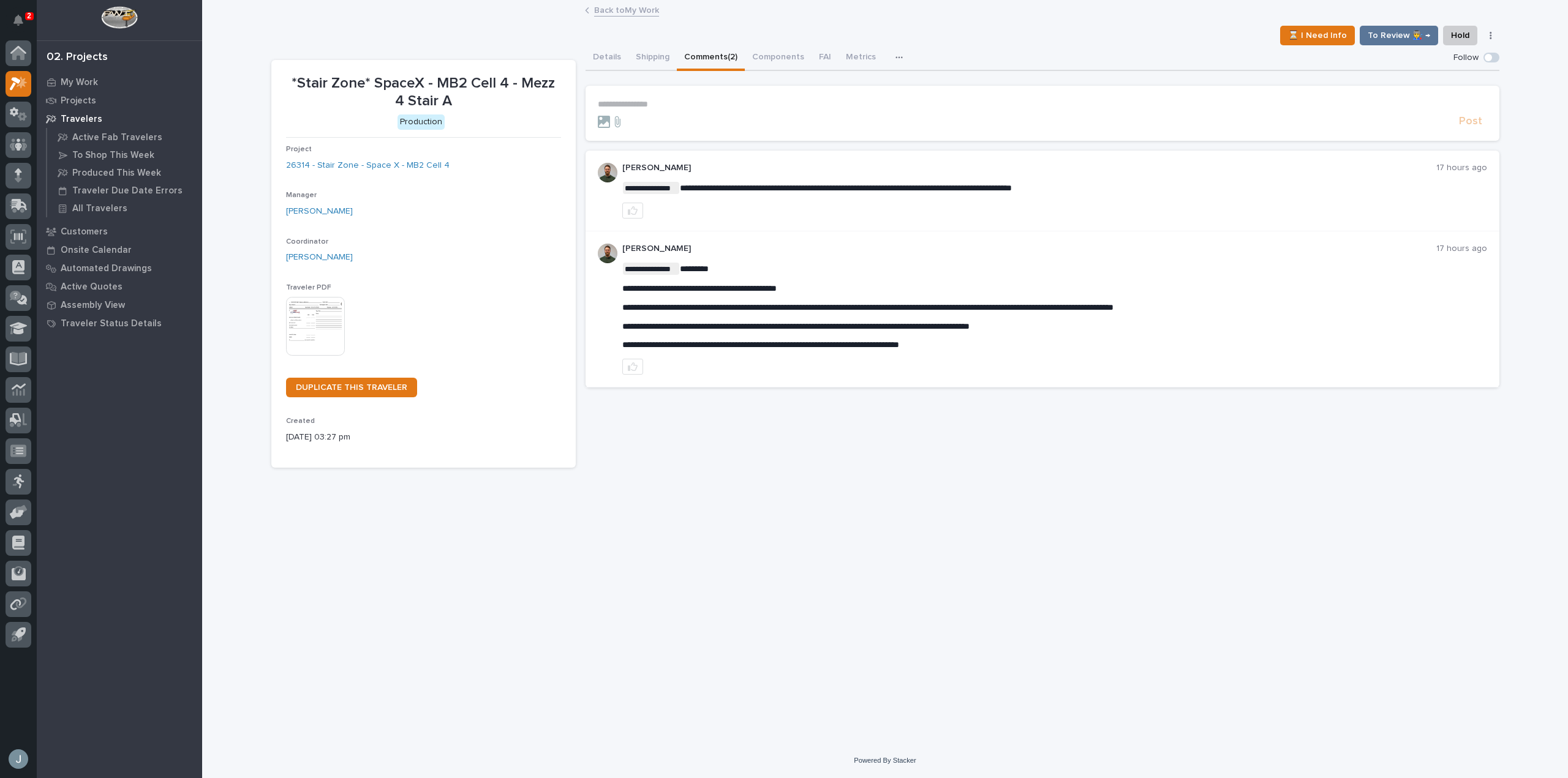click on "**********" at bounding box center [1042, 104] 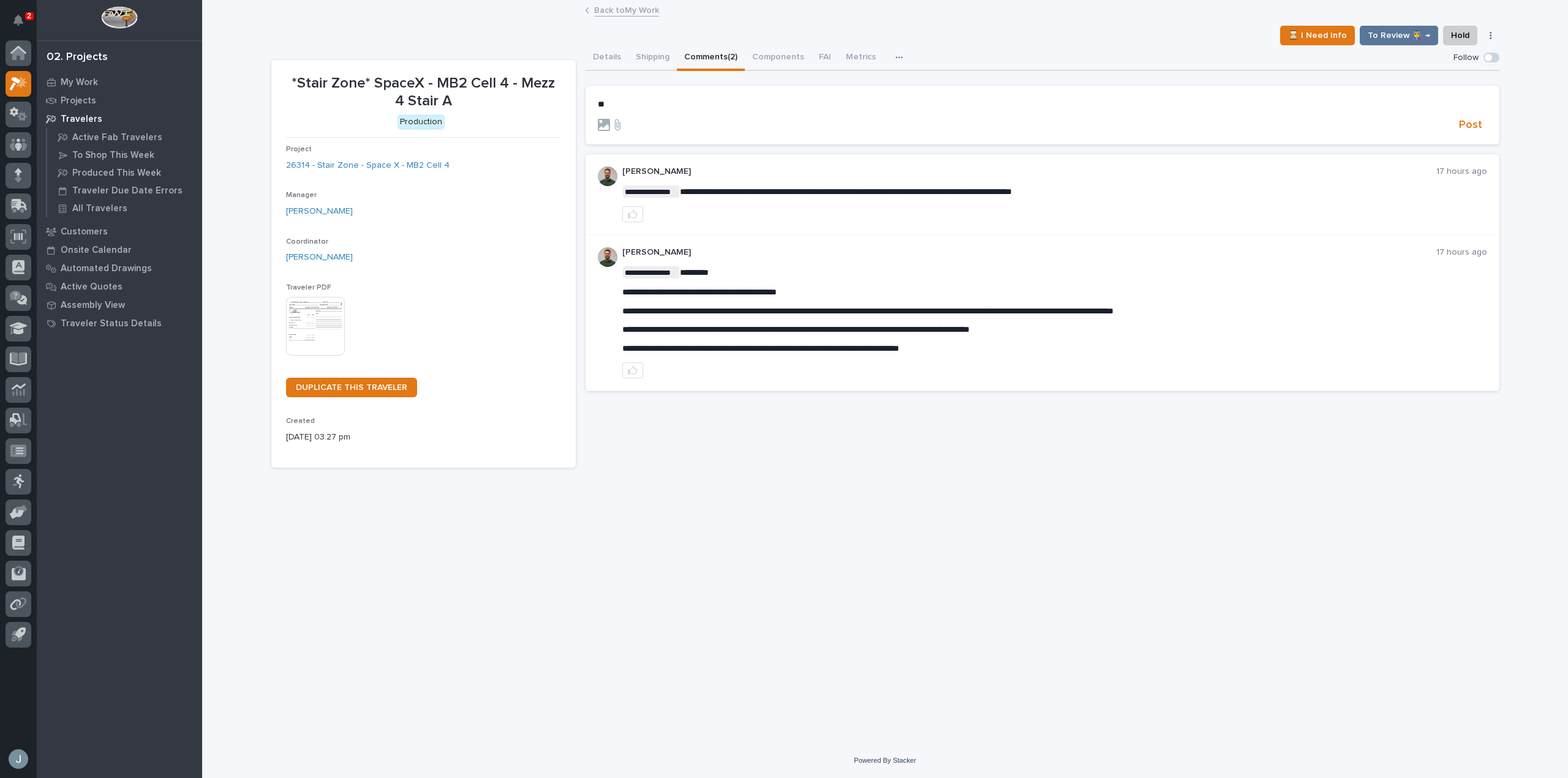 type 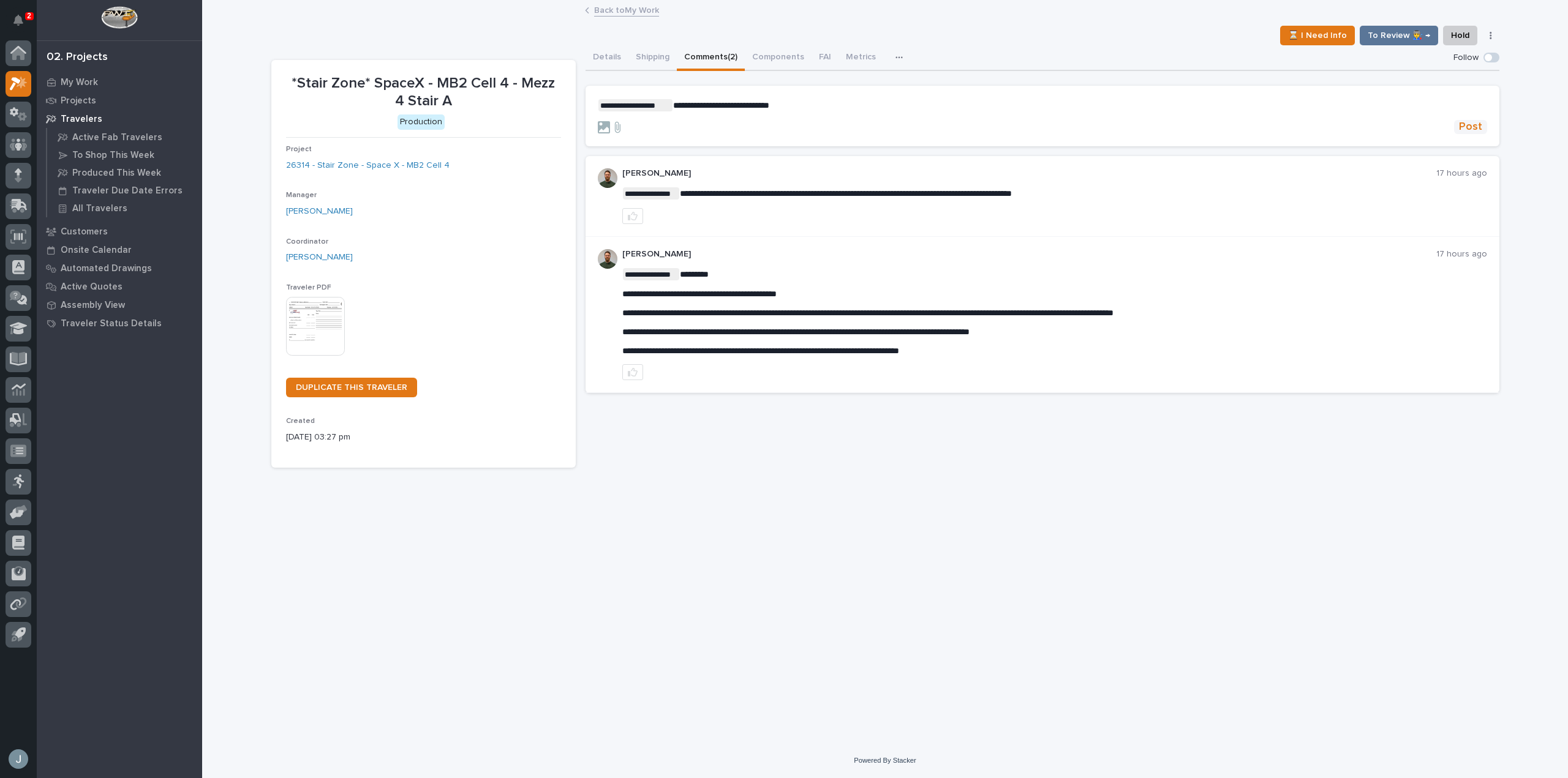 click on "Post" at bounding box center (1471, 127) 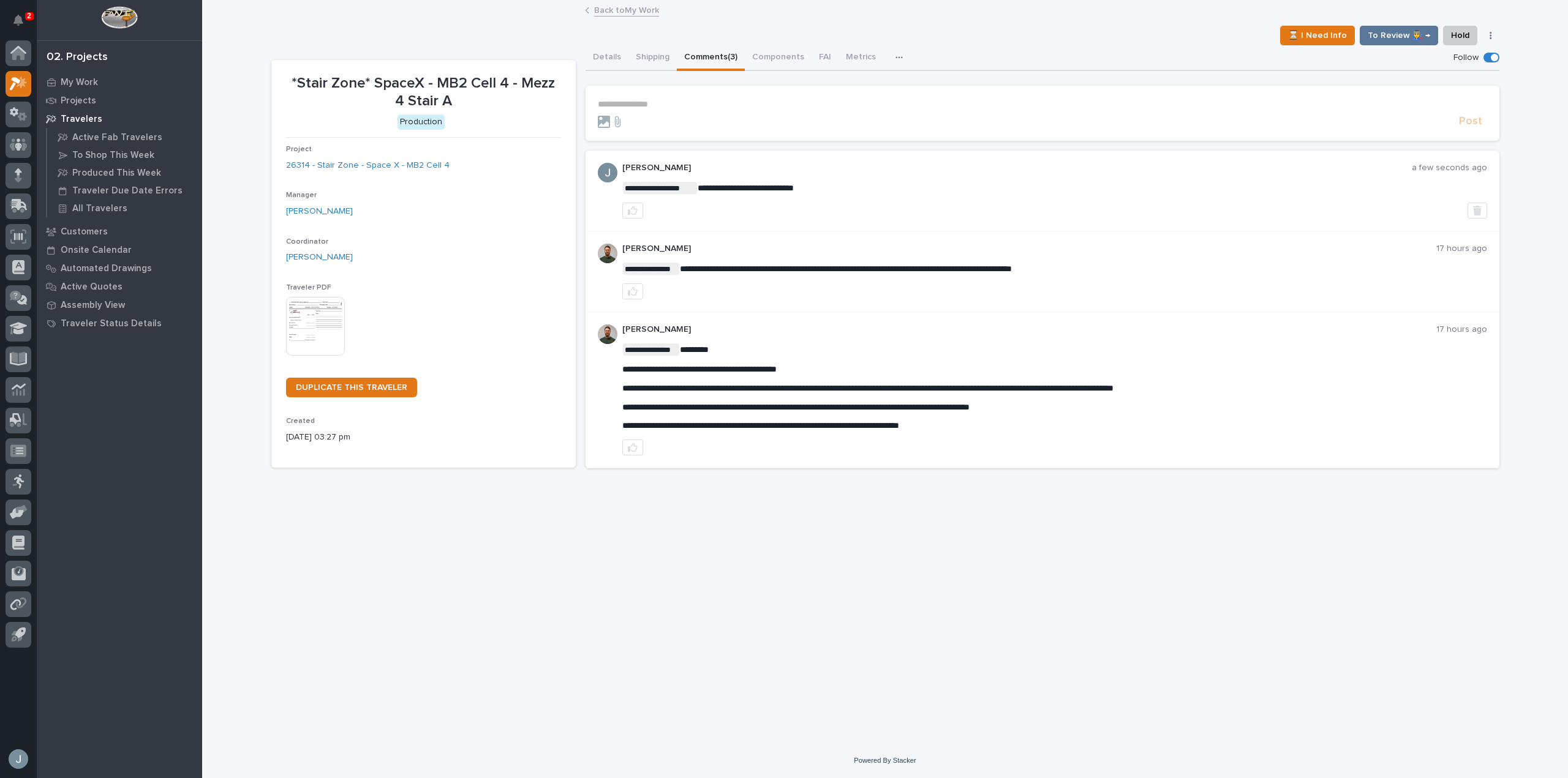 click on "Travelers" at bounding box center (81, 119) 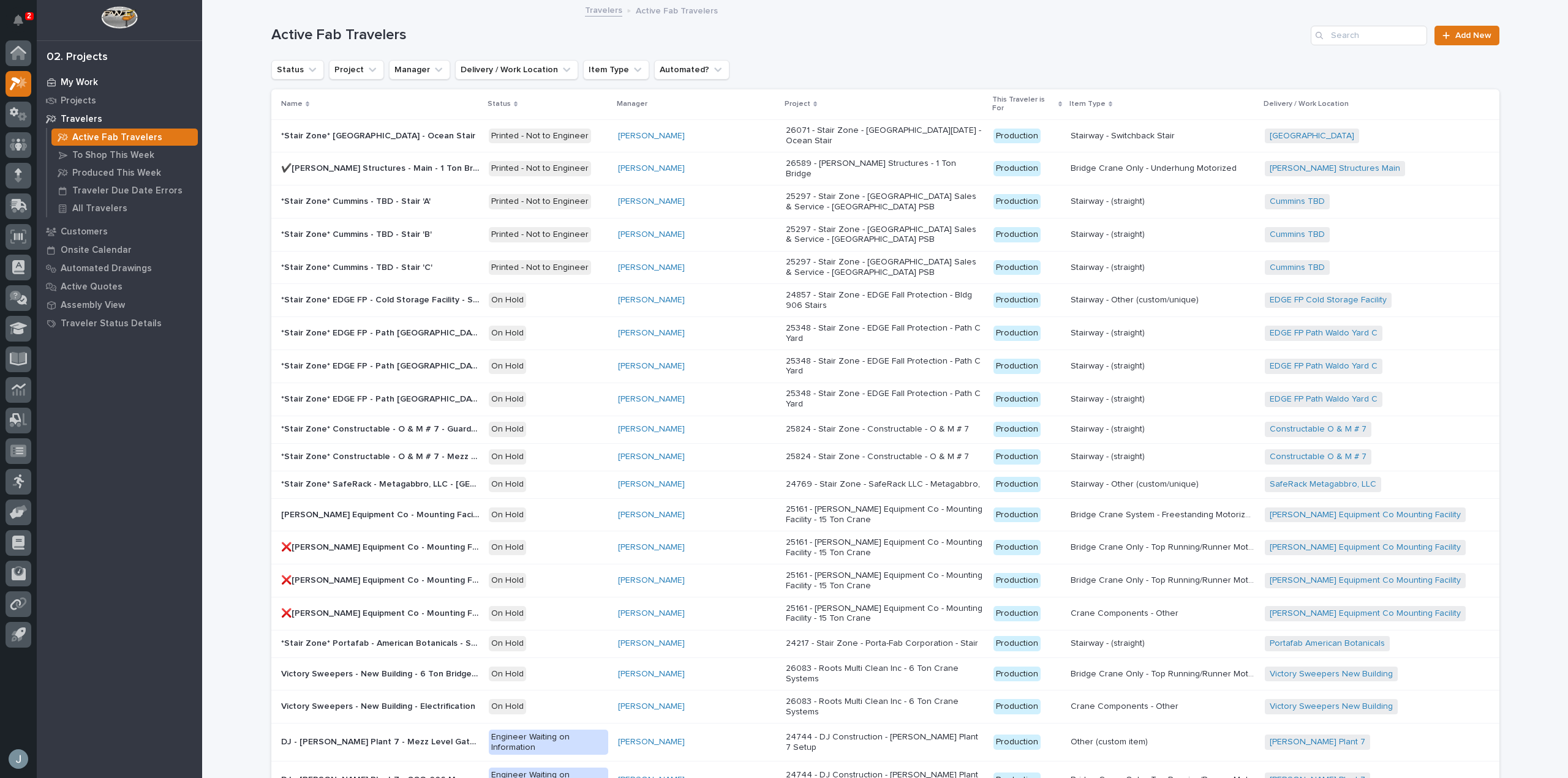 click on "My Work" at bounding box center (79, 83) 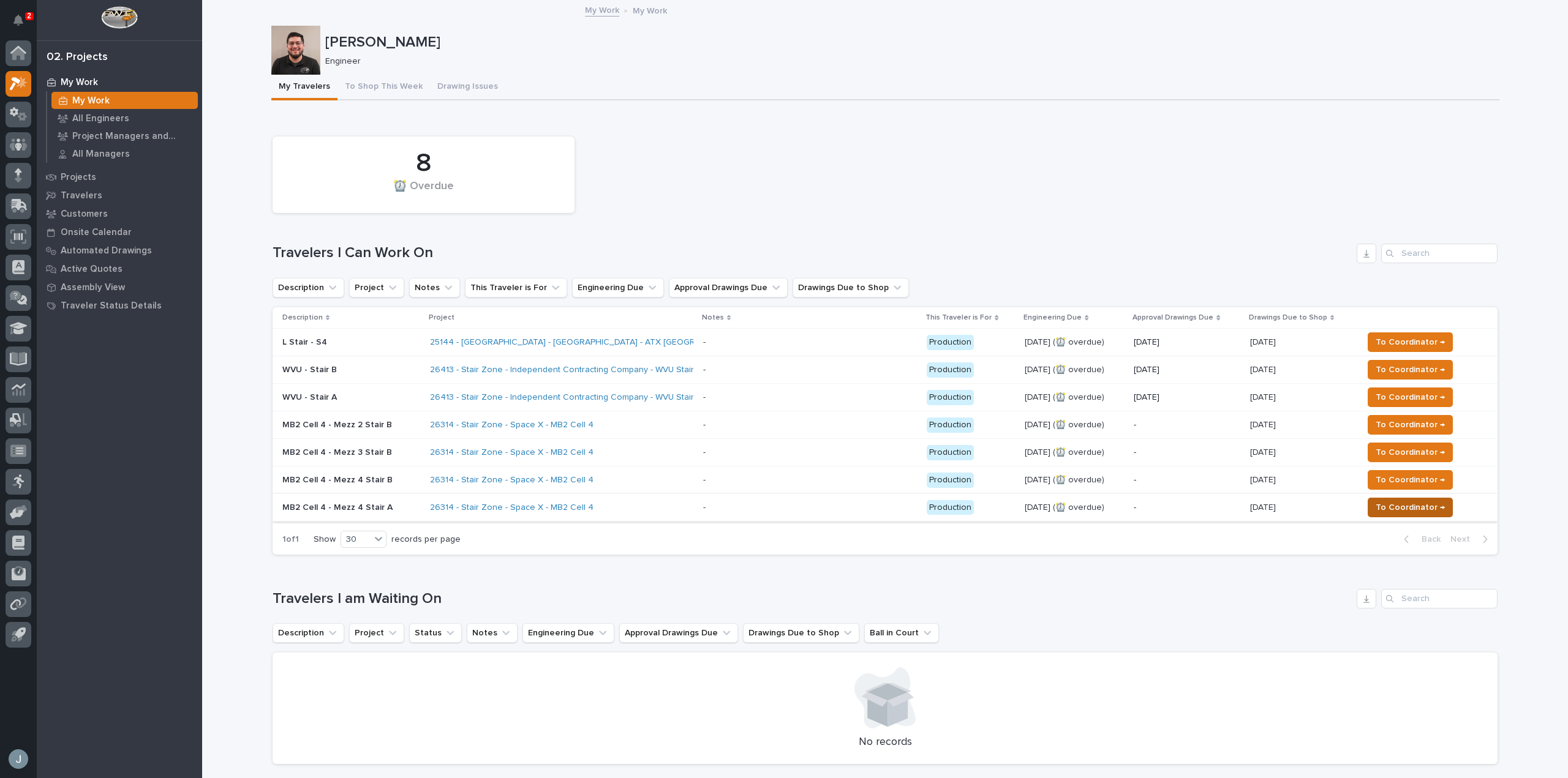click on "To Coordinator →" at bounding box center (1410, 507) 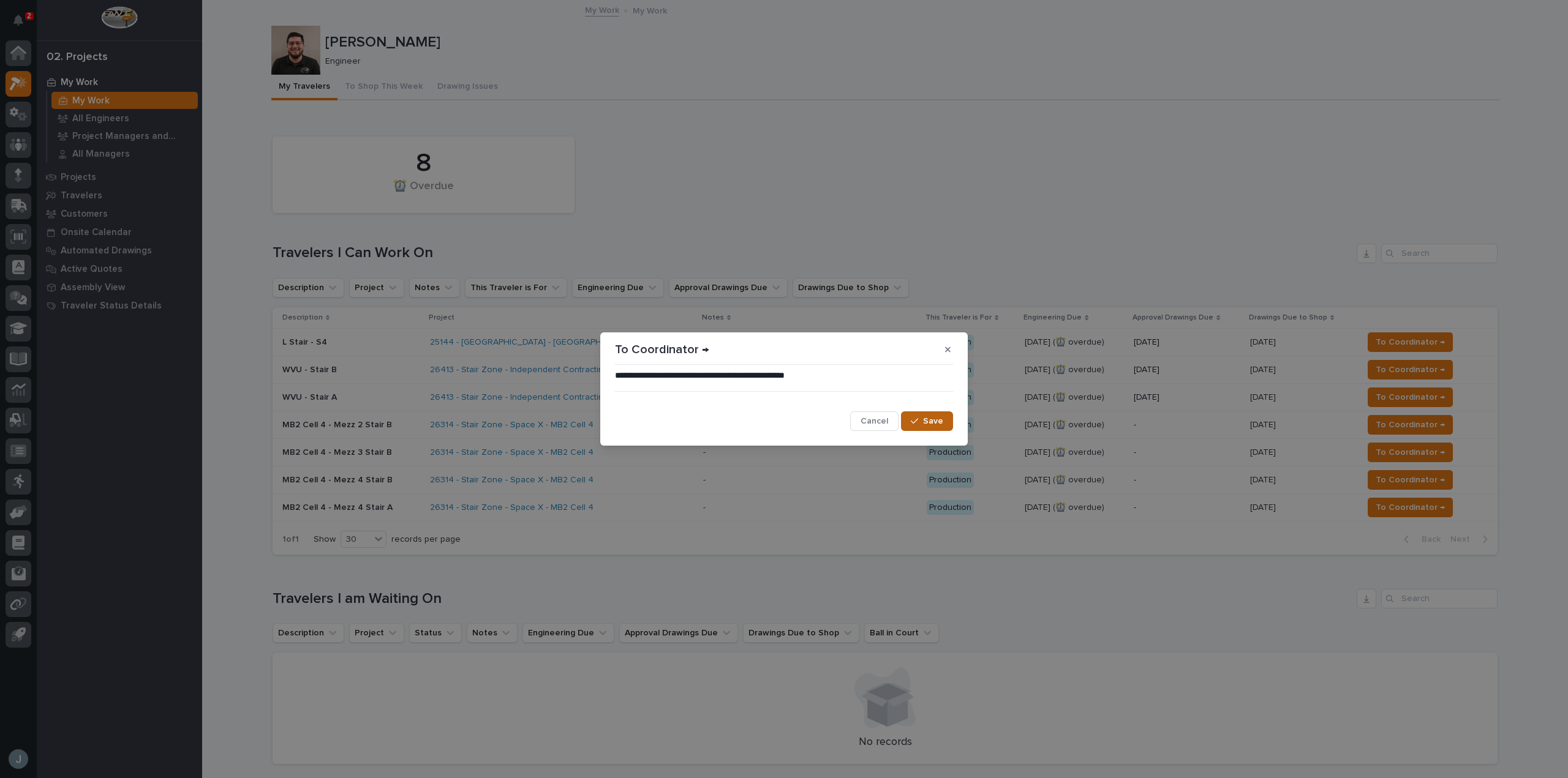 click on "Save" at bounding box center [927, 421] 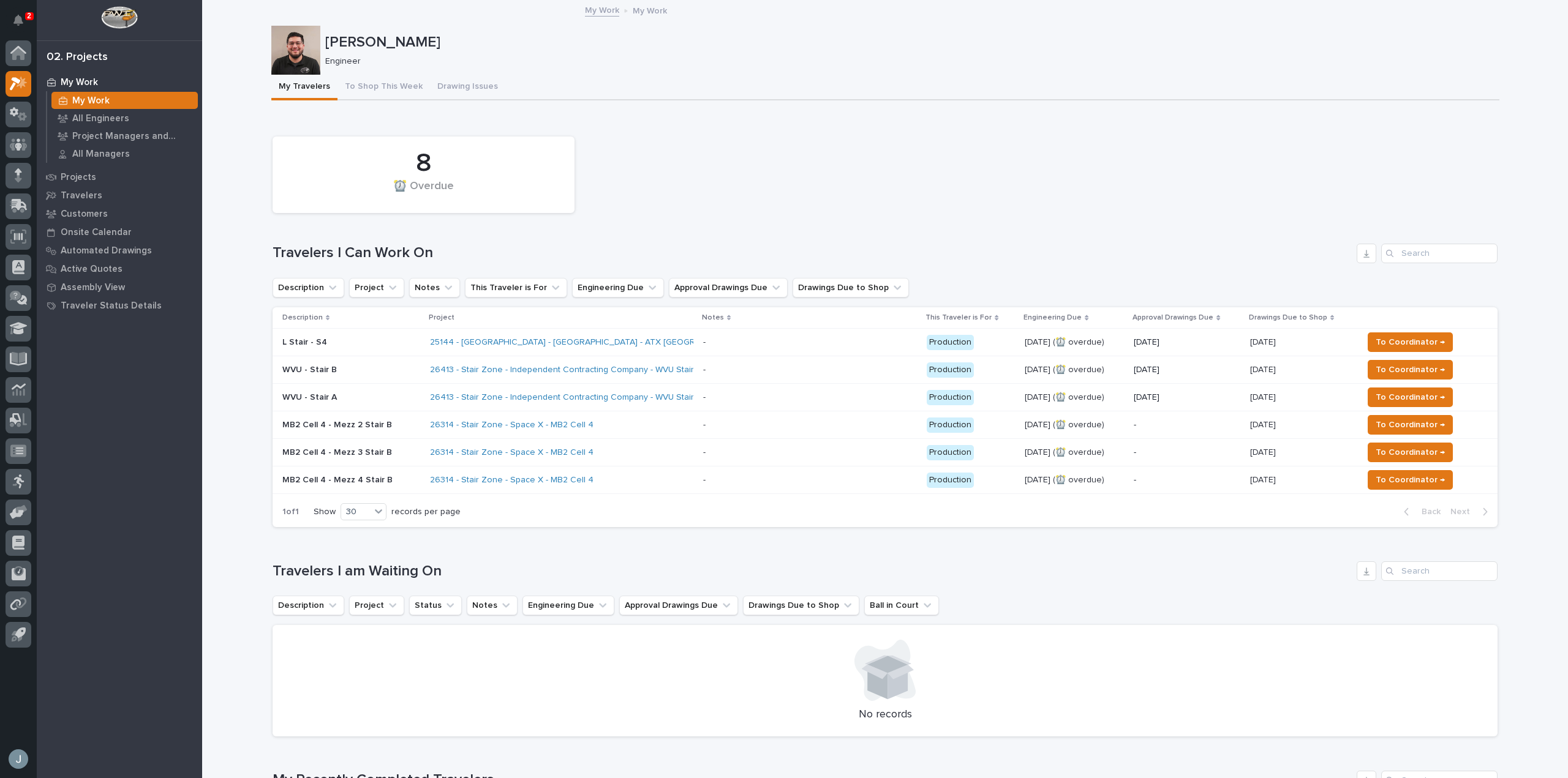 click on "MB2 Cell 4 - Mezz 2 Stair B" at bounding box center (351, 425) 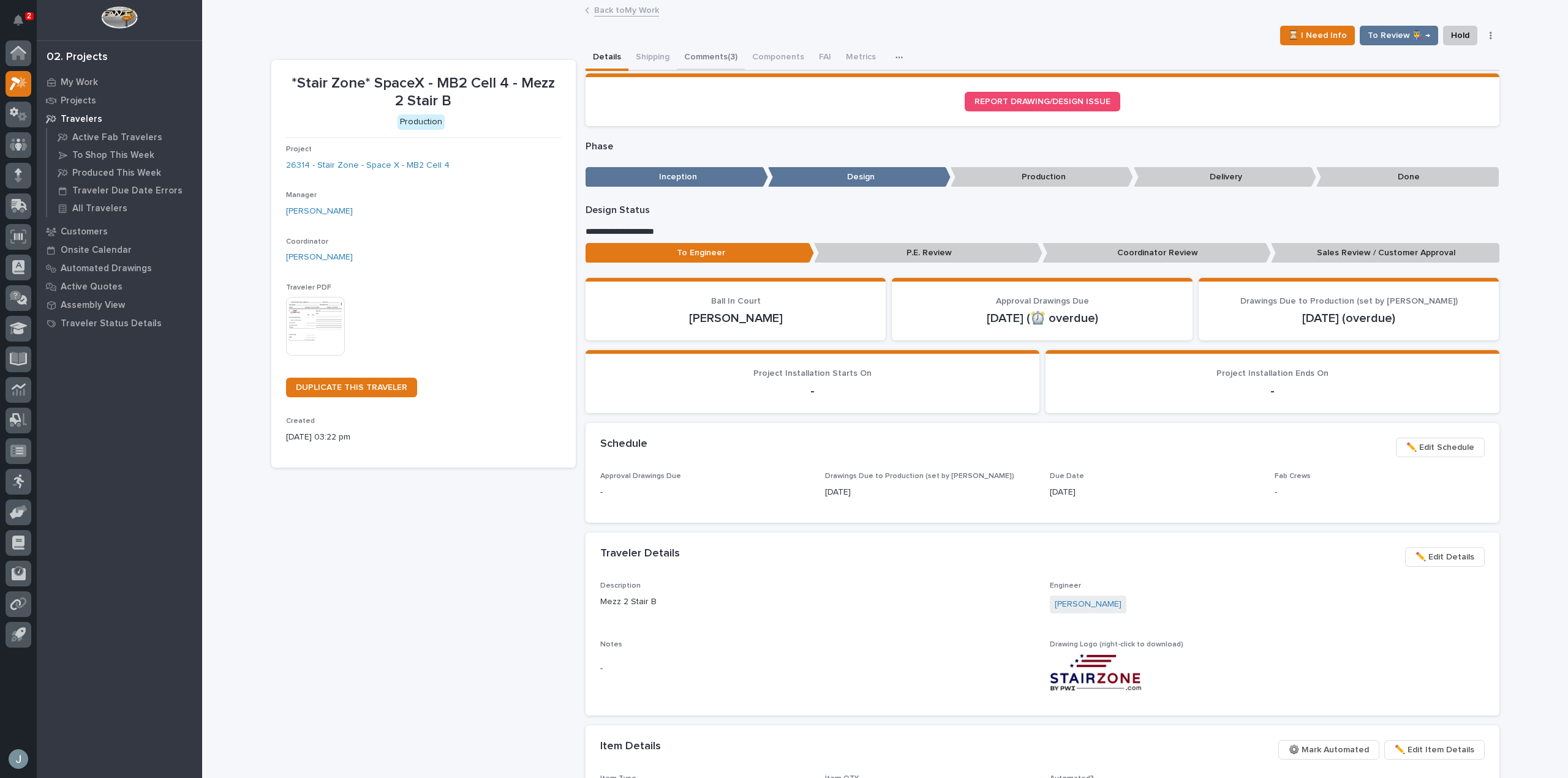 click on "Comments  (3)" at bounding box center [710, 58] 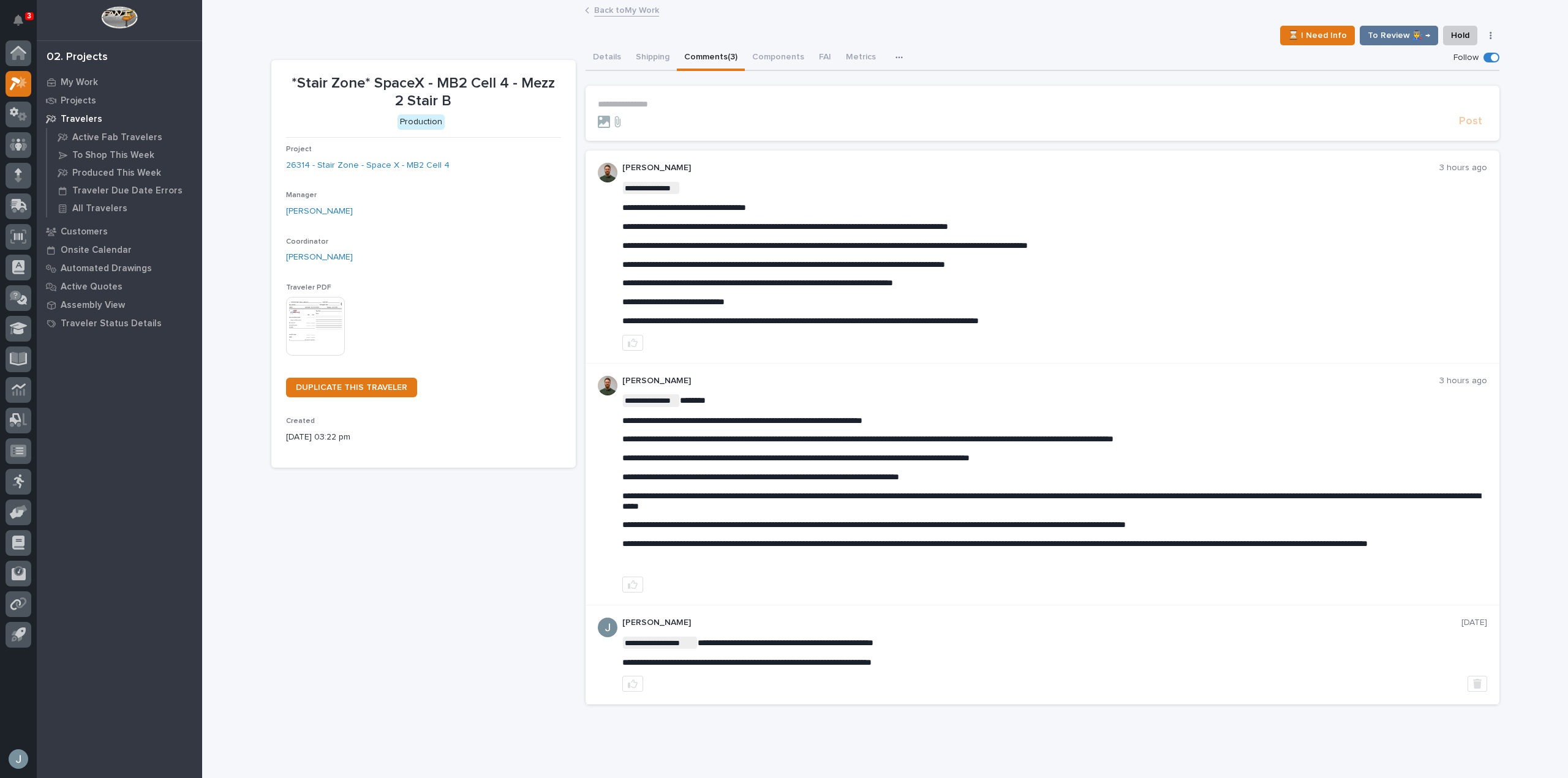 click on "⏳ I Need Info To Review 👨‍🏭 → Hold Cancel Change Traveler Type Regenerate PDF Generate VIP" at bounding box center (885, 36) 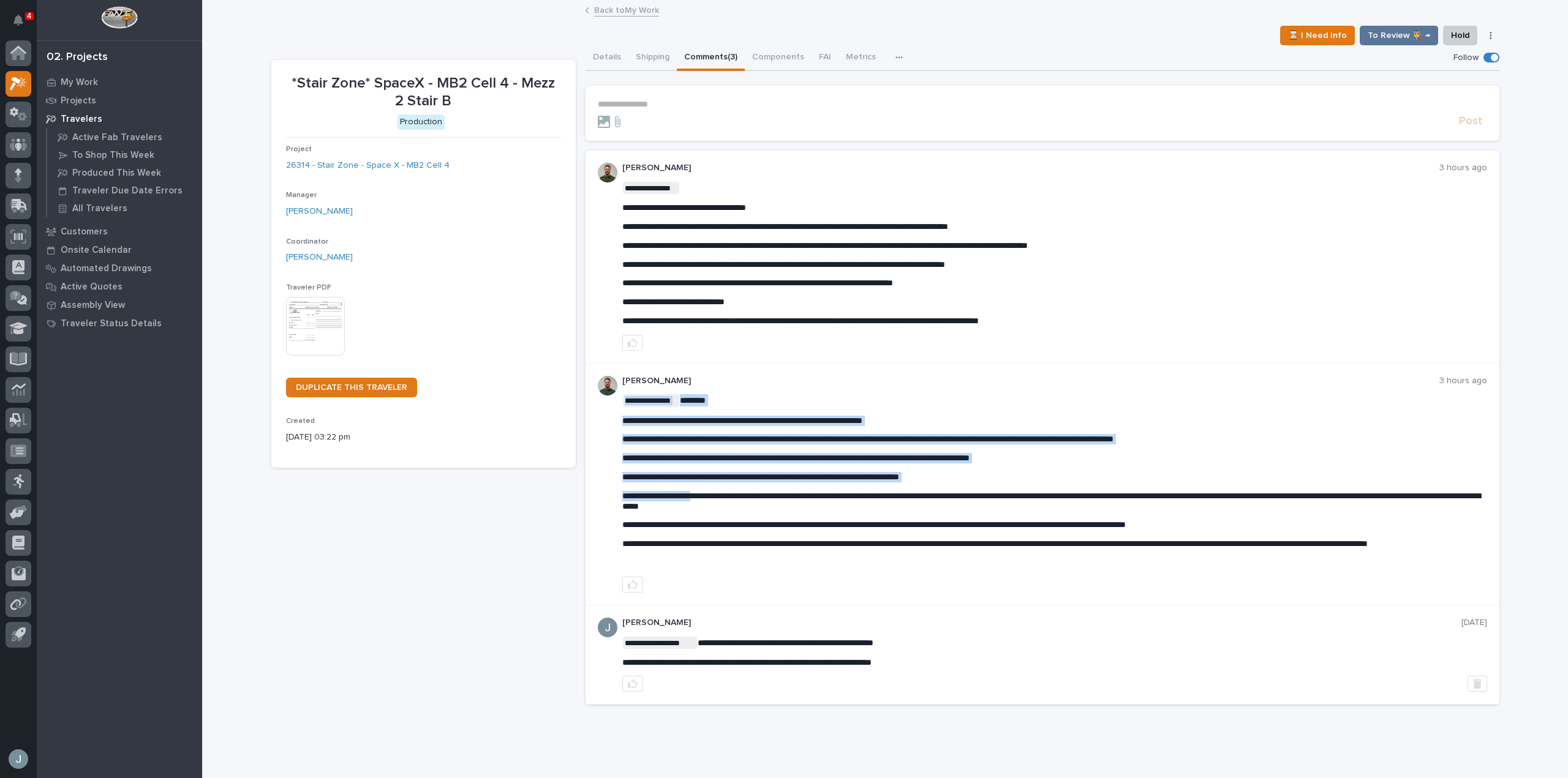 drag, startPoint x: 686, startPoint y: 499, endPoint x: 701, endPoint y: 497, distance: 15.132746 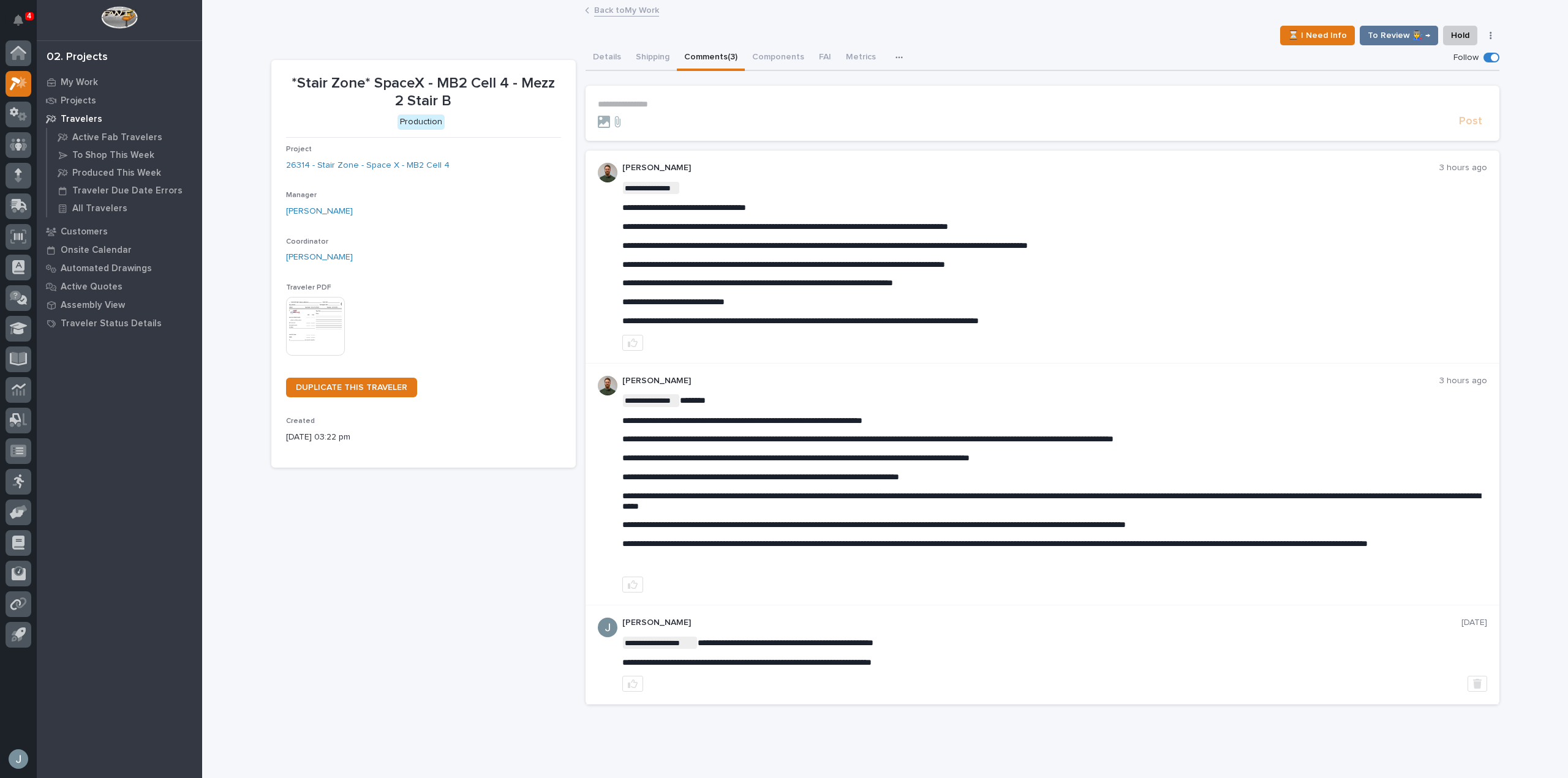 click on "4" at bounding box center [29, 16] 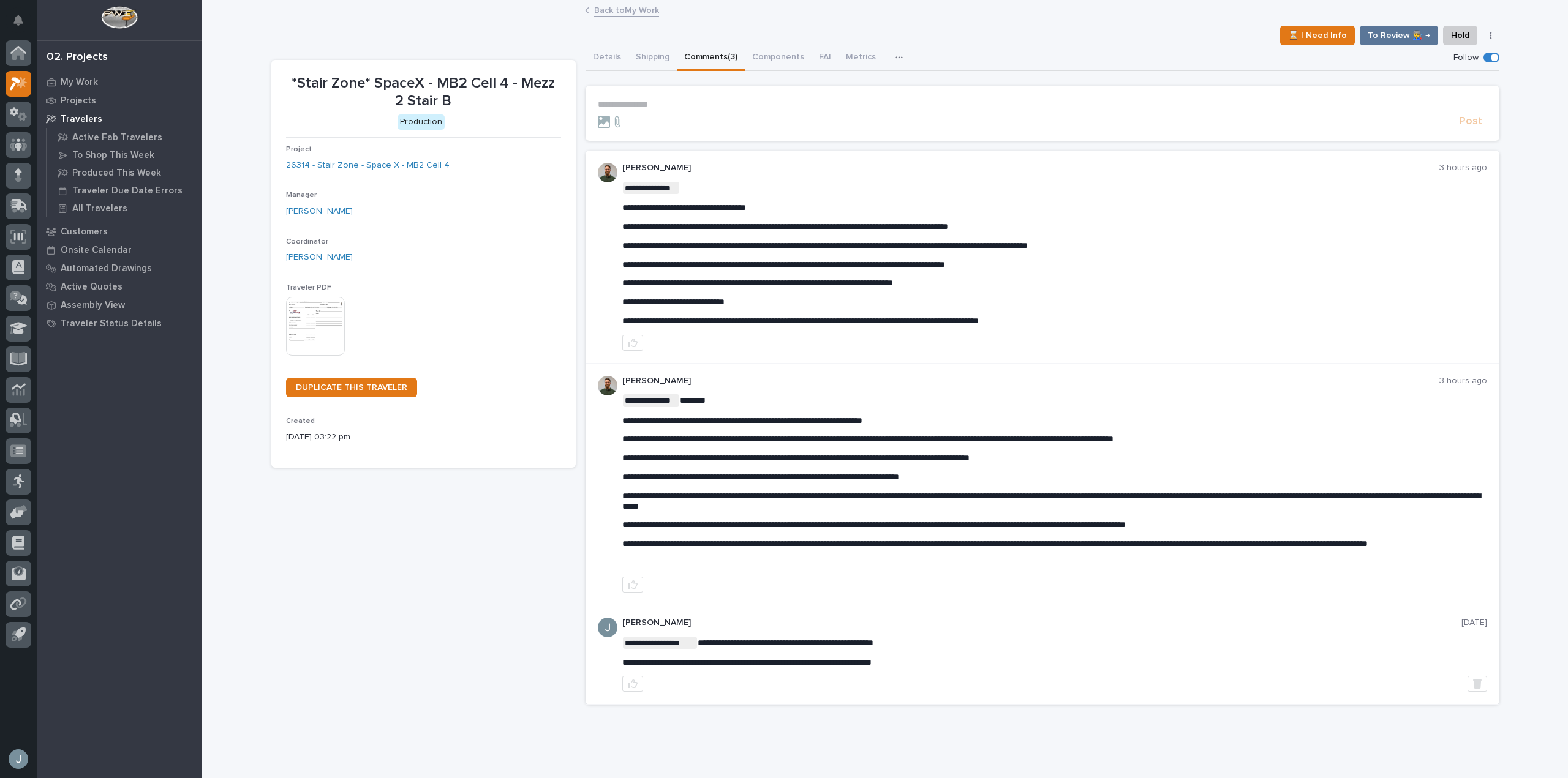 click at bounding box center (18, 20) 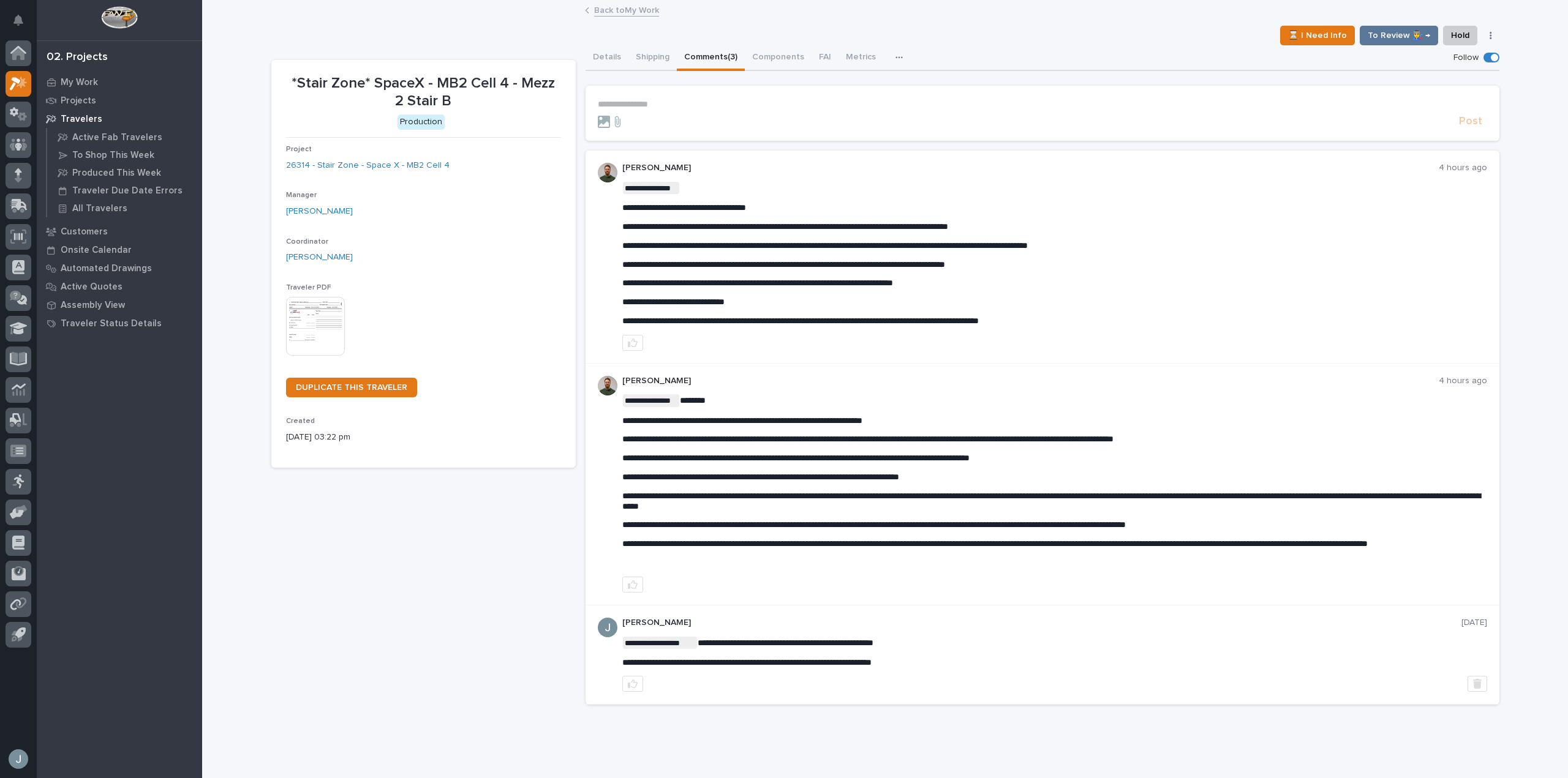 click on "Traveler PDF This file cannot be opened Download File" at bounding box center (423, 326) 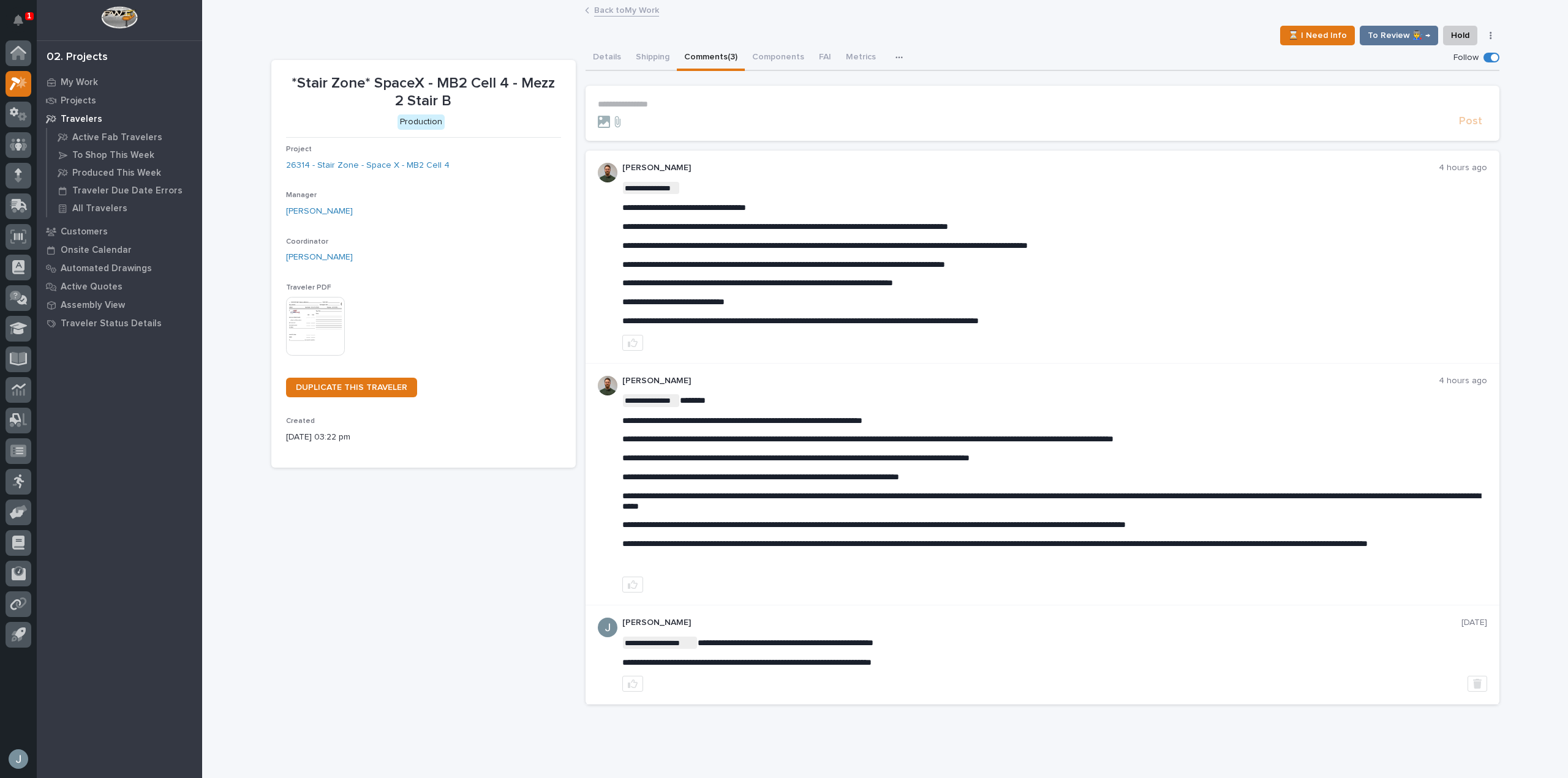 click on "**********" at bounding box center (1042, 104) 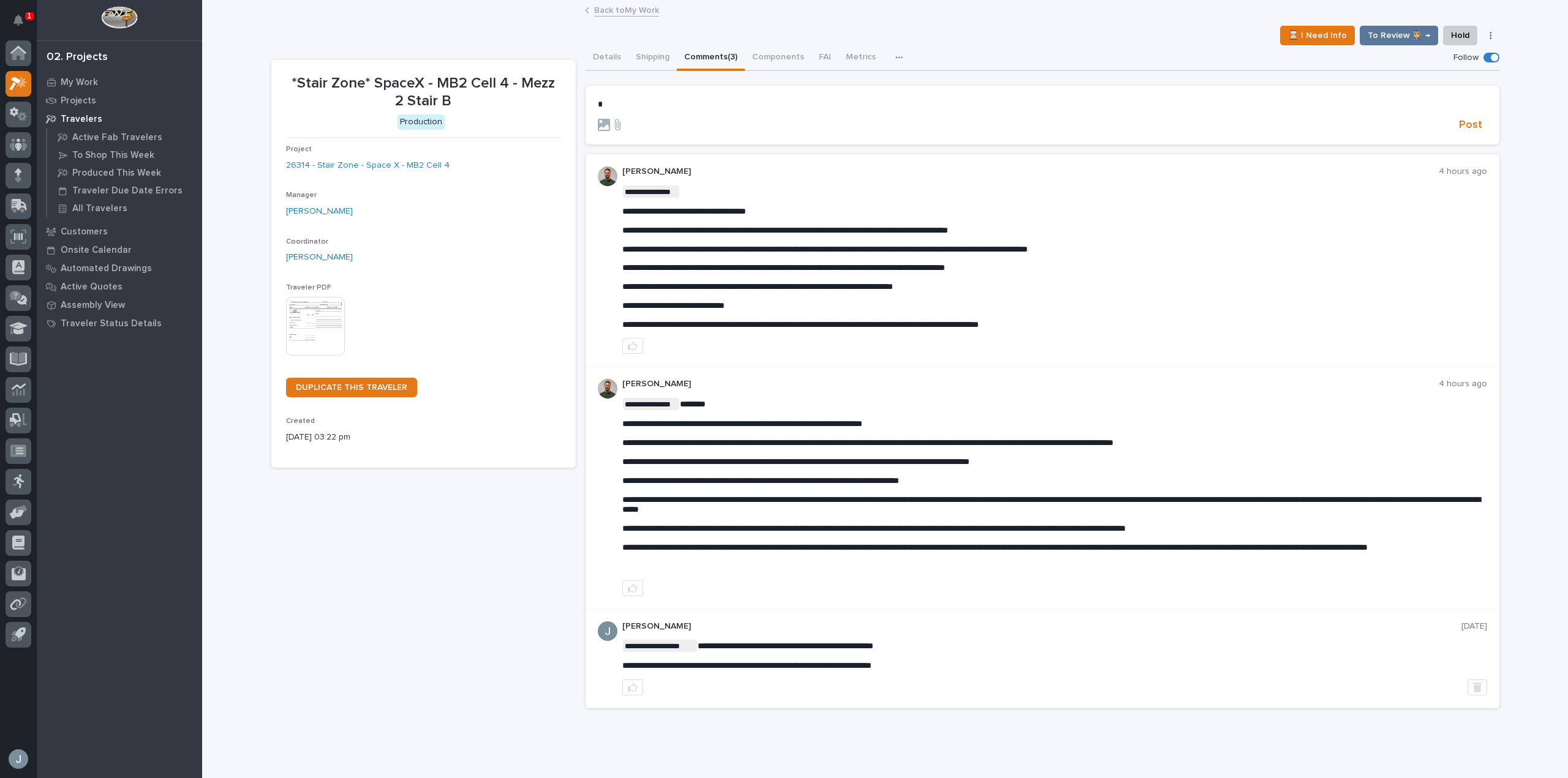 type 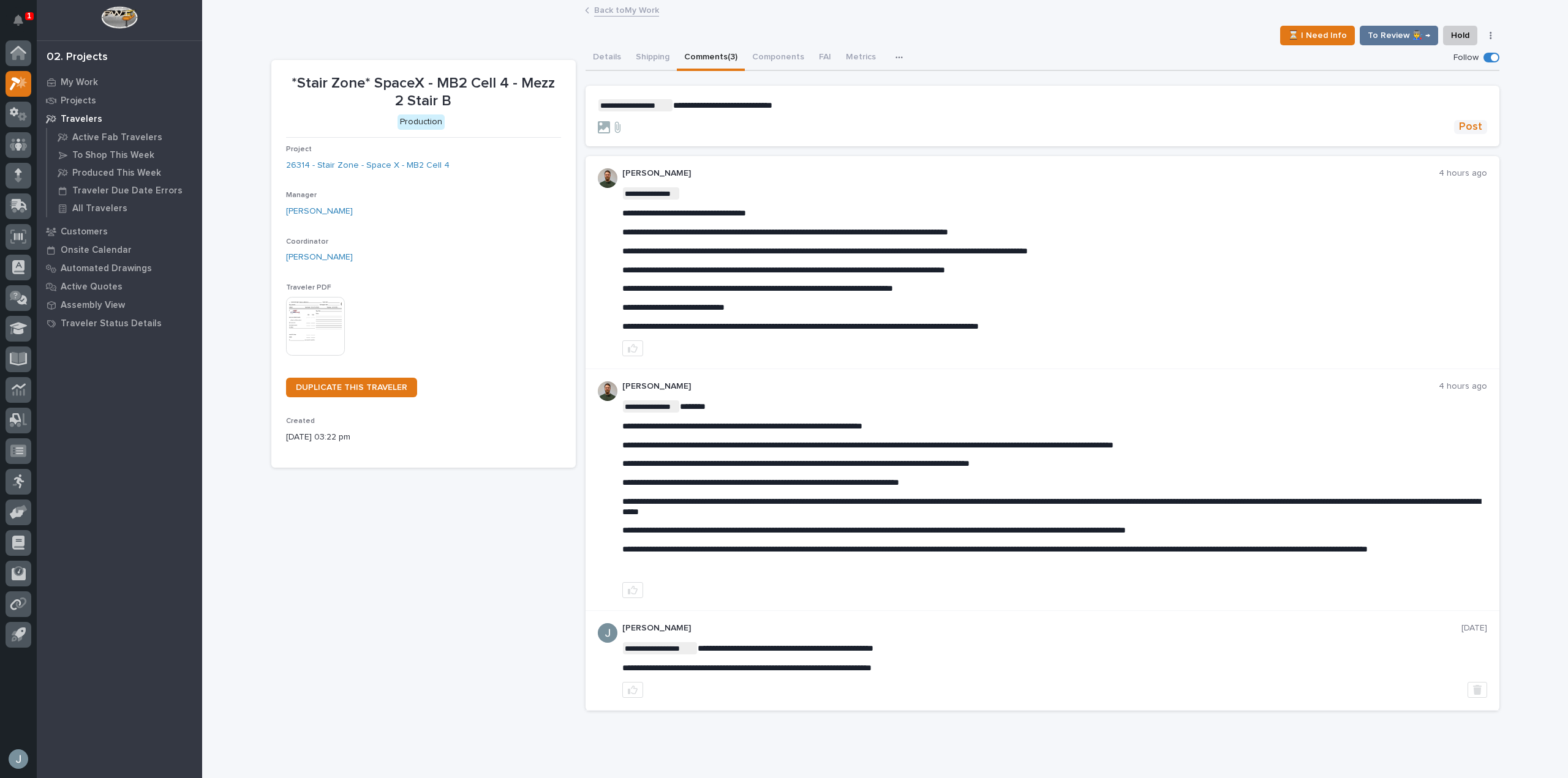 click on "Post" at bounding box center (1471, 127) 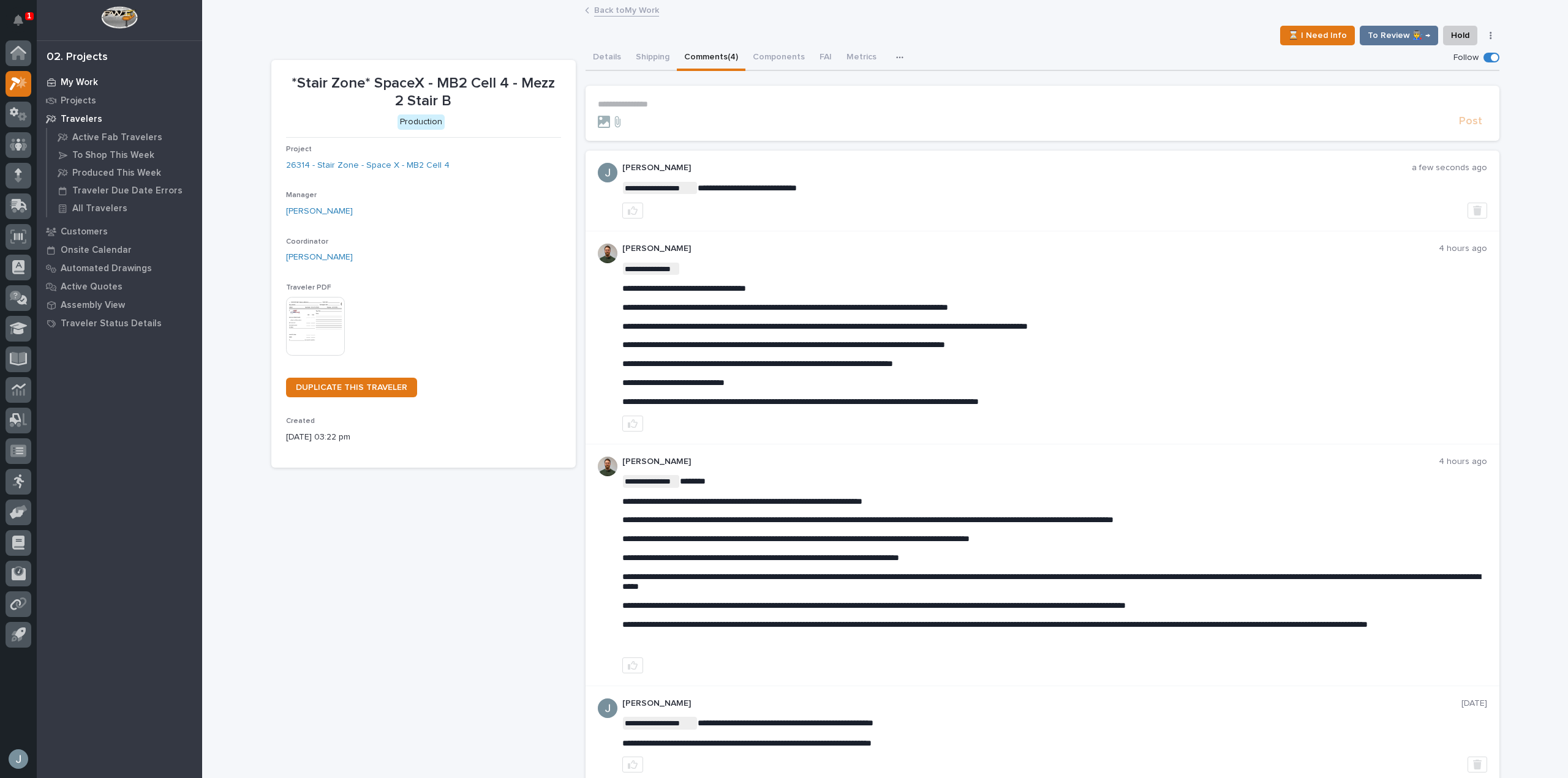 click on "My Work" at bounding box center (79, 83) 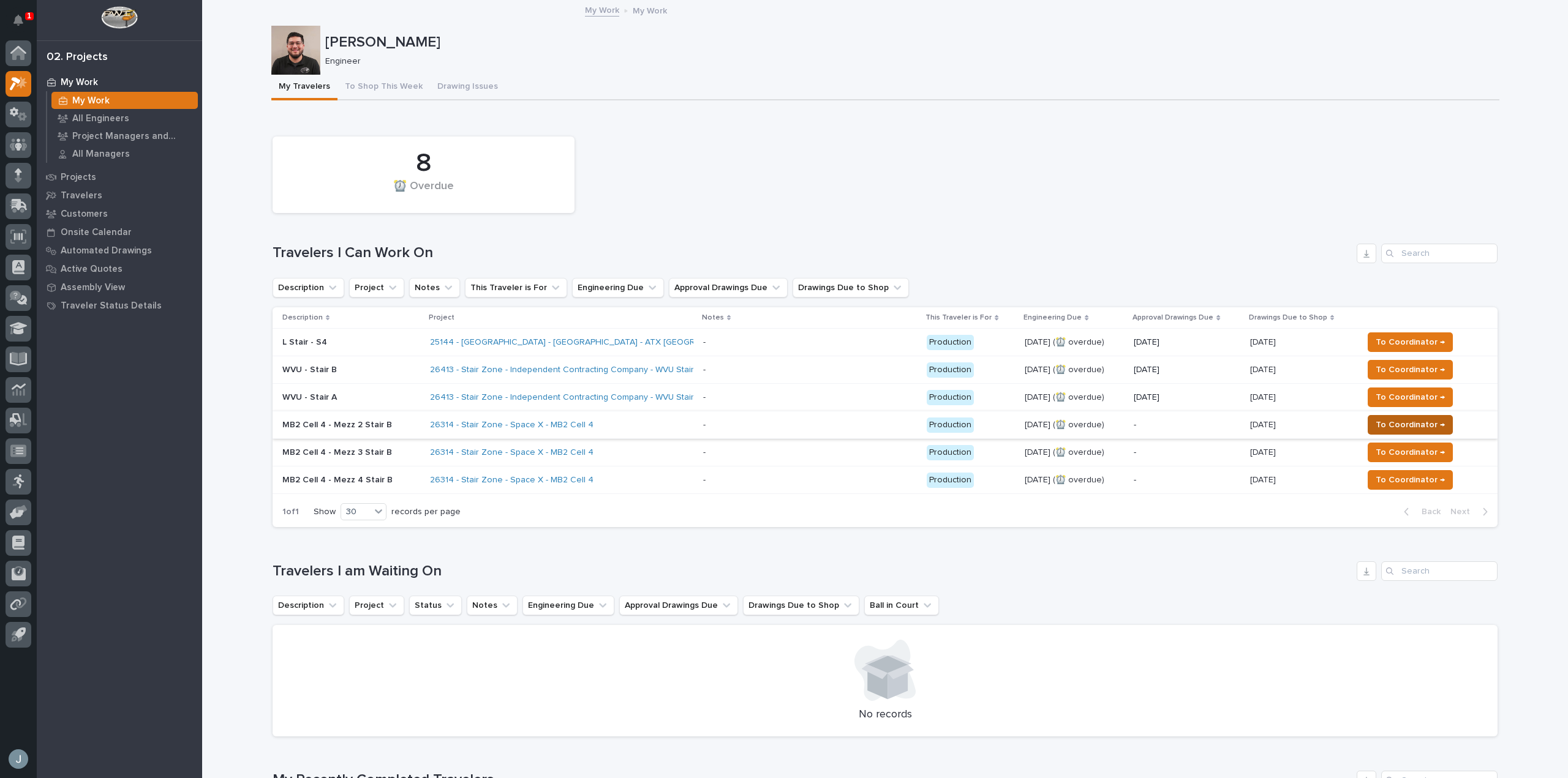 click on "To Coordinator →" at bounding box center [1410, 425] 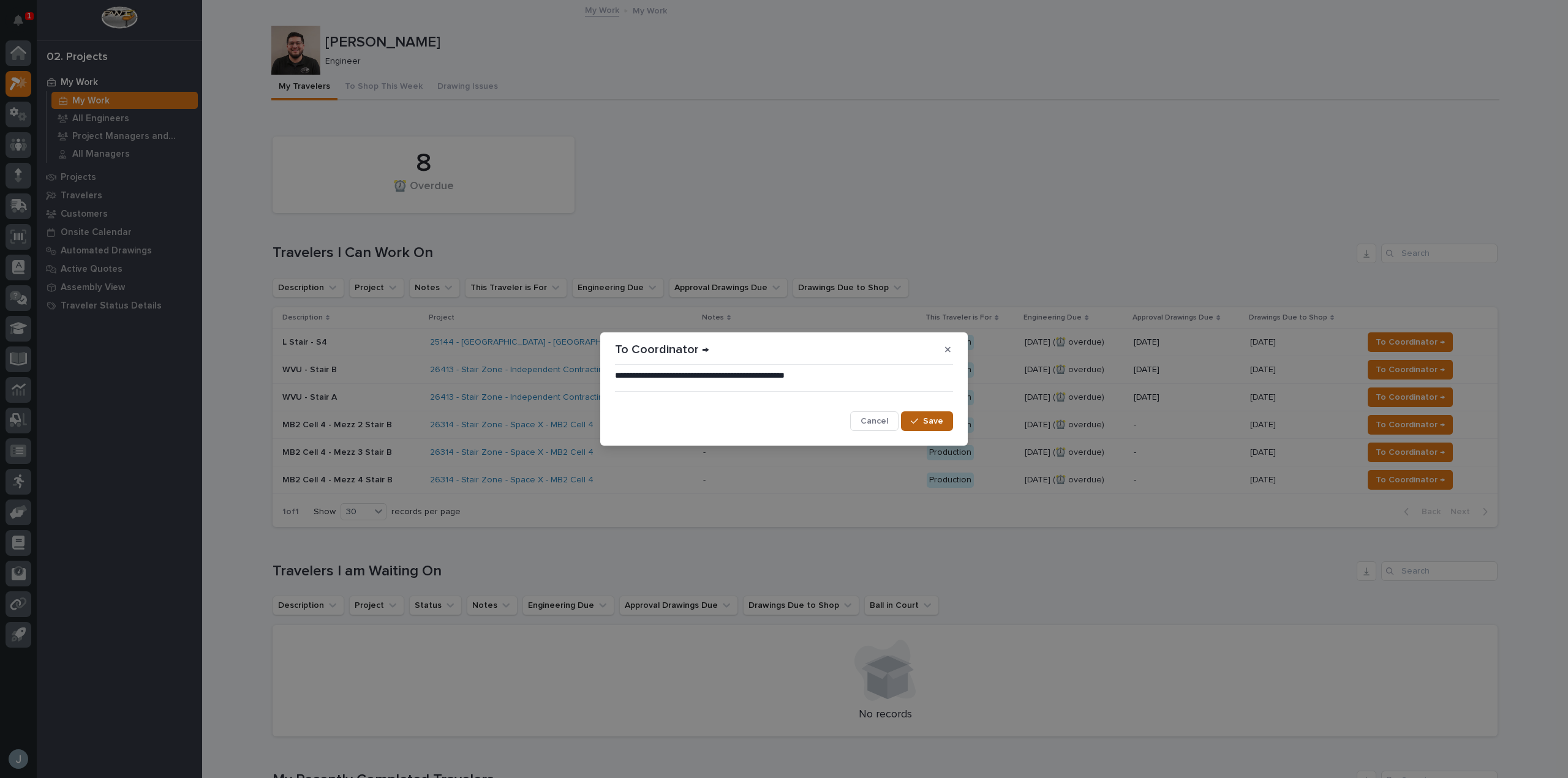 click on "Save" at bounding box center [927, 421] 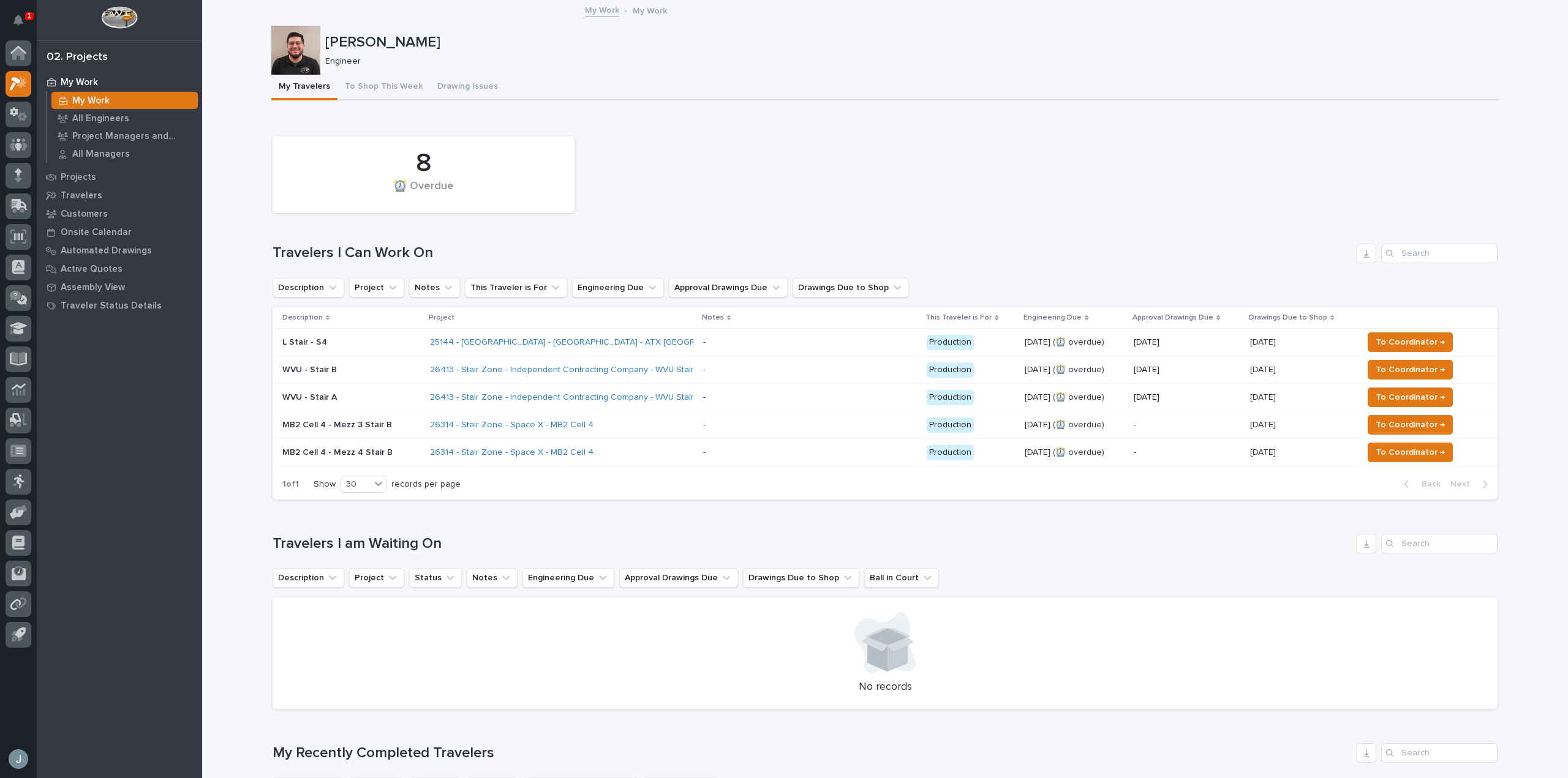 click on "26314 - Stair Zone - Space X - MB2 Cell 4" at bounding box center [537, 425] 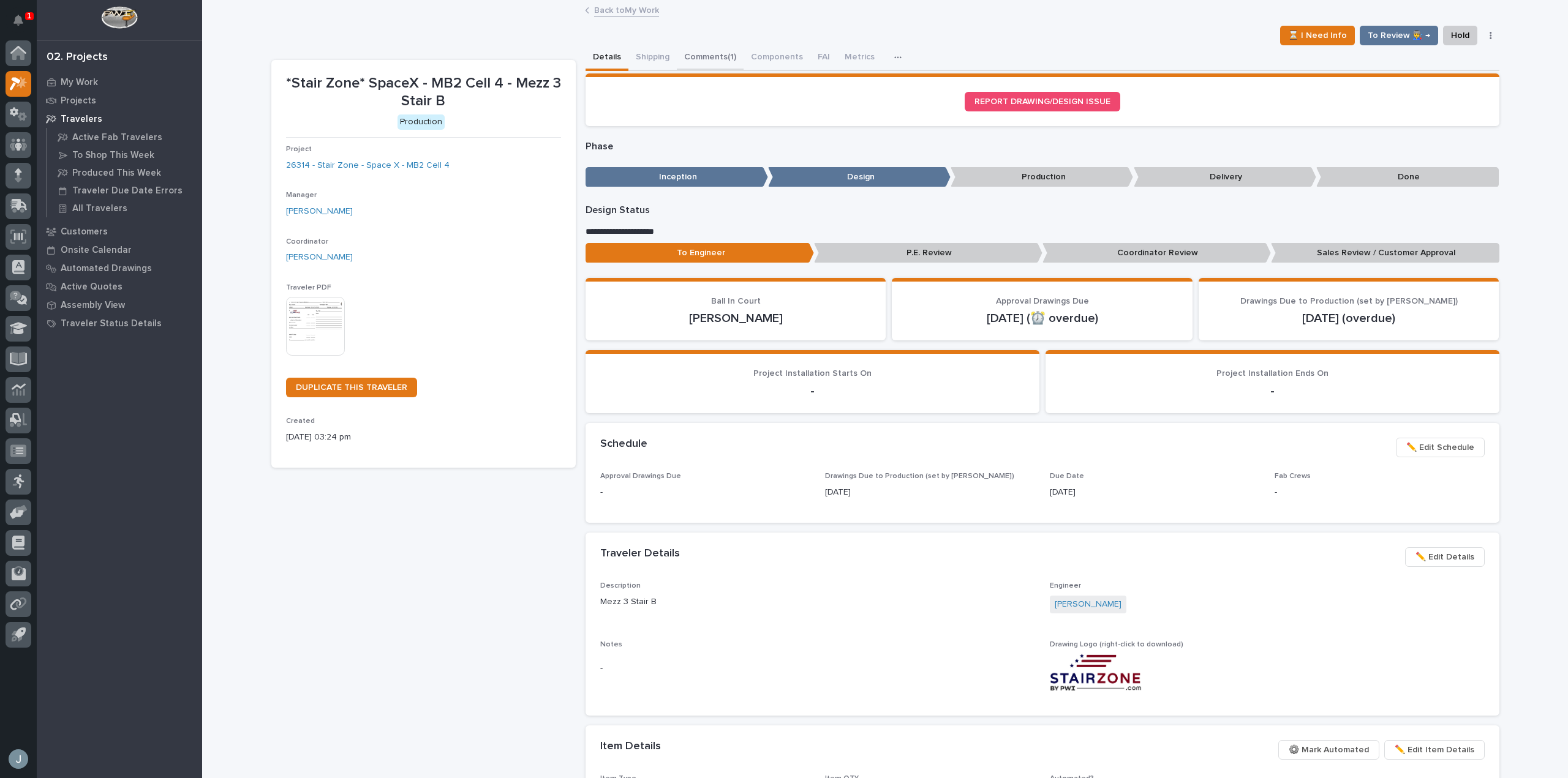 click on "Comments  (1)" at bounding box center [710, 58] 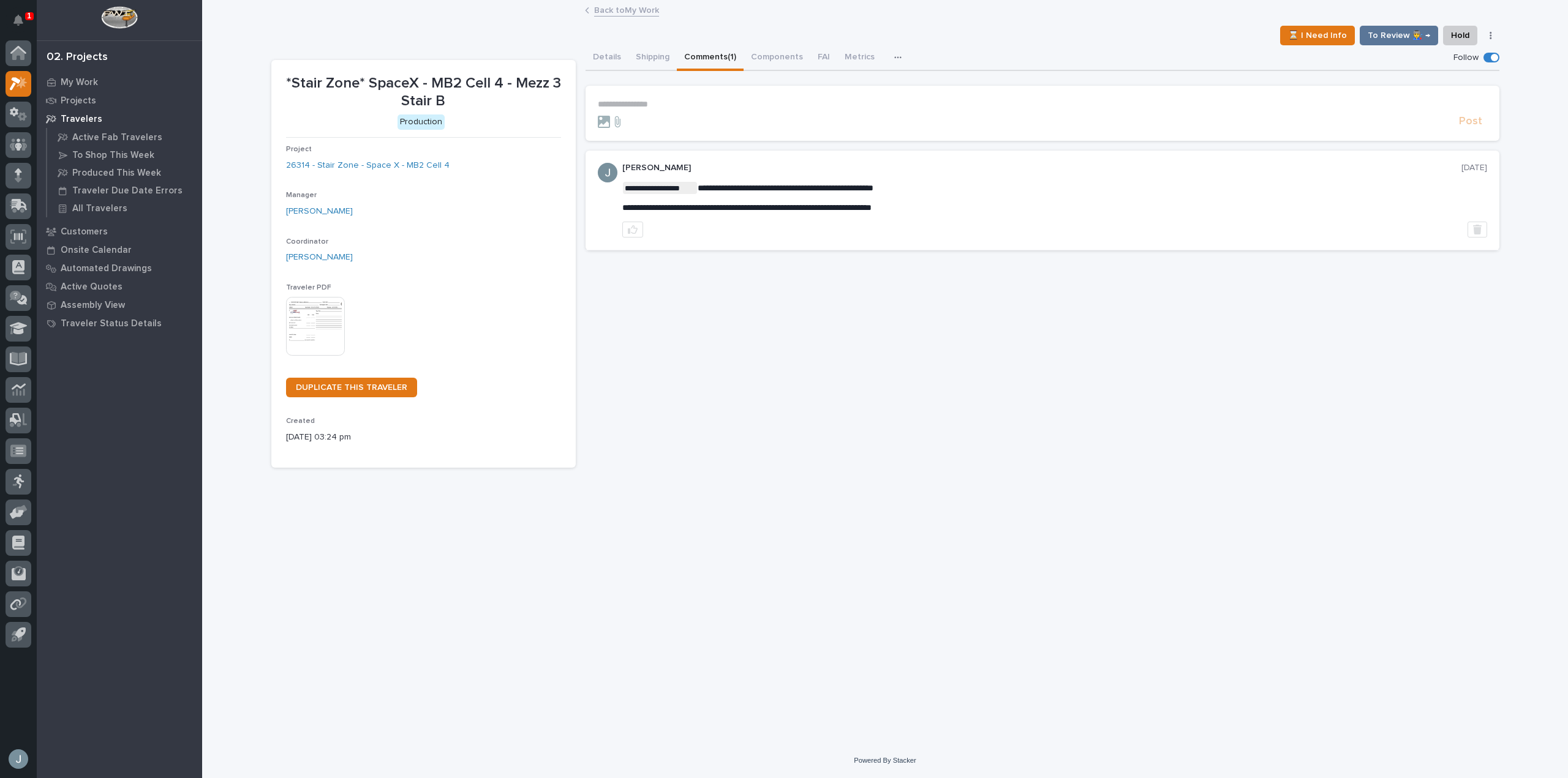 click on "Travelers" at bounding box center (119, 119) 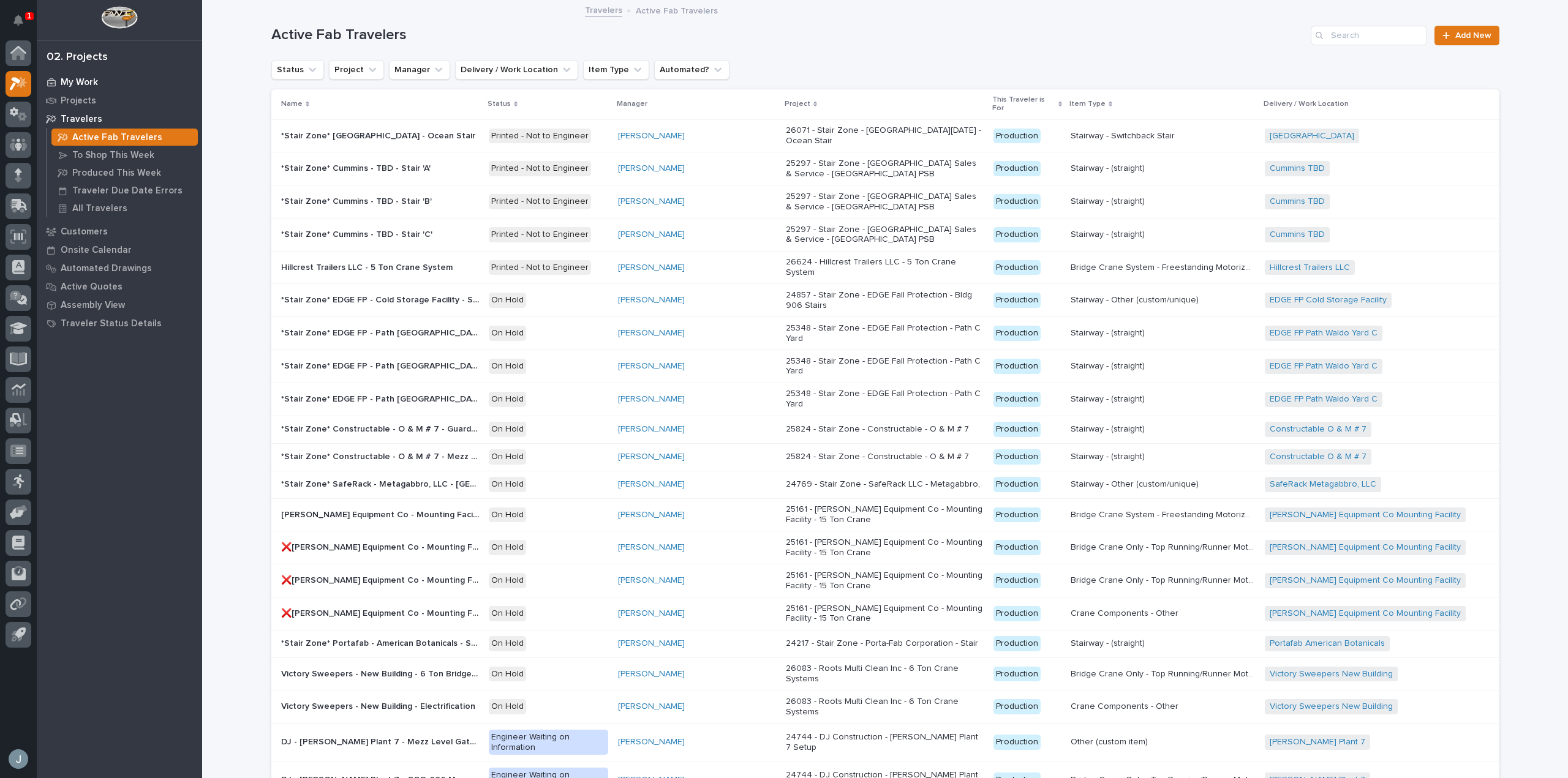 click on "My Work" at bounding box center [119, 82] 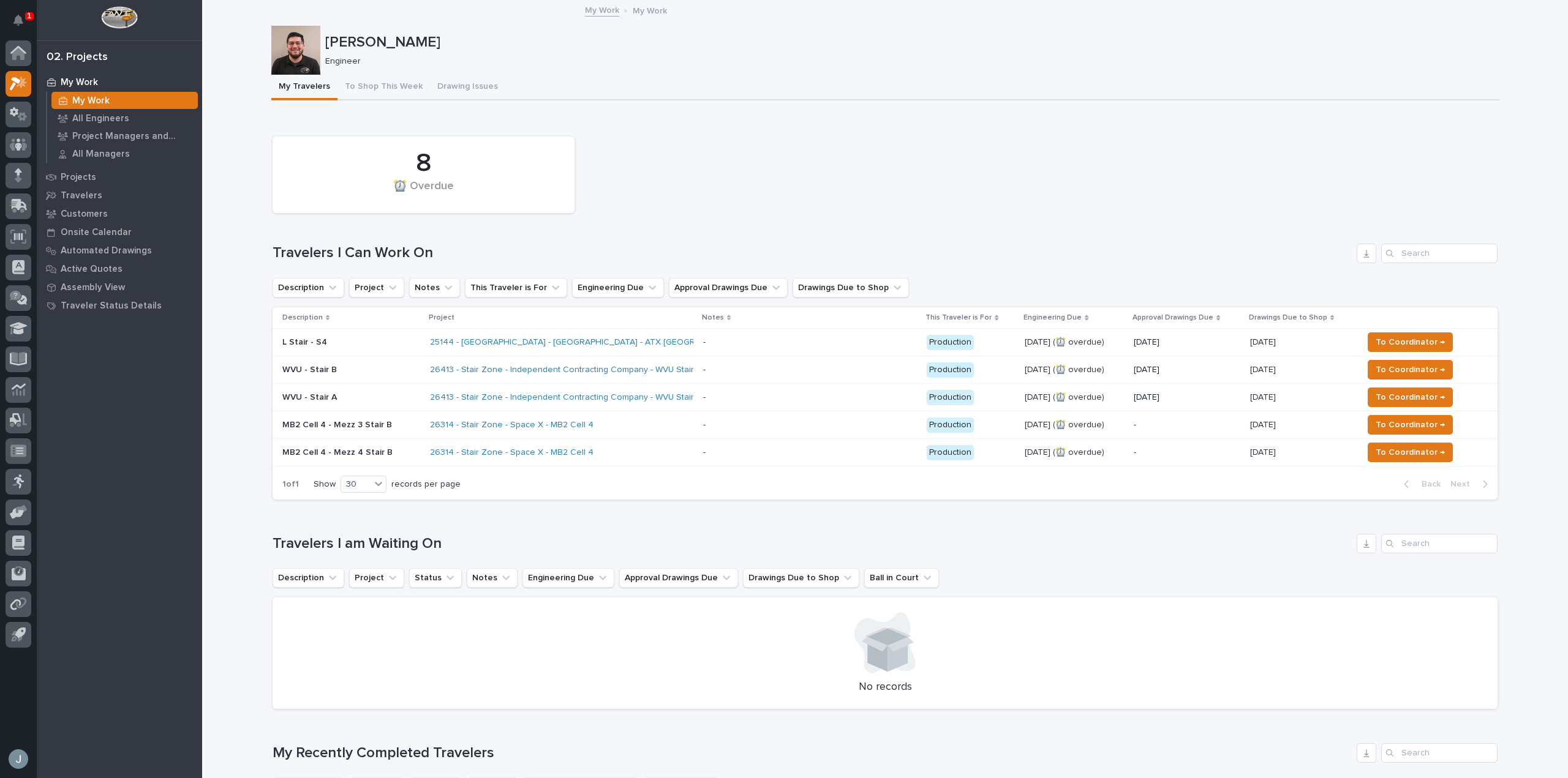 click on "26314 - Stair Zone - Space X - MB2 Cell 4" at bounding box center (562, 452) 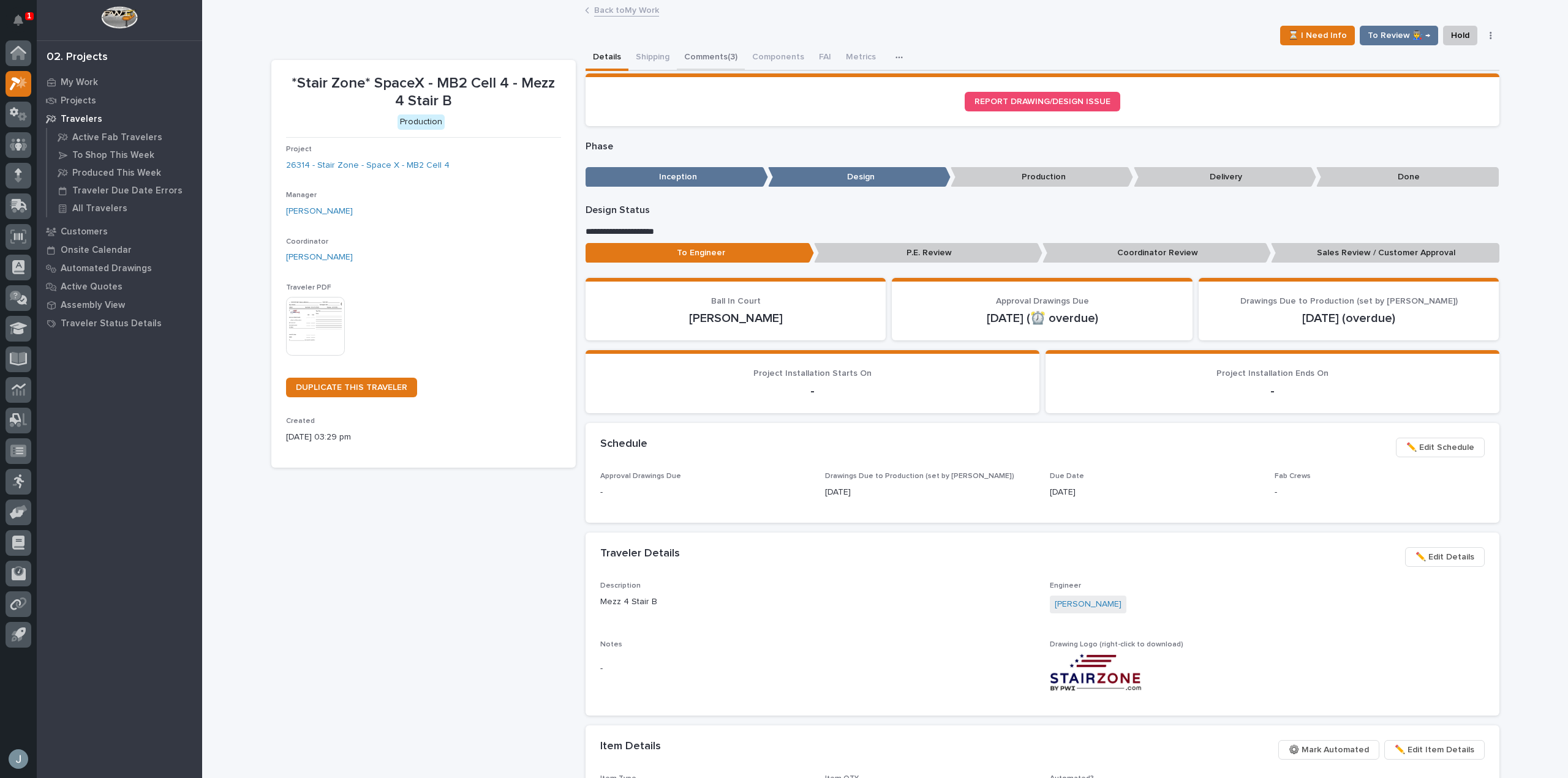 click on "Comments  (3)" at bounding box center [710, 58] 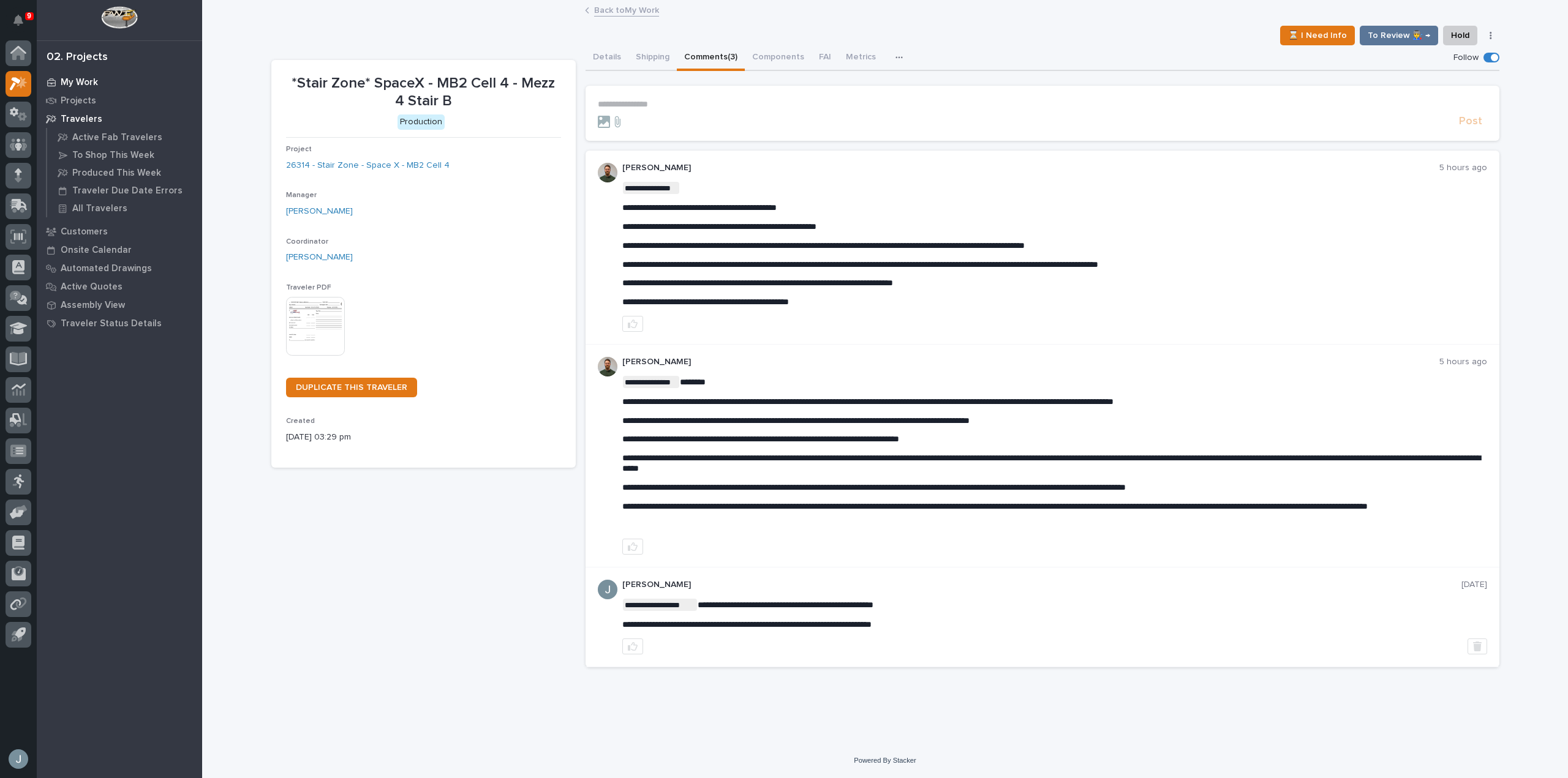 click on "My Work" at bounding box center [79, 83] 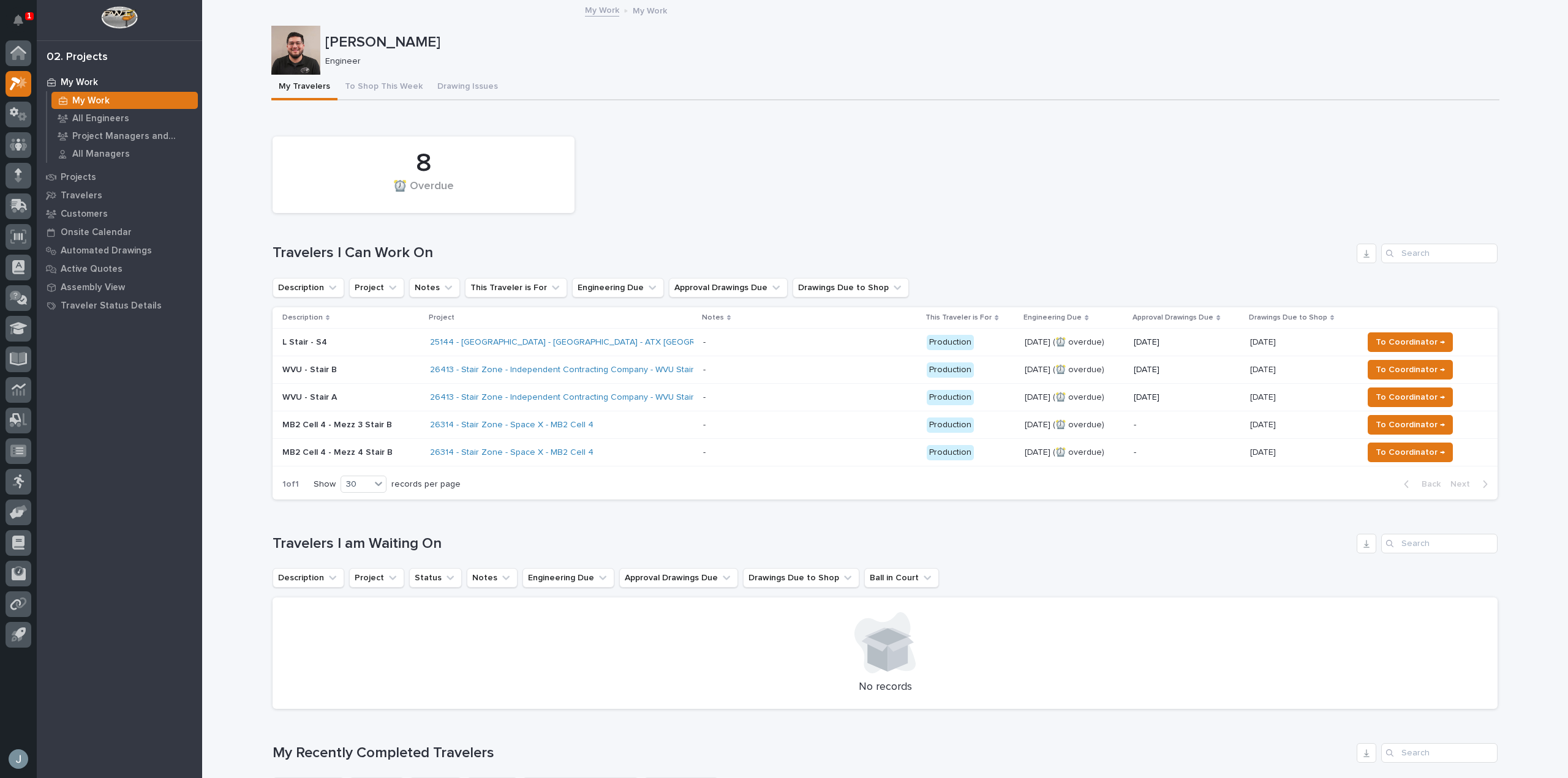 click on "26314 - Stair Zone - Space X - MB2 Cell 4" at bounding box center [537, 425] 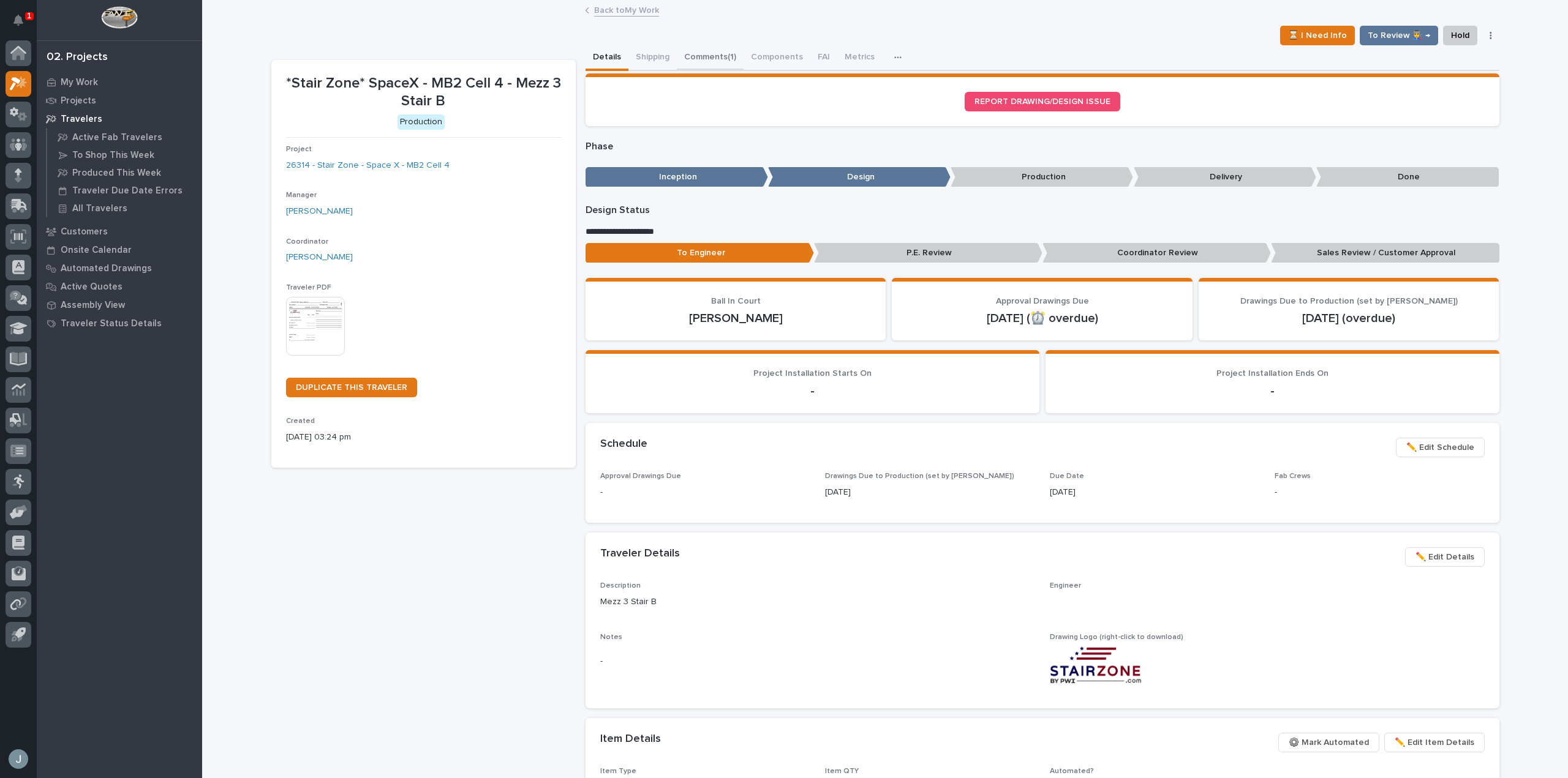 click on "Comments  (1)" at bounding box center [710, 58] 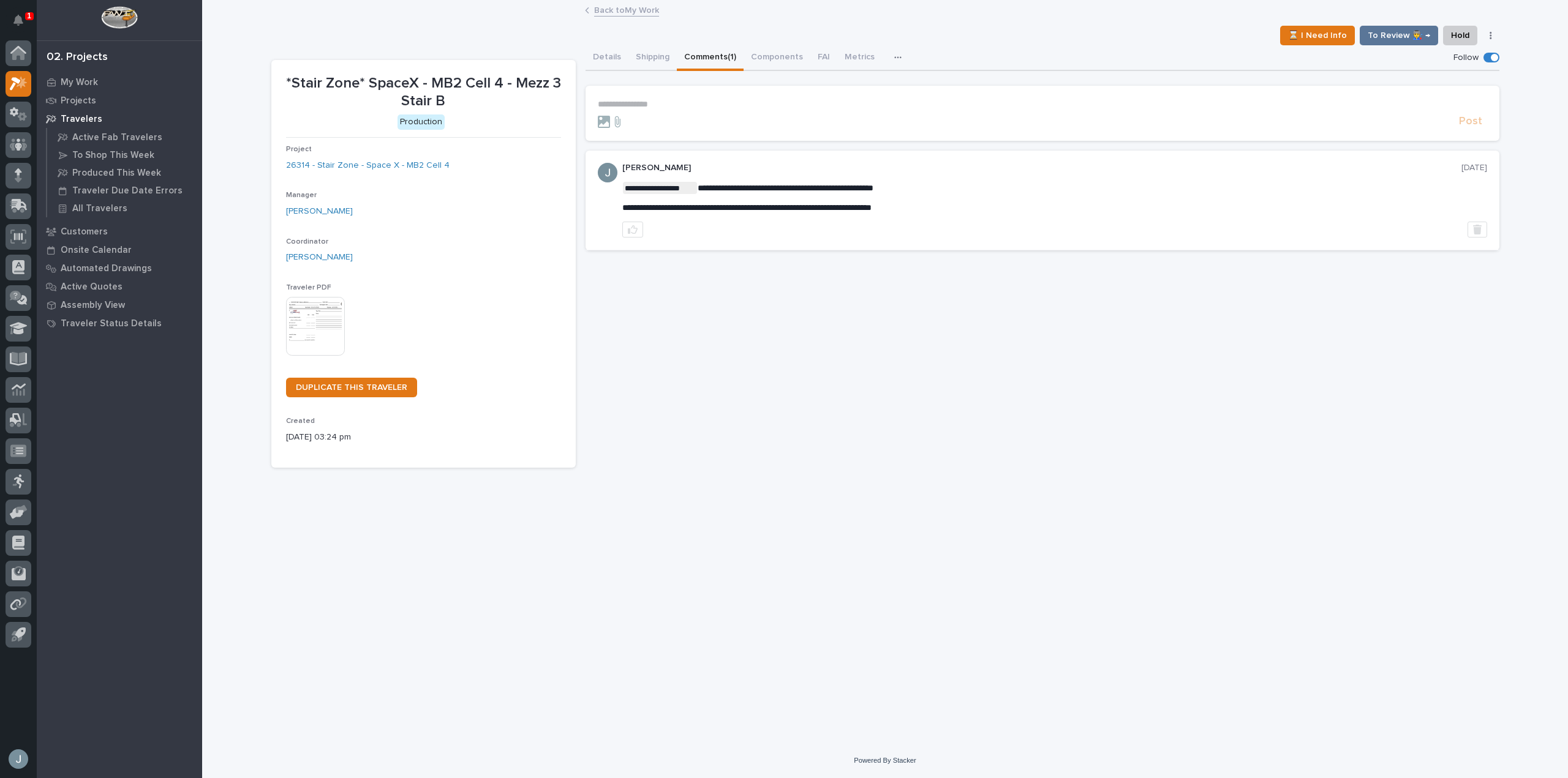 click at bounding box center [1026, 122] 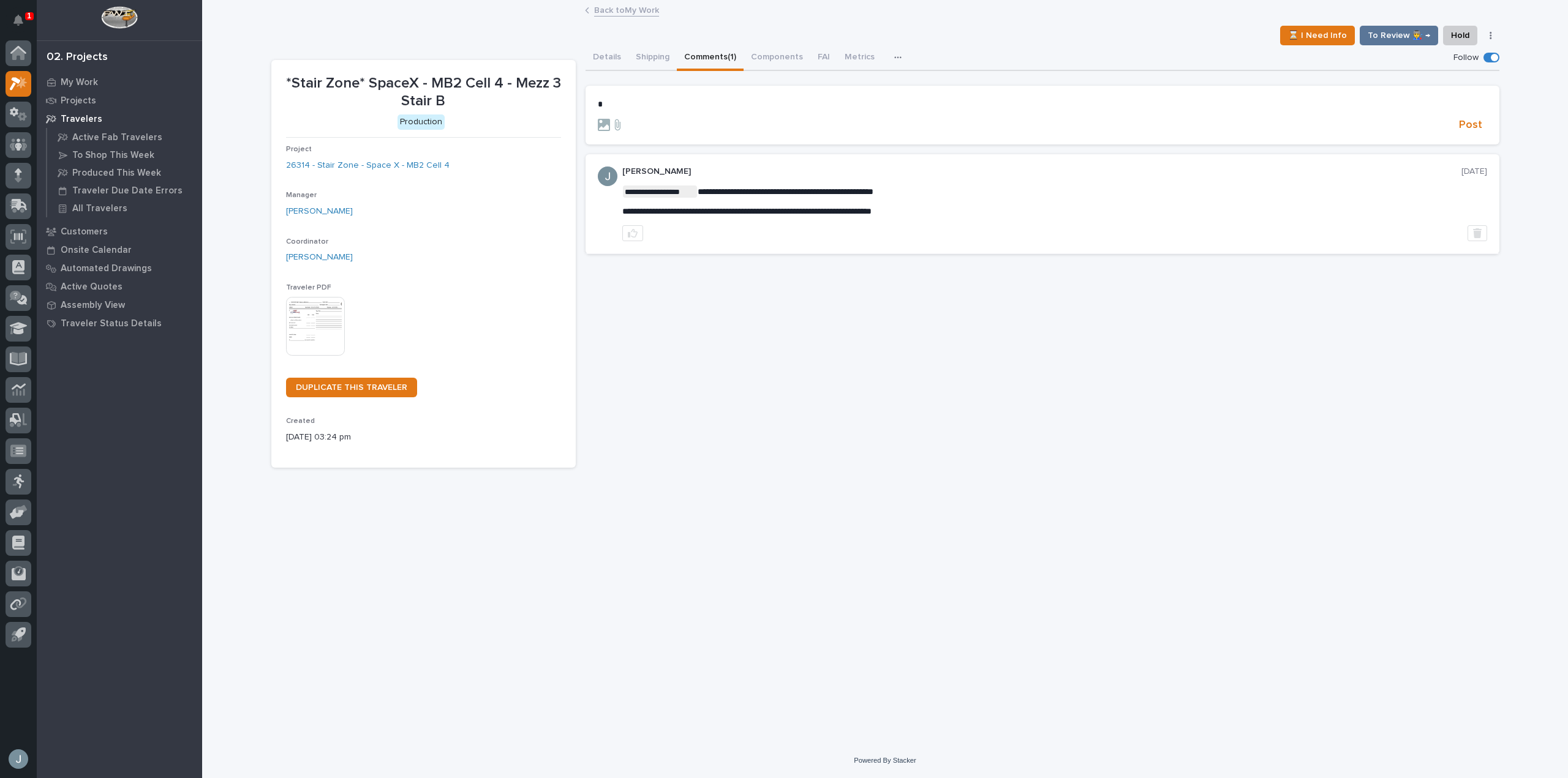 type 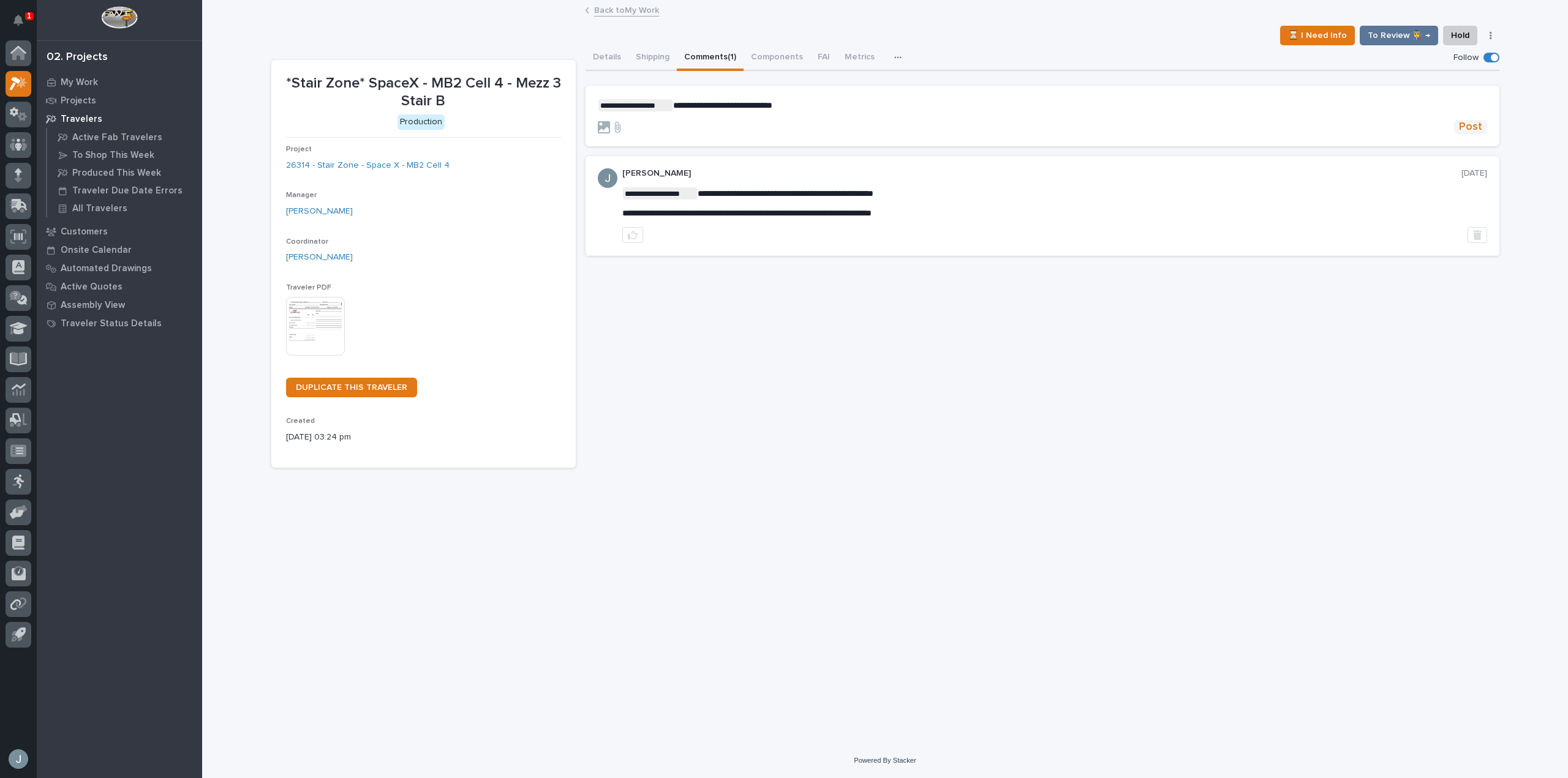 click on "Post" at bounding box center (1471, 127) 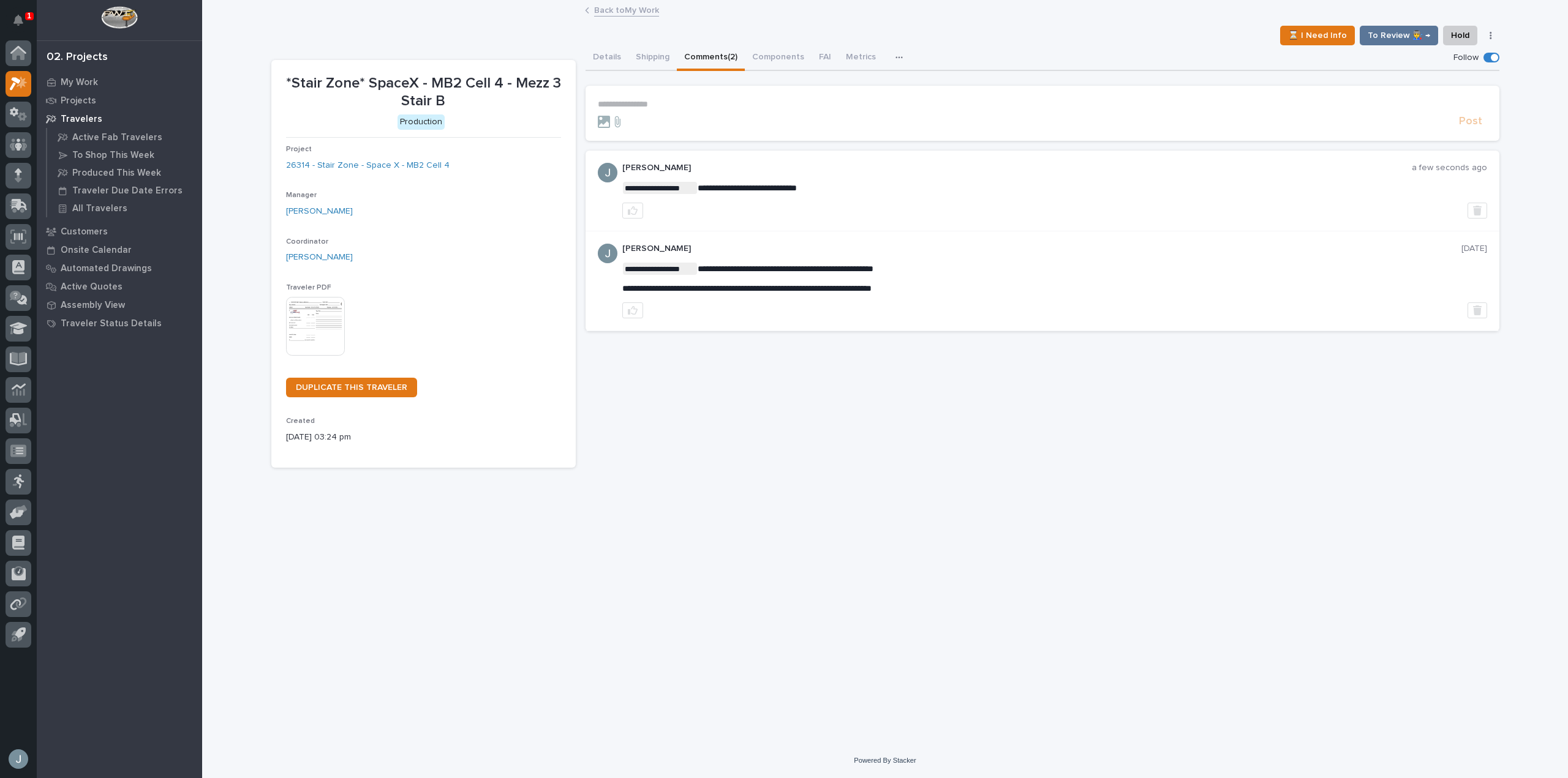 click on "Travelers" at bounding box center [81, 119] 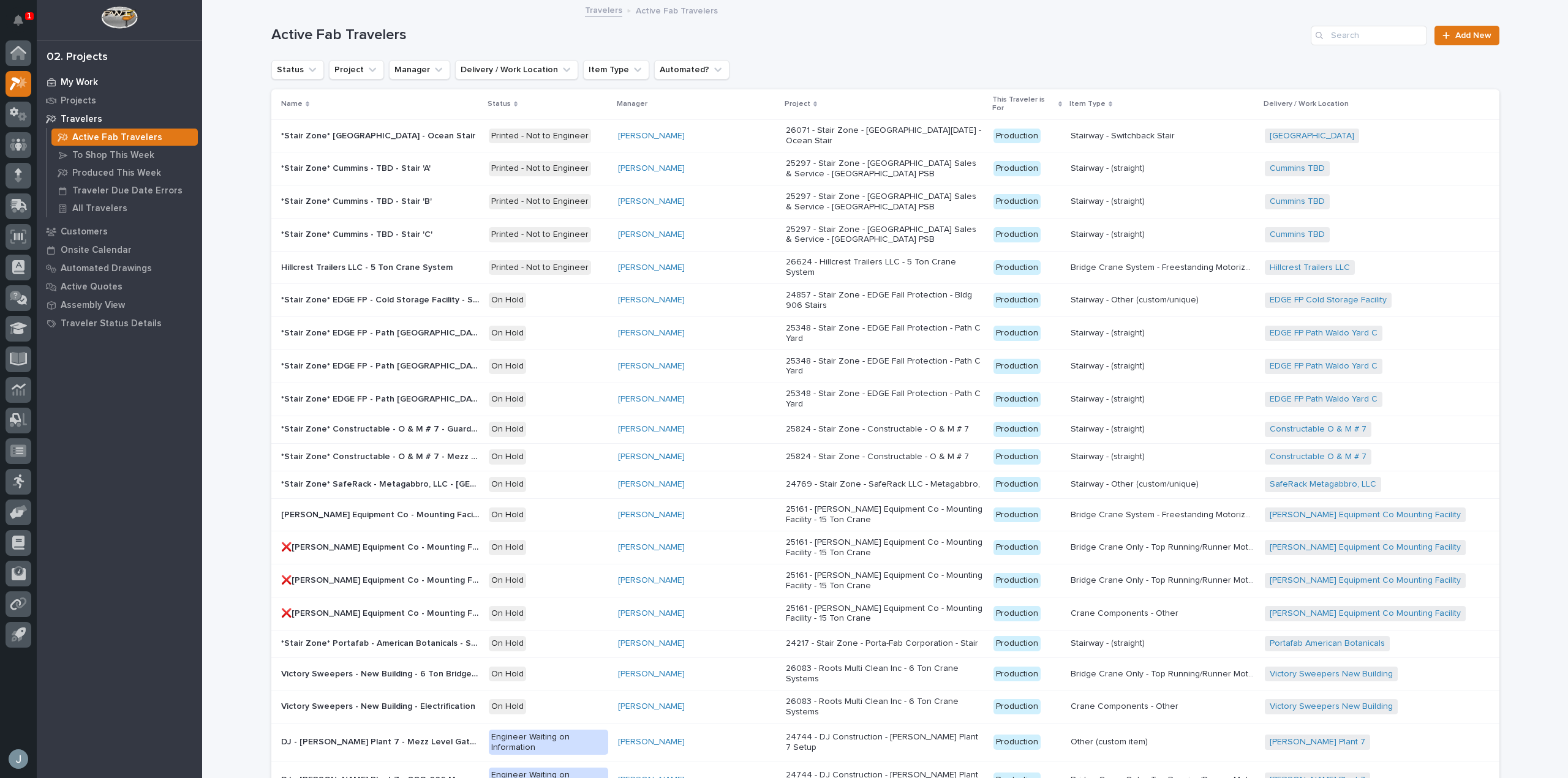 click on "My Work" at bounding box center [79, 83] 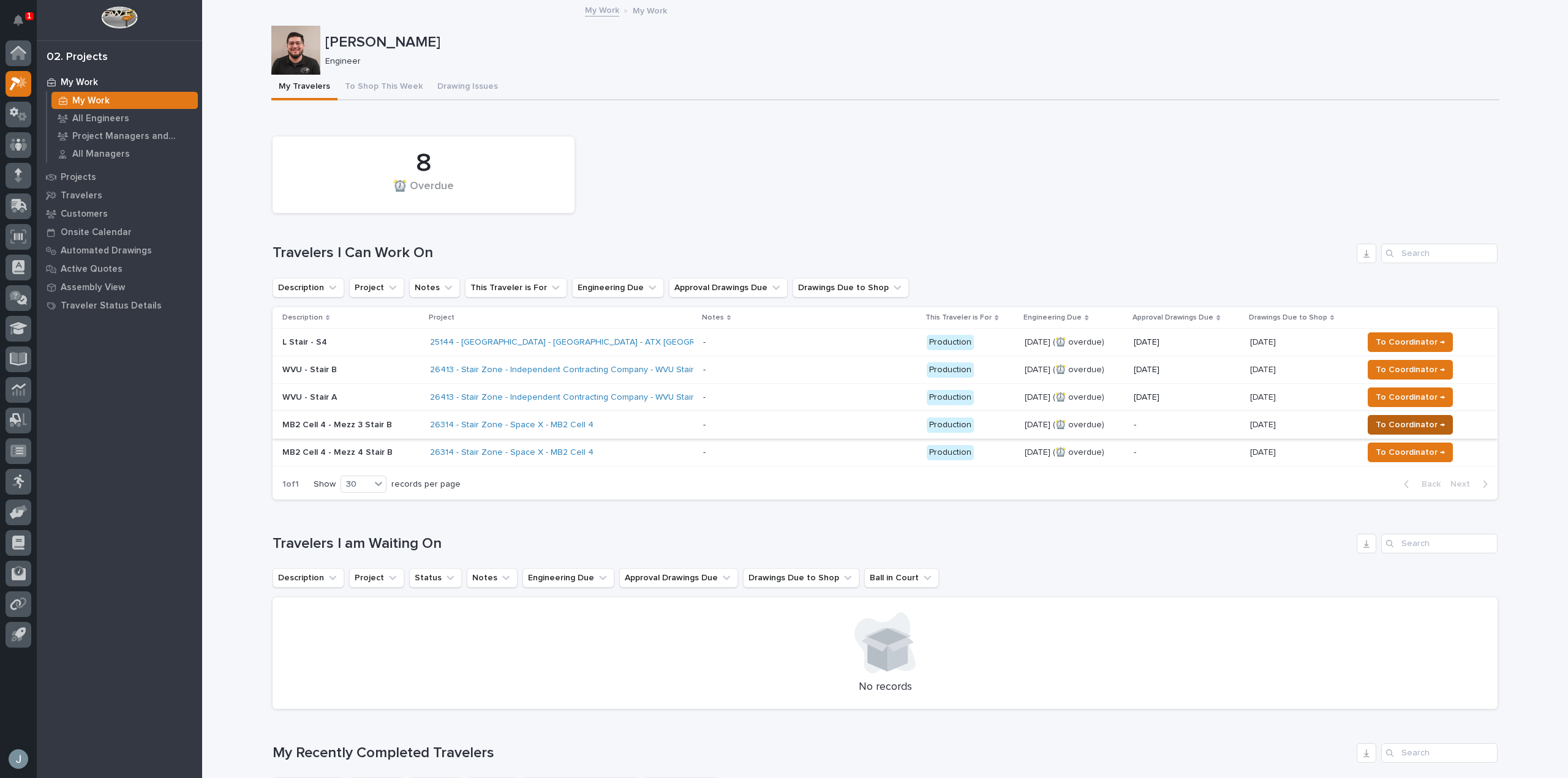 click on "To Coordinator →" at bounding box center (1410, 425) 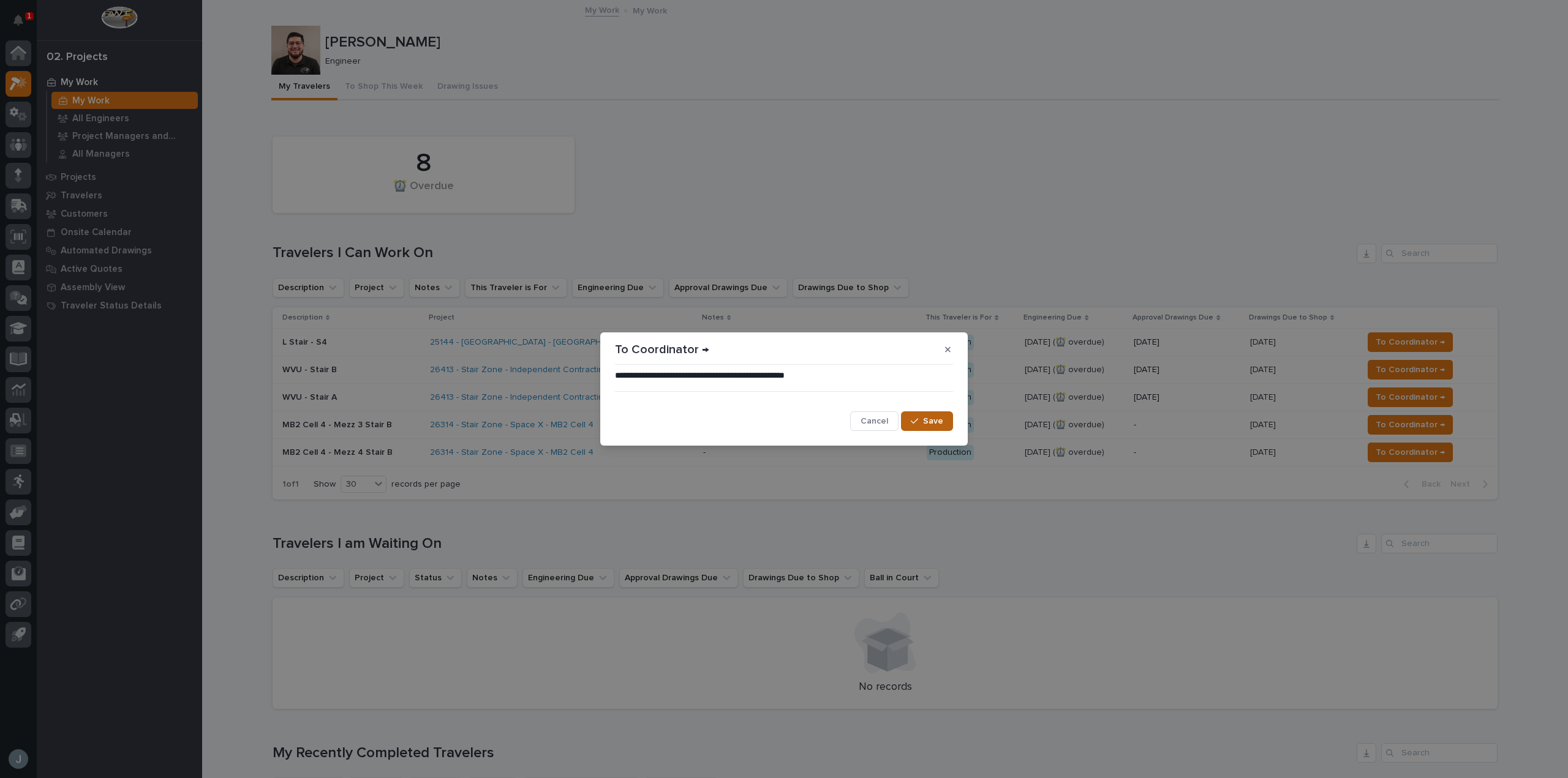 click on "Save" at bounding box center (927, 421) 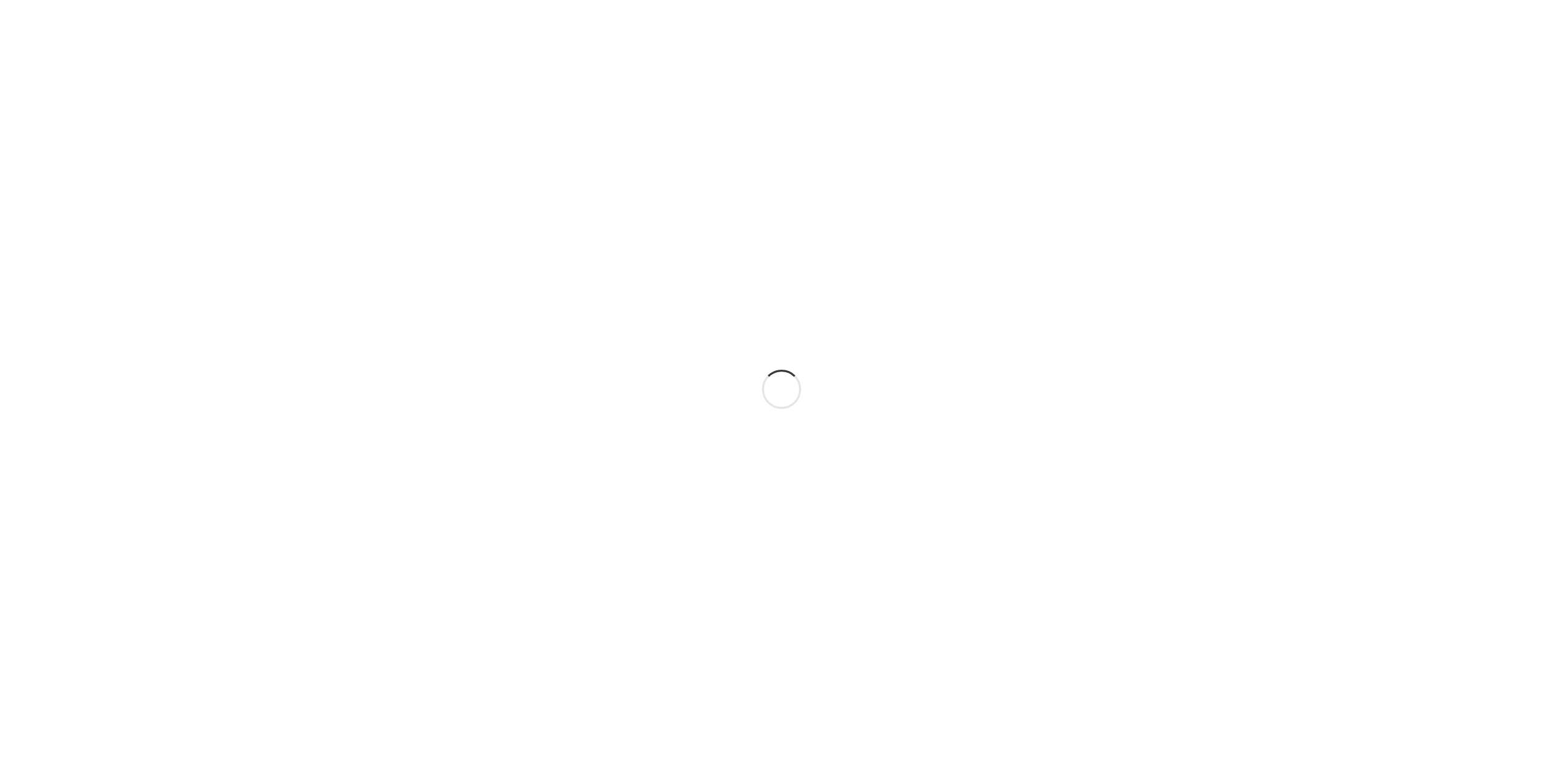 scroll, scrollTop: 0, scrollLeft: 0, axis: both 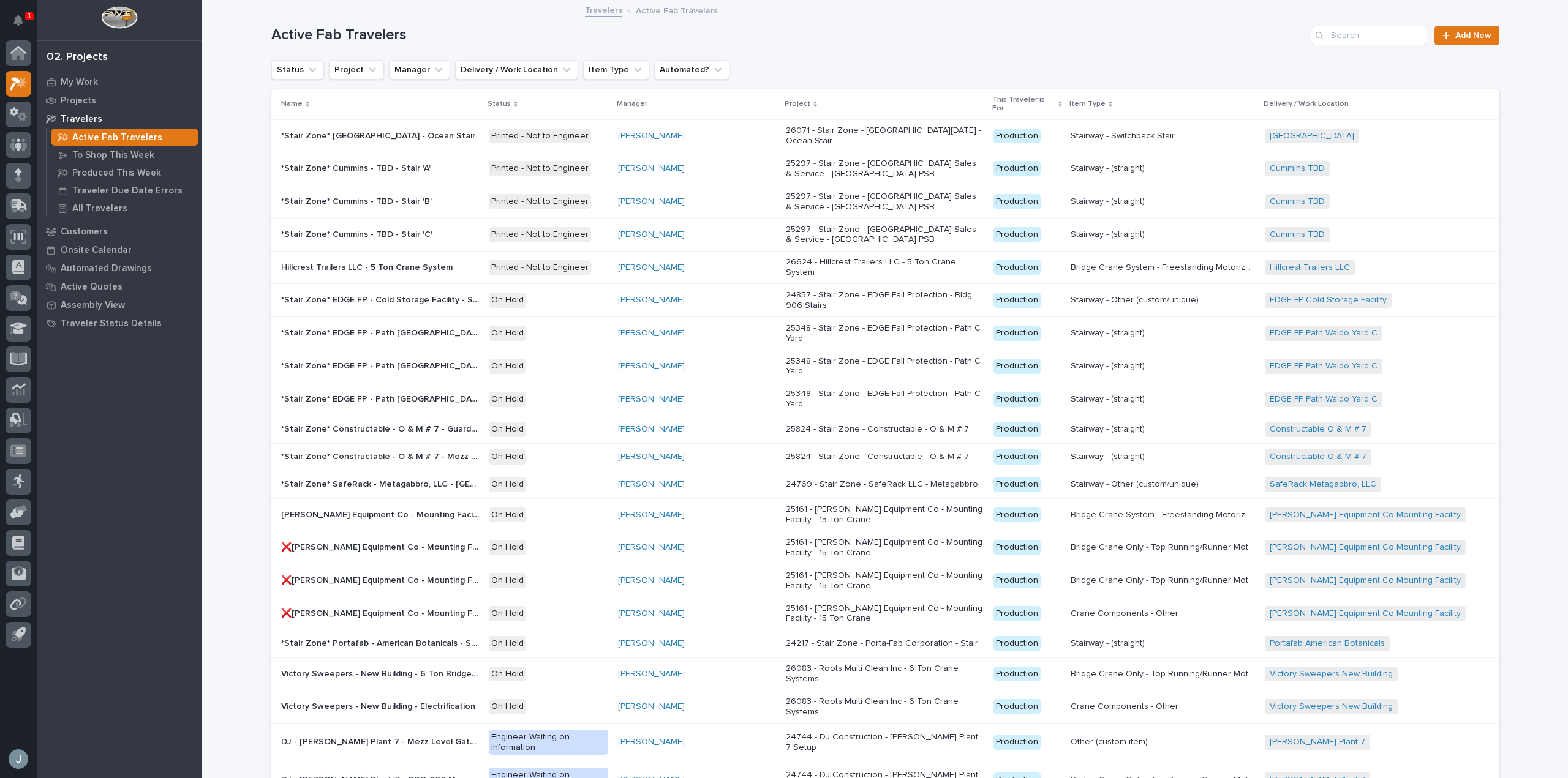 click on "Travelers" at bounding box center [81, 119] 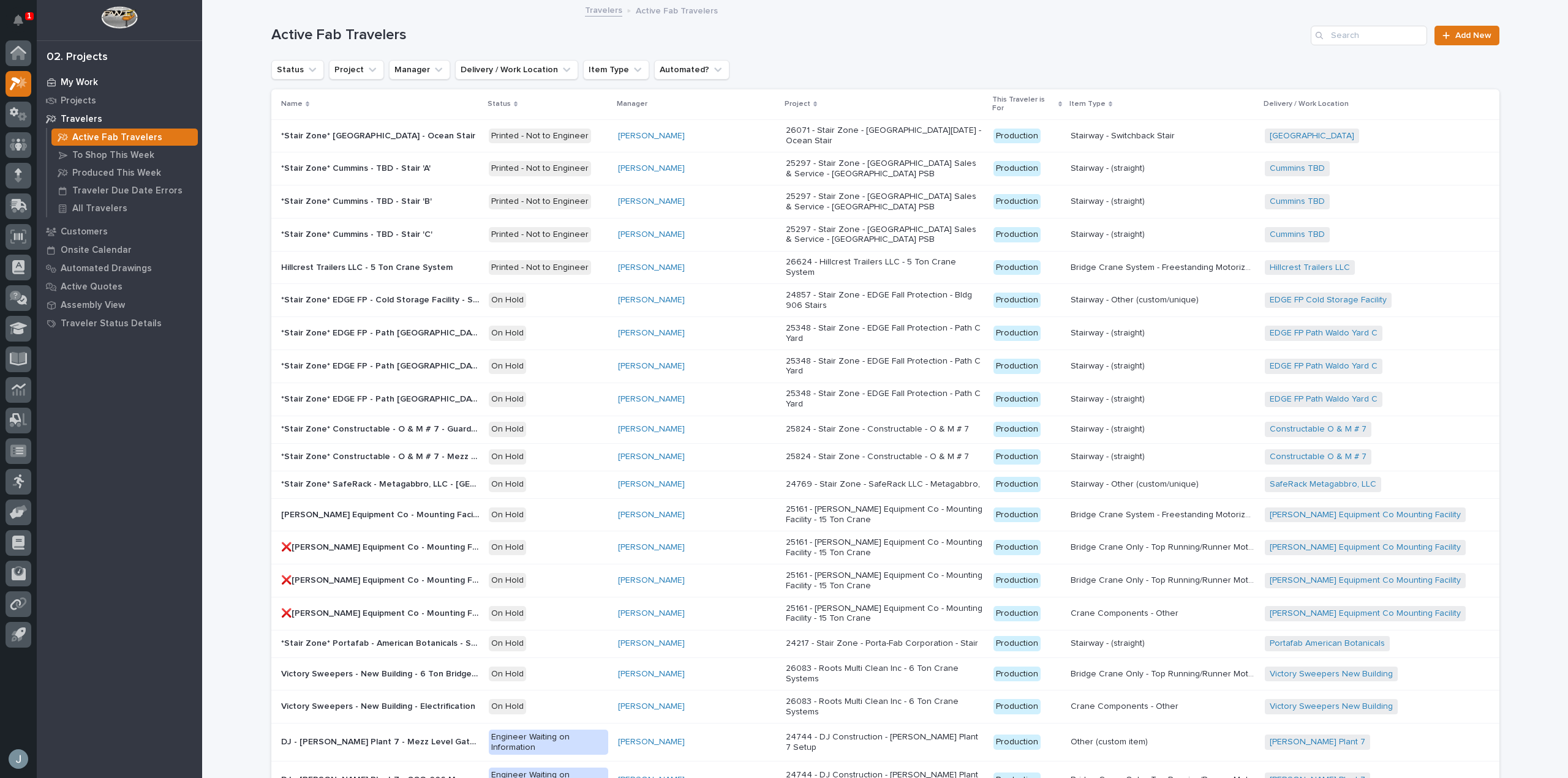 click on "My Work" at bounding box center [79, 83] 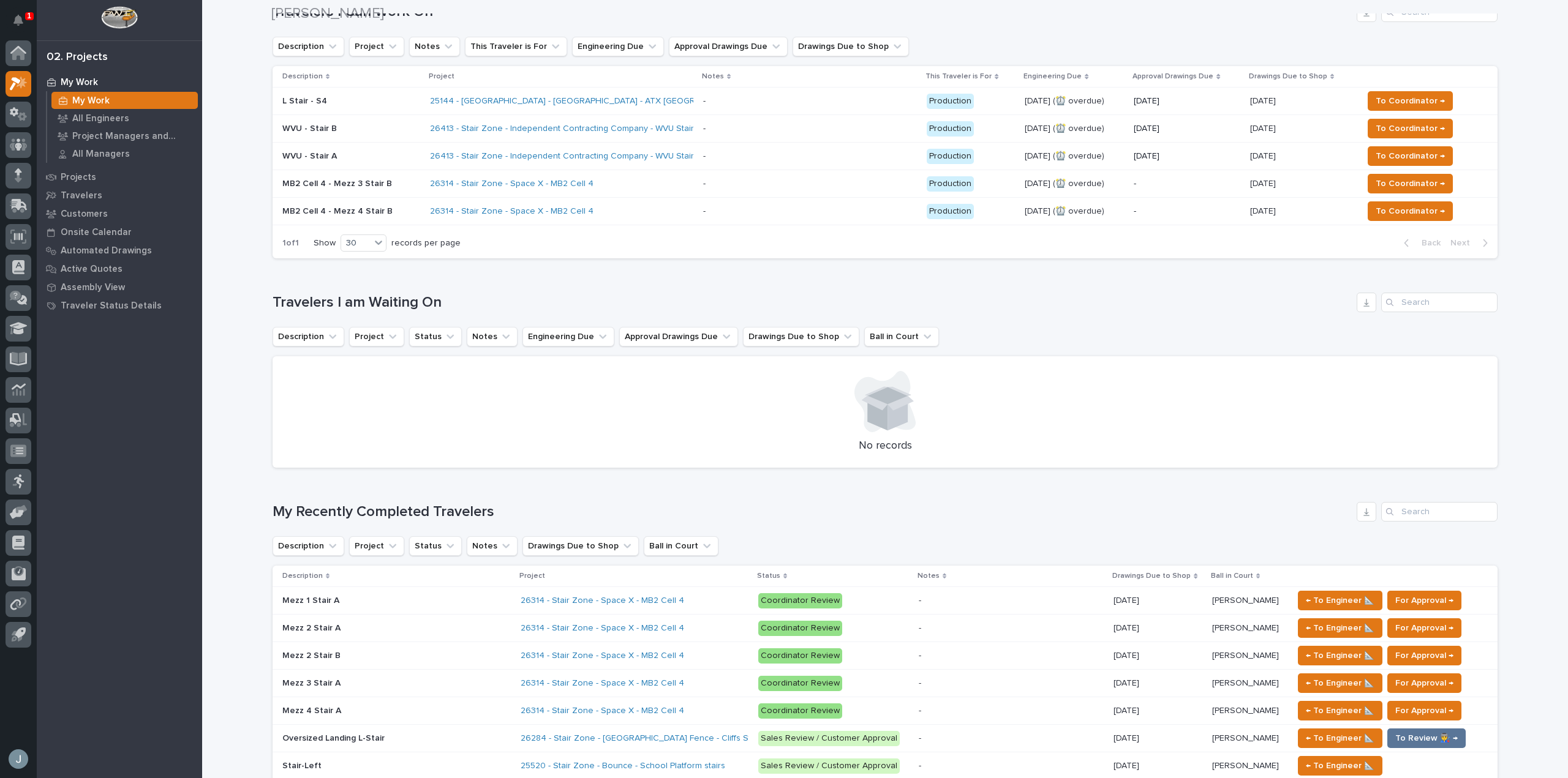 scroll, scrollTop: 244, scrollLeft: 0, axis: vertical 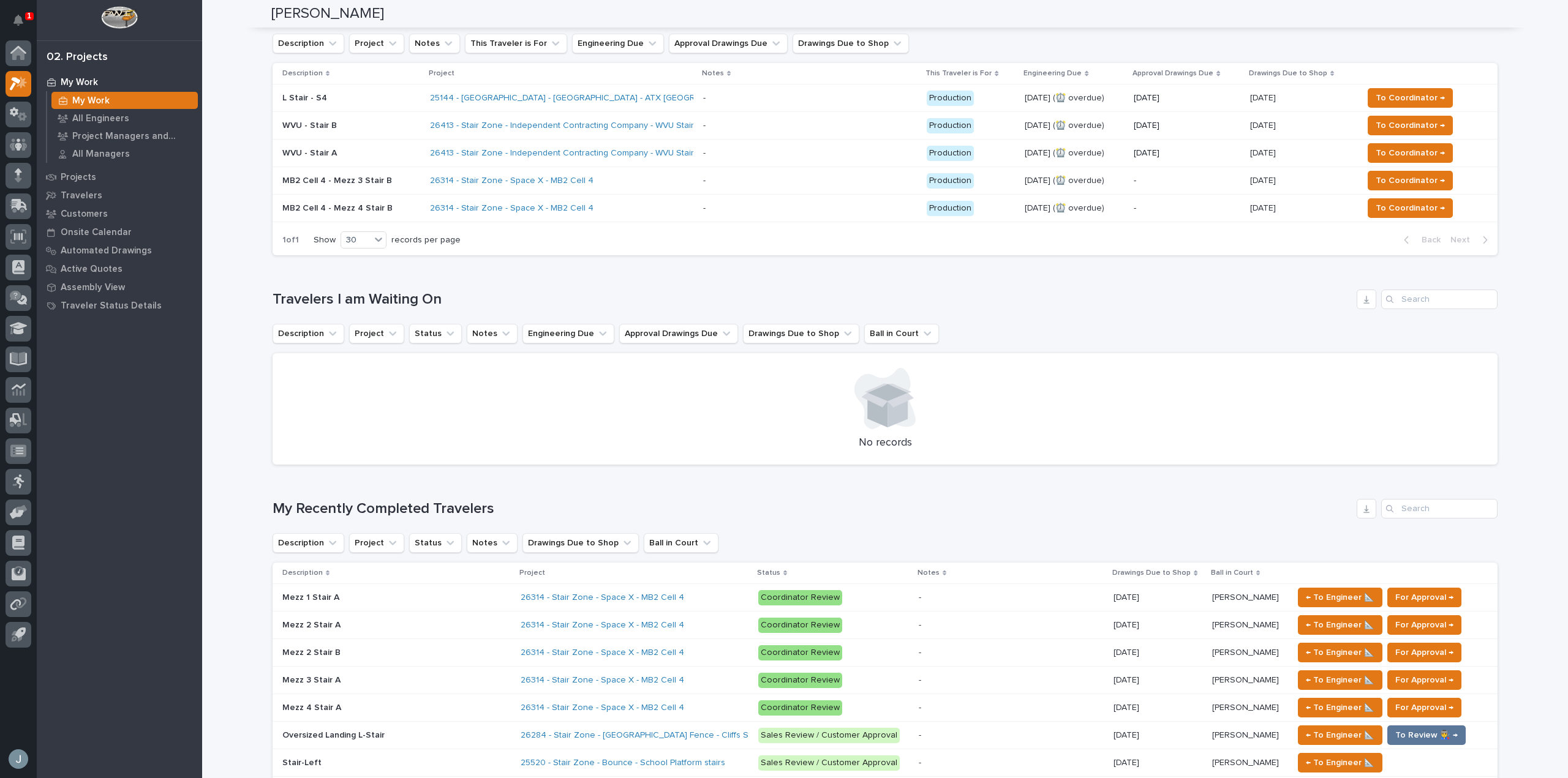 click on "26314 - Stair Zone - Space X - MB2 Cell 4" at bounding box center (628, 653) 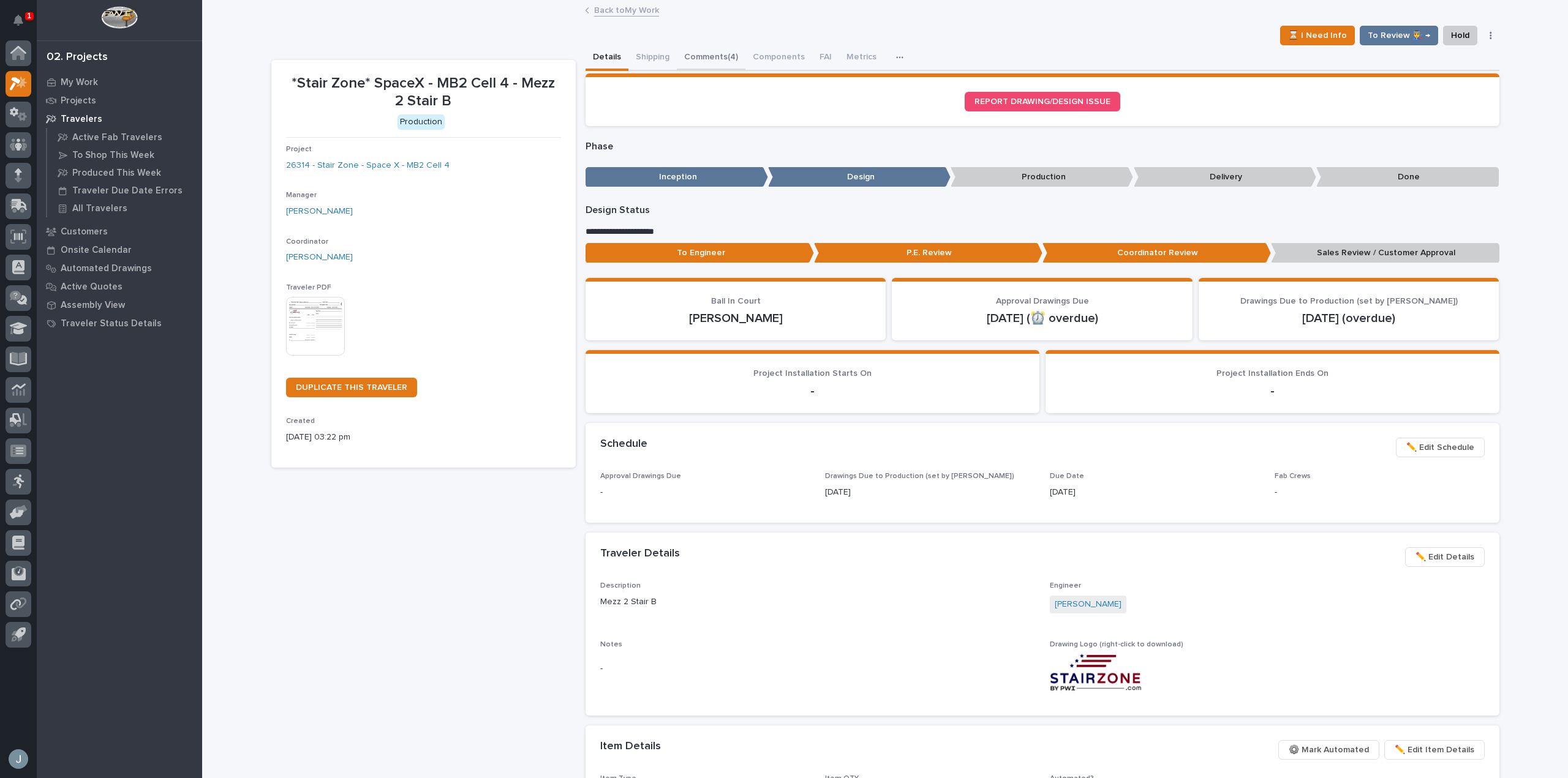 click on "Comments  (4)" at bounding box center [711, 58] 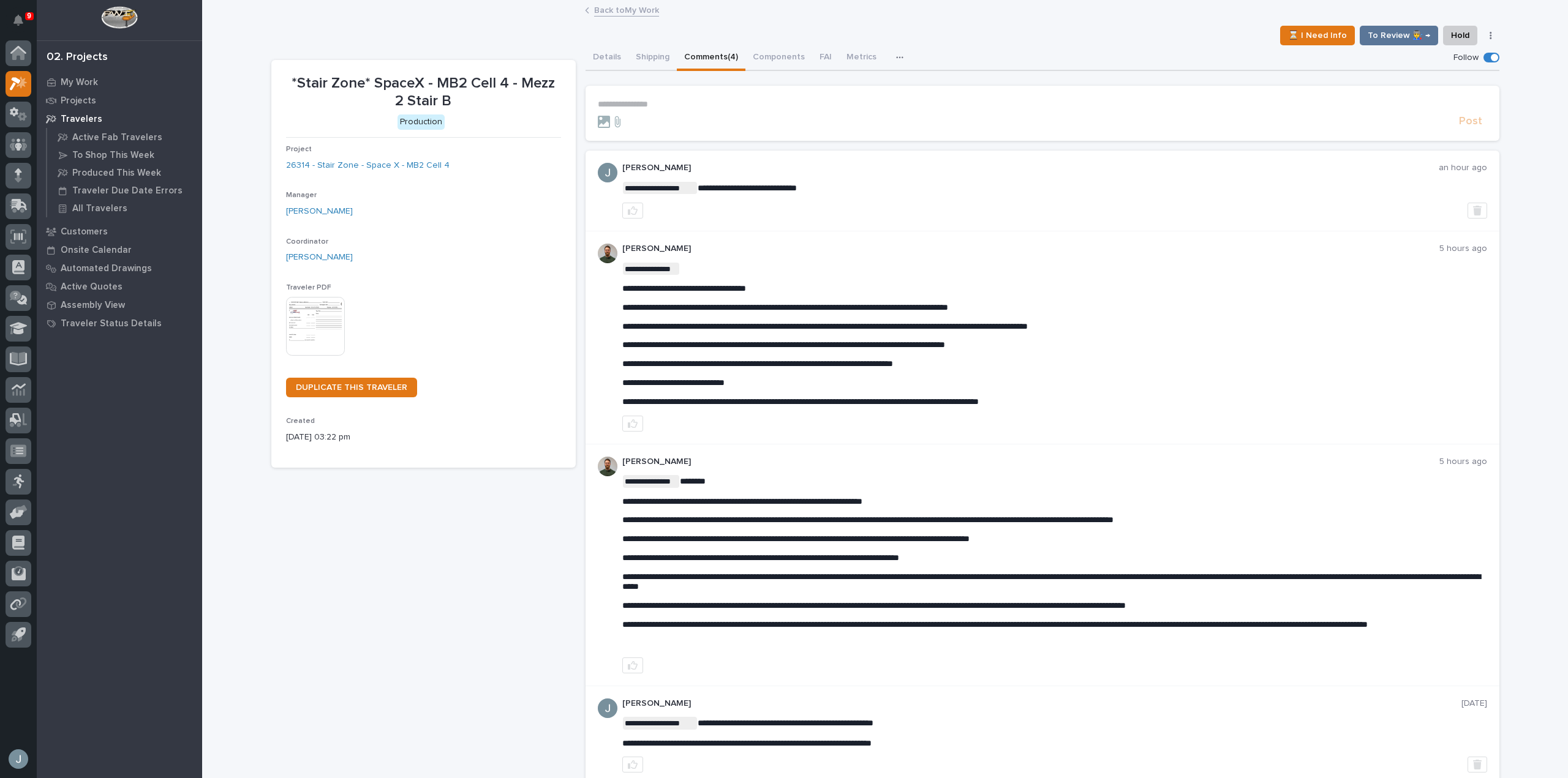scroll, scrollTop: 0, scrollLeft: 0, axis: both 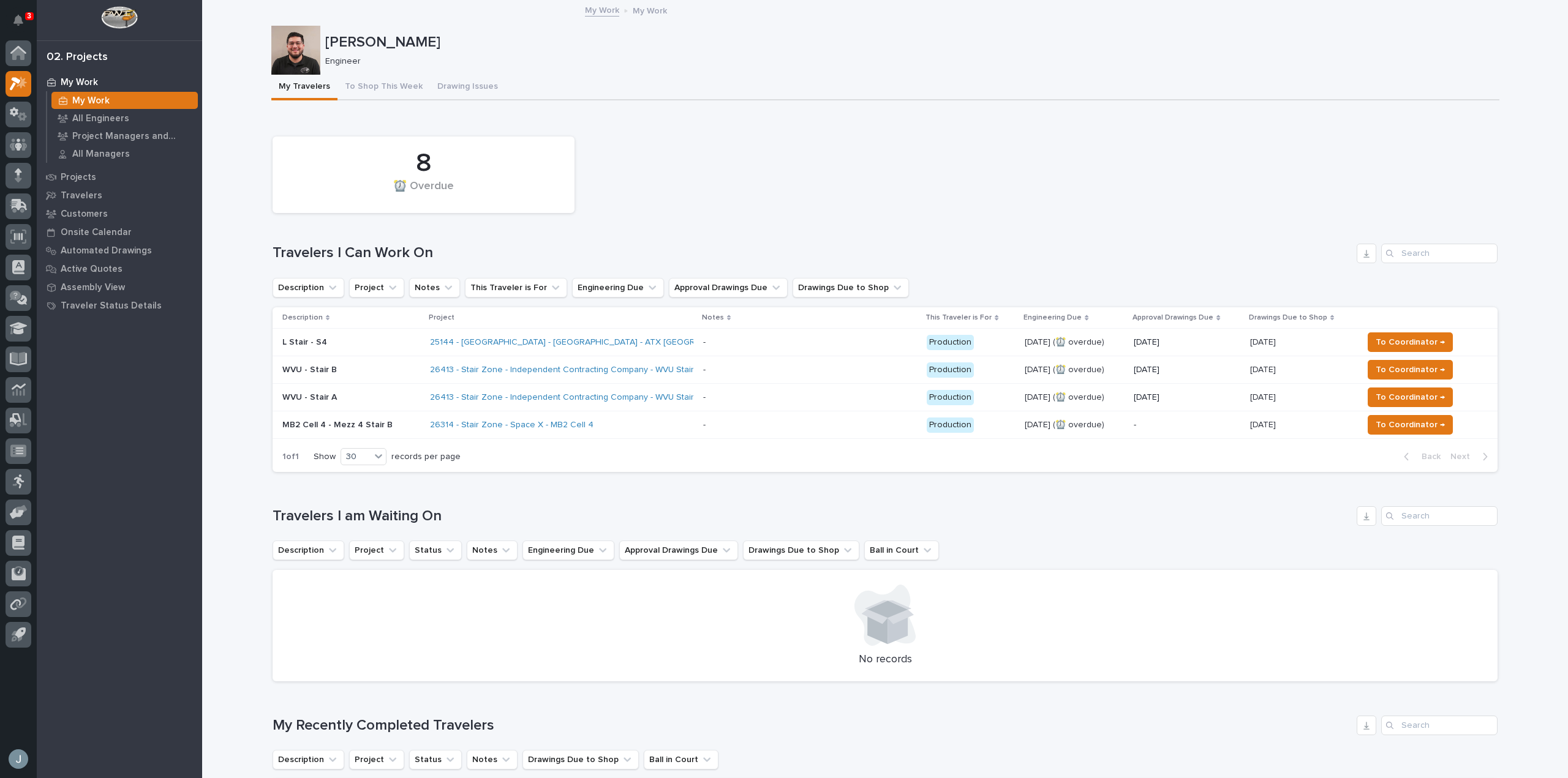 click on "26314 - Stair Zone - Space X - MB2 Cell 4" at bounding box center (537, 425) 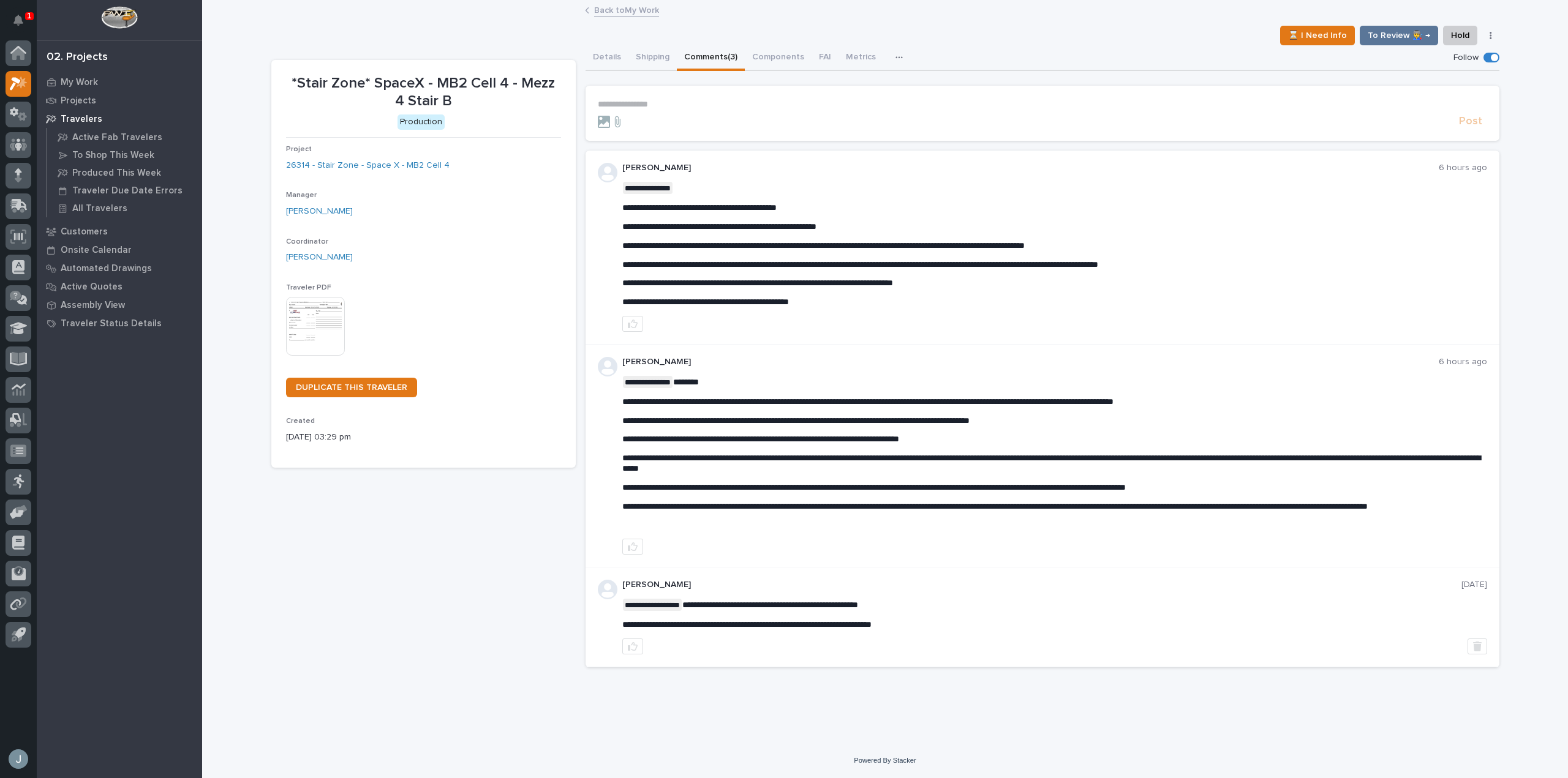 click on "Comments  (3)" at bounding box center (710, 58) 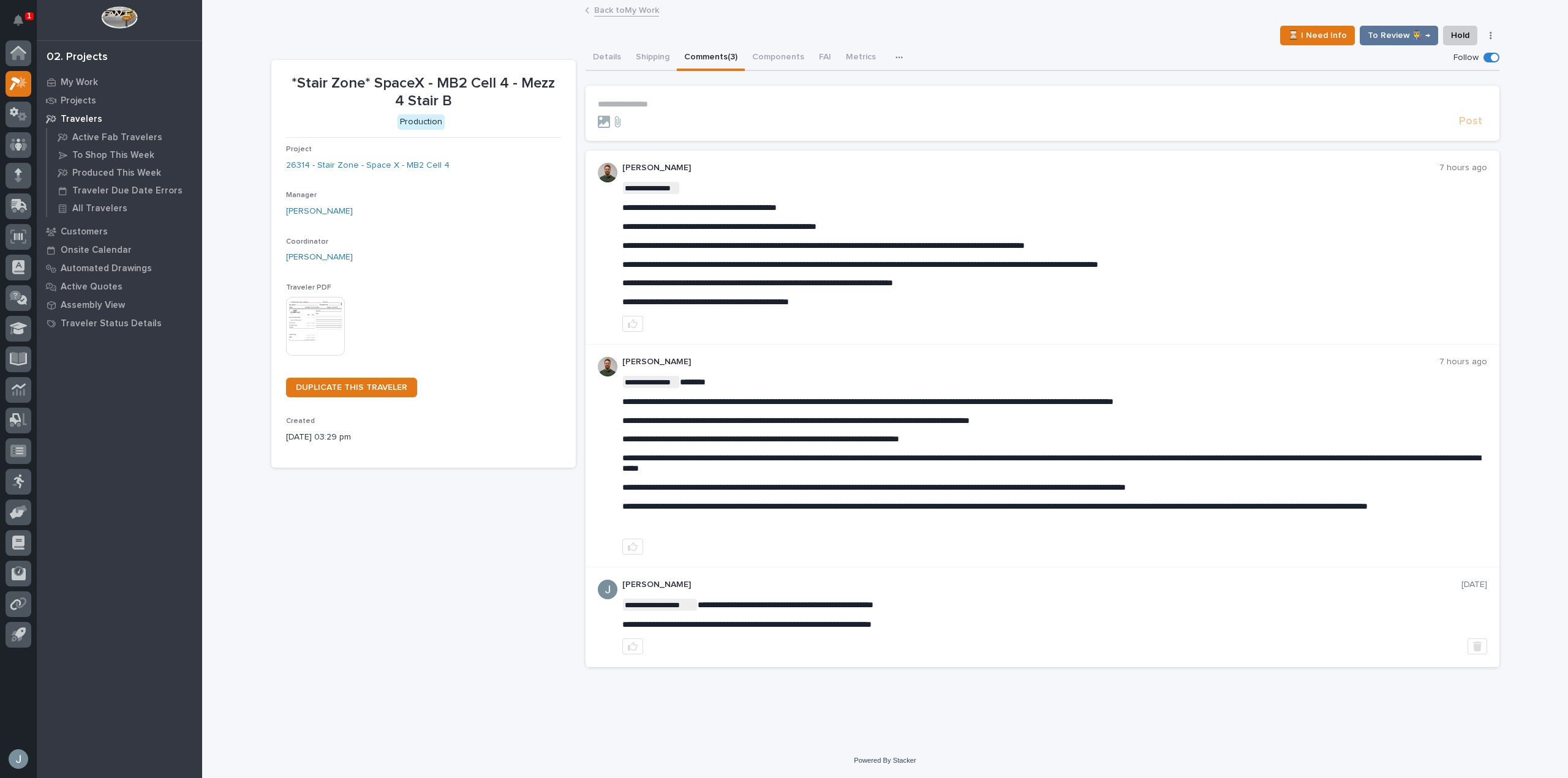 click on "**********" at bounding box center (1055, 453) 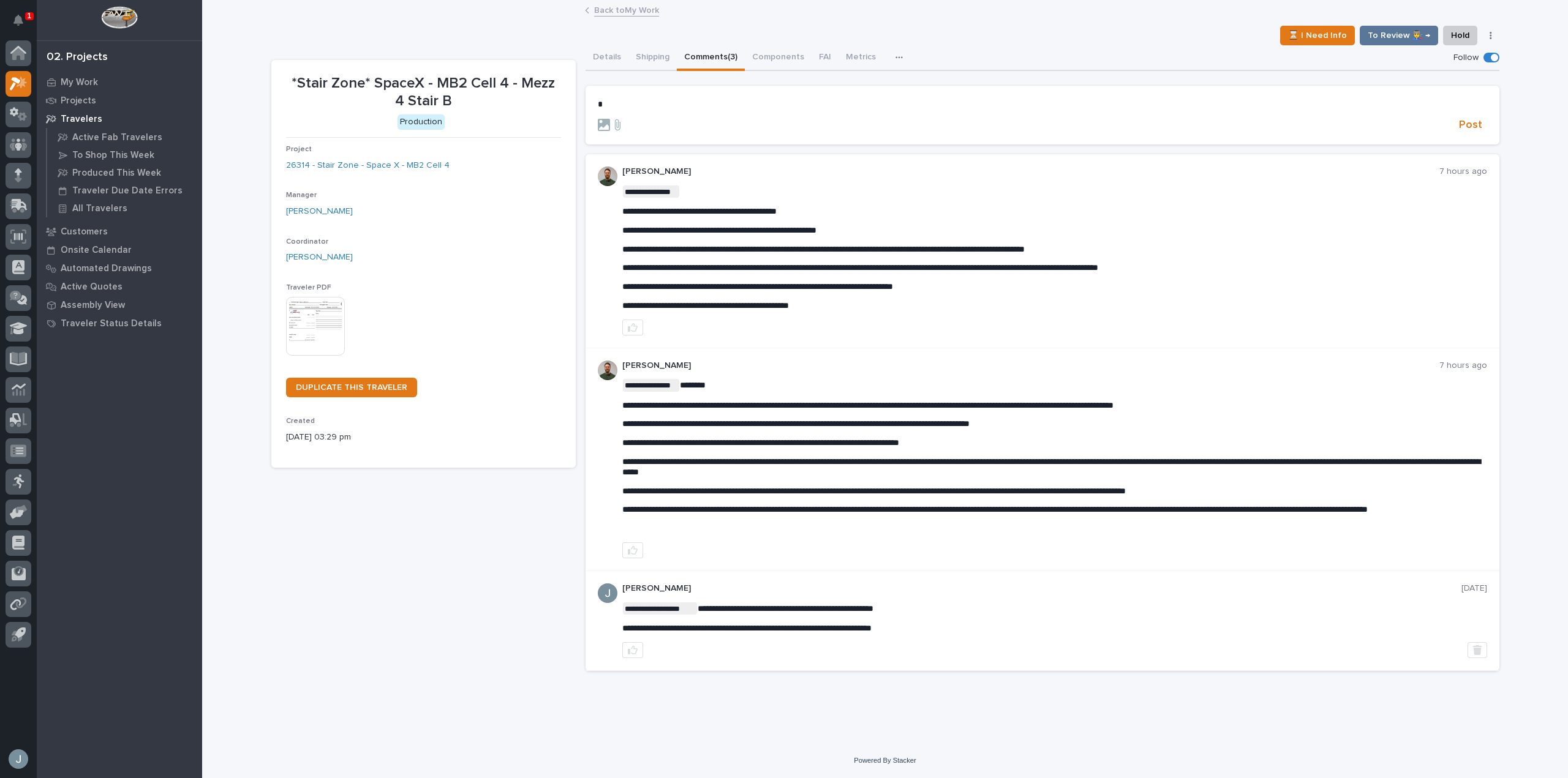 type 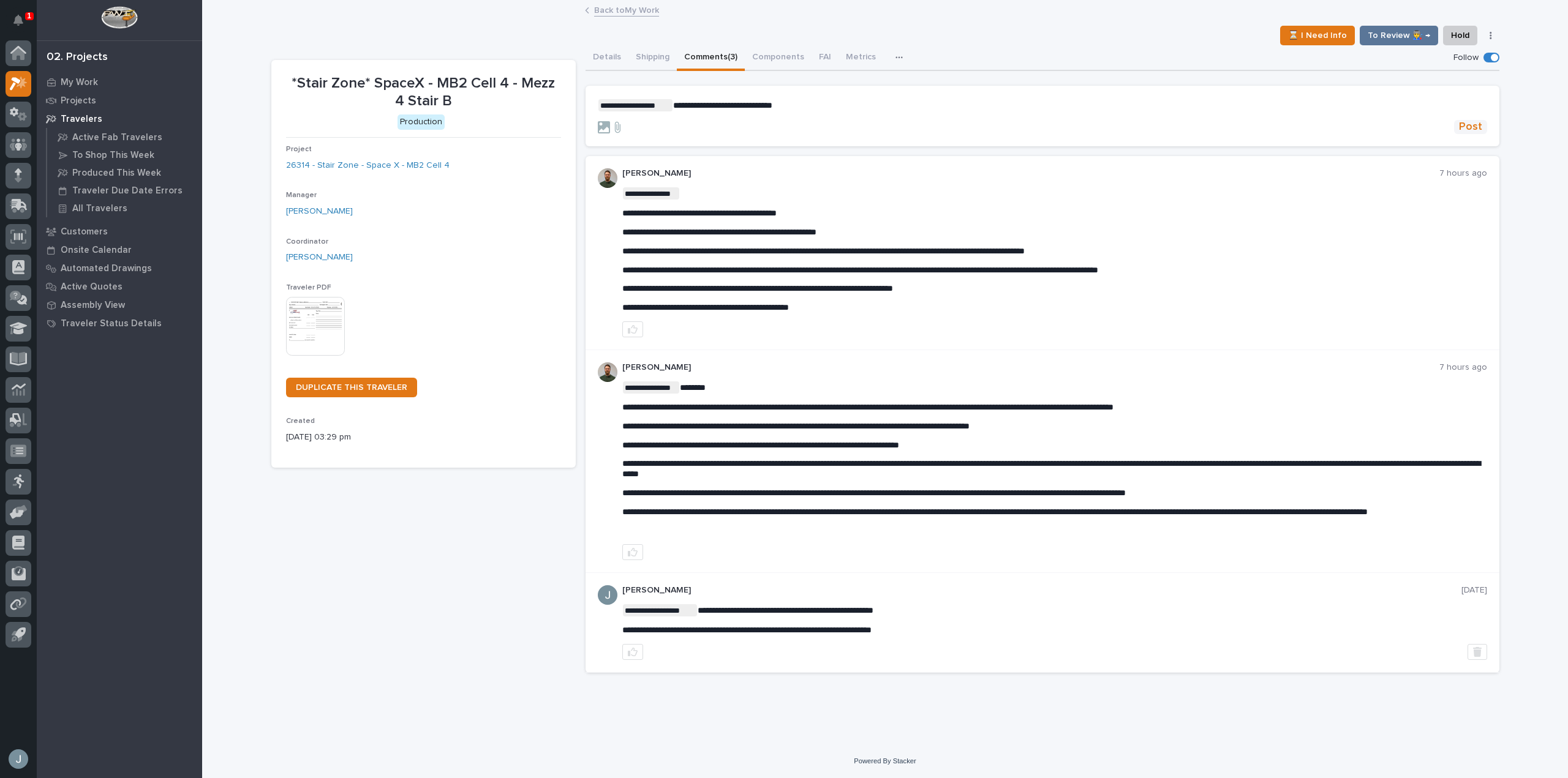 click on "Post" at bounding box center [1471, 127] 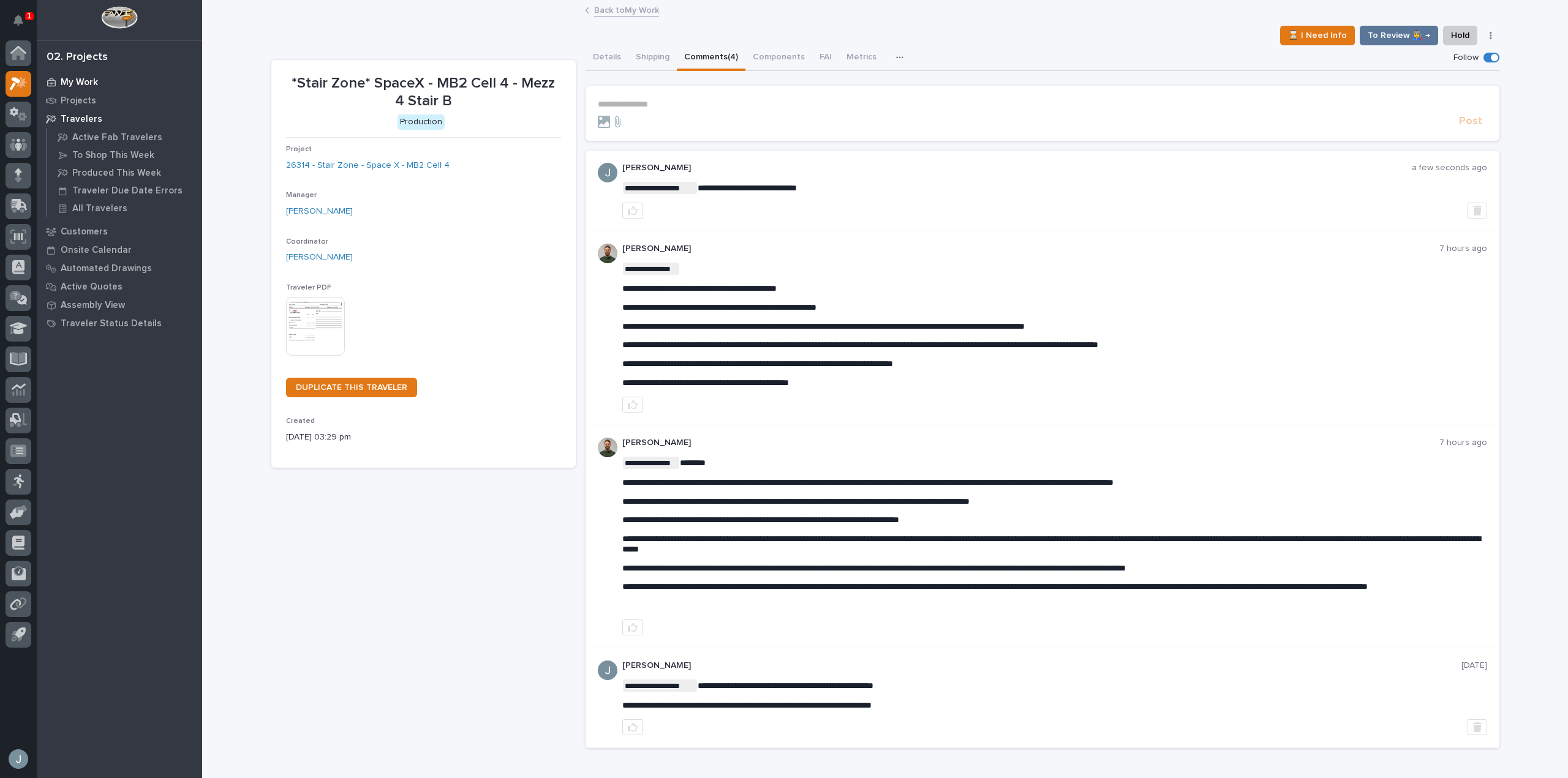 click 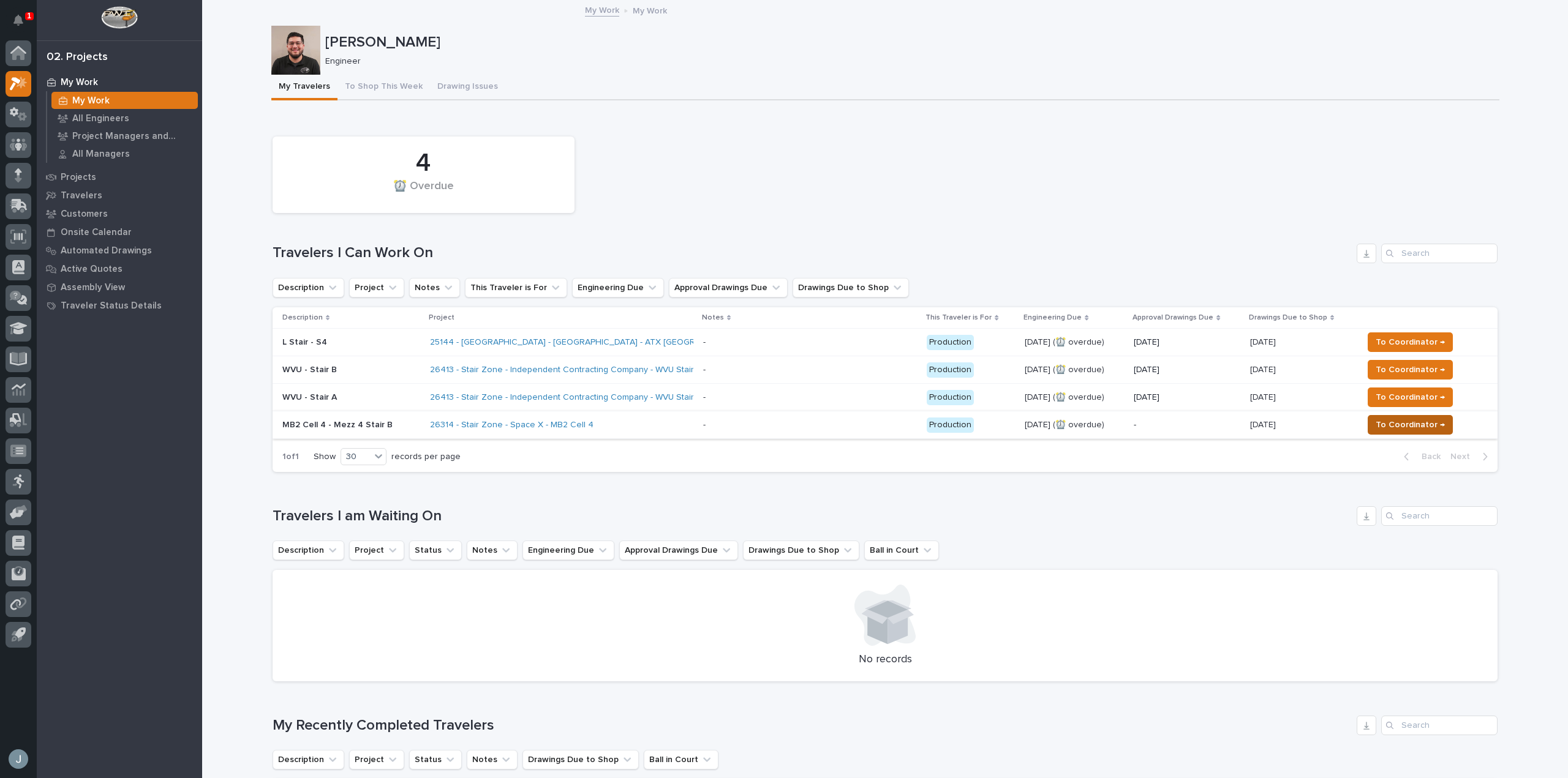 click on "To Coordinator →" at bounding box center [1410, 425] 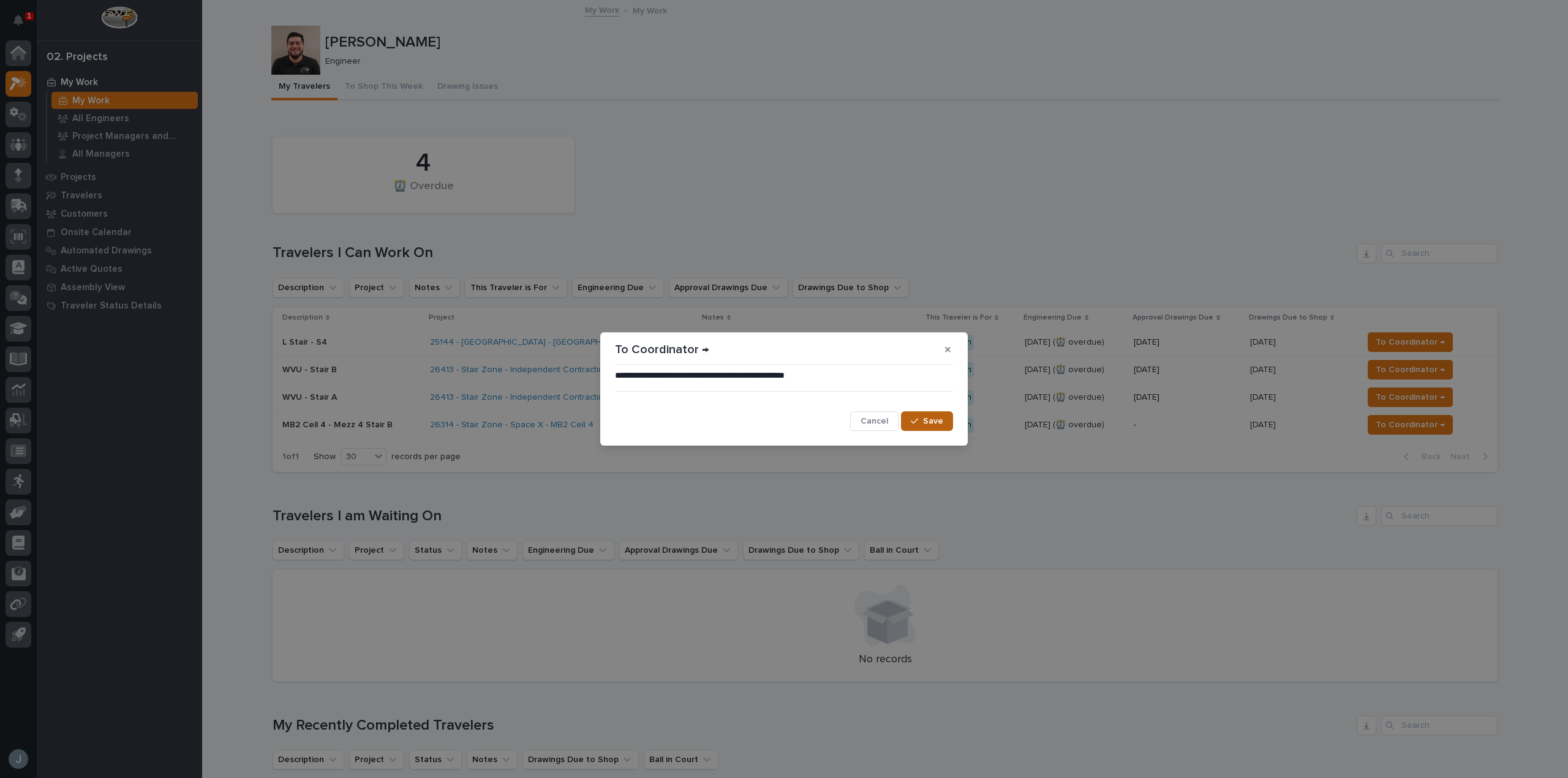 click 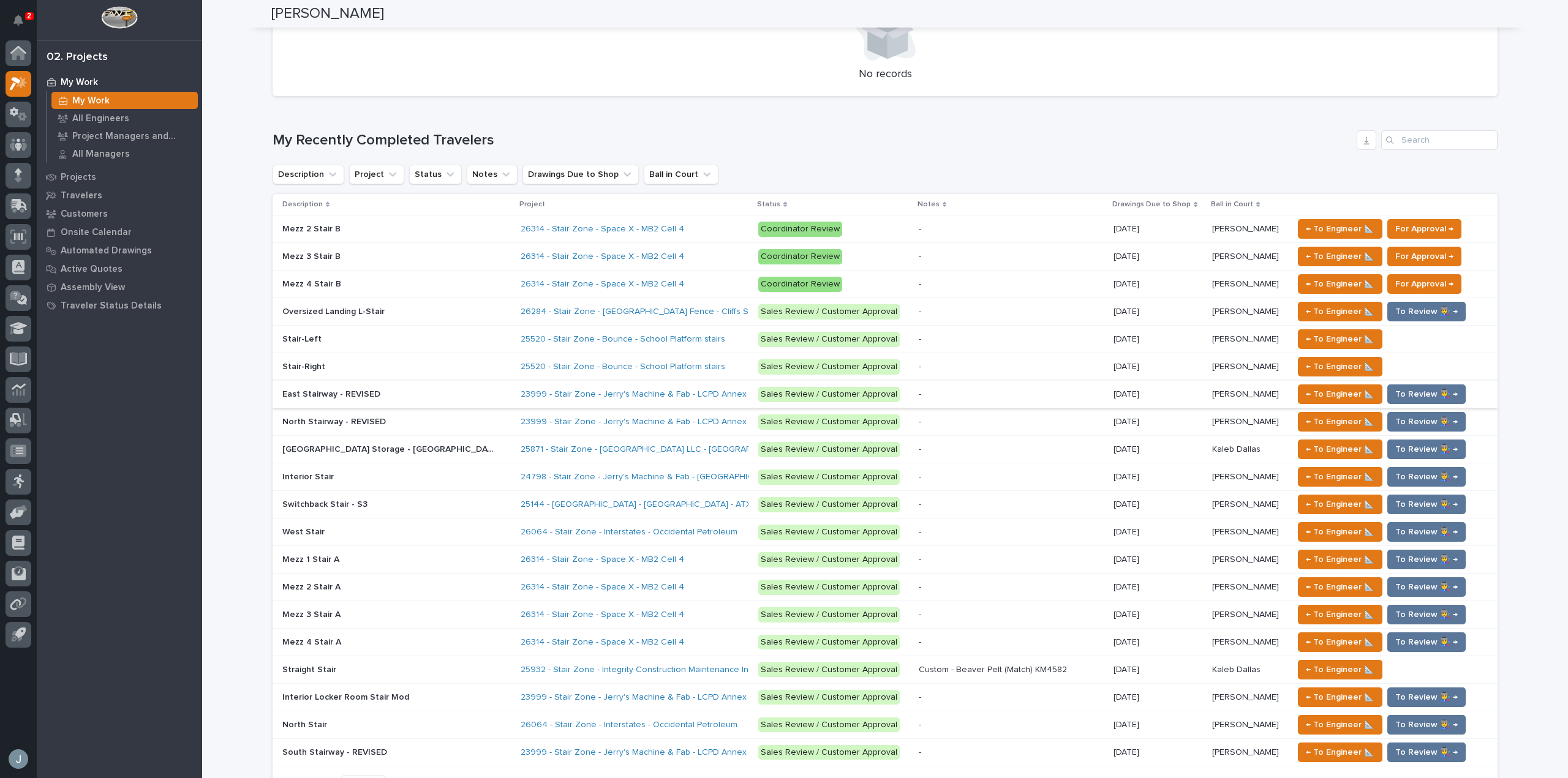 scroll, scrollTop: 612, scrollLeft: 0, axis: vertical 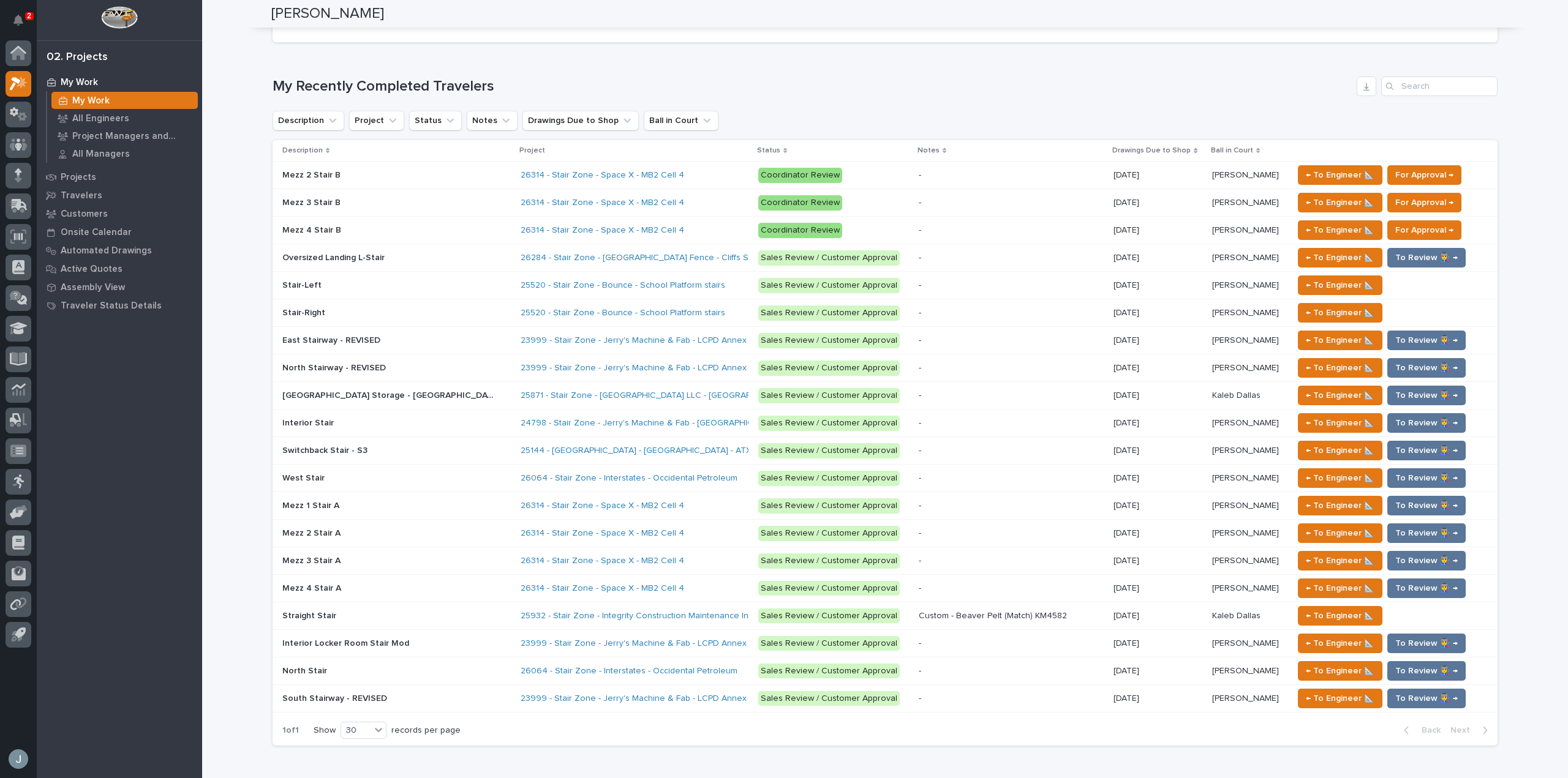 click on "26314 - Stair Zone - Space X - MB2 Cell 4" at bounding box center (628, 506) 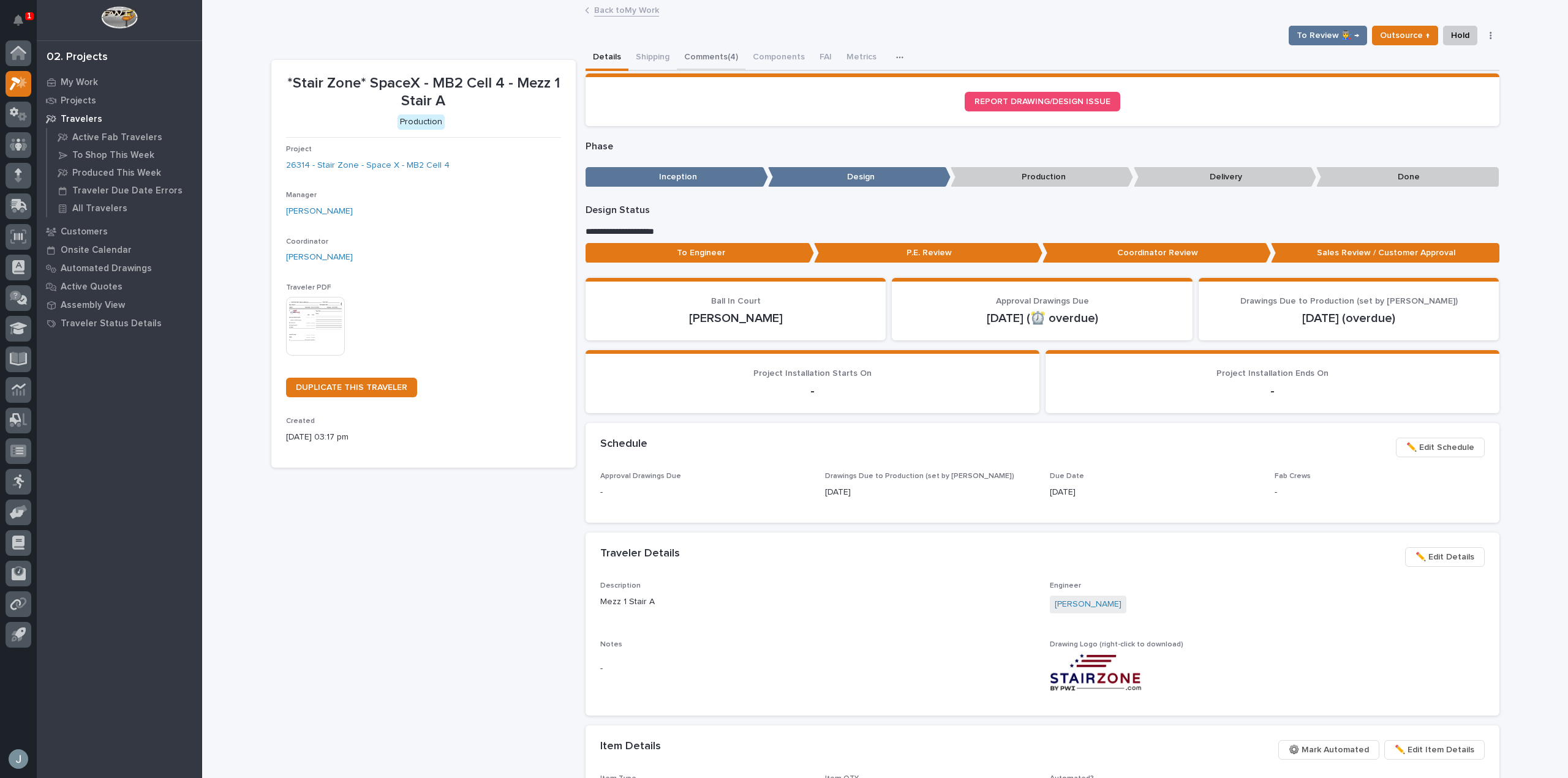 click on "Comments  (4)" at bounding box center (711, 58) 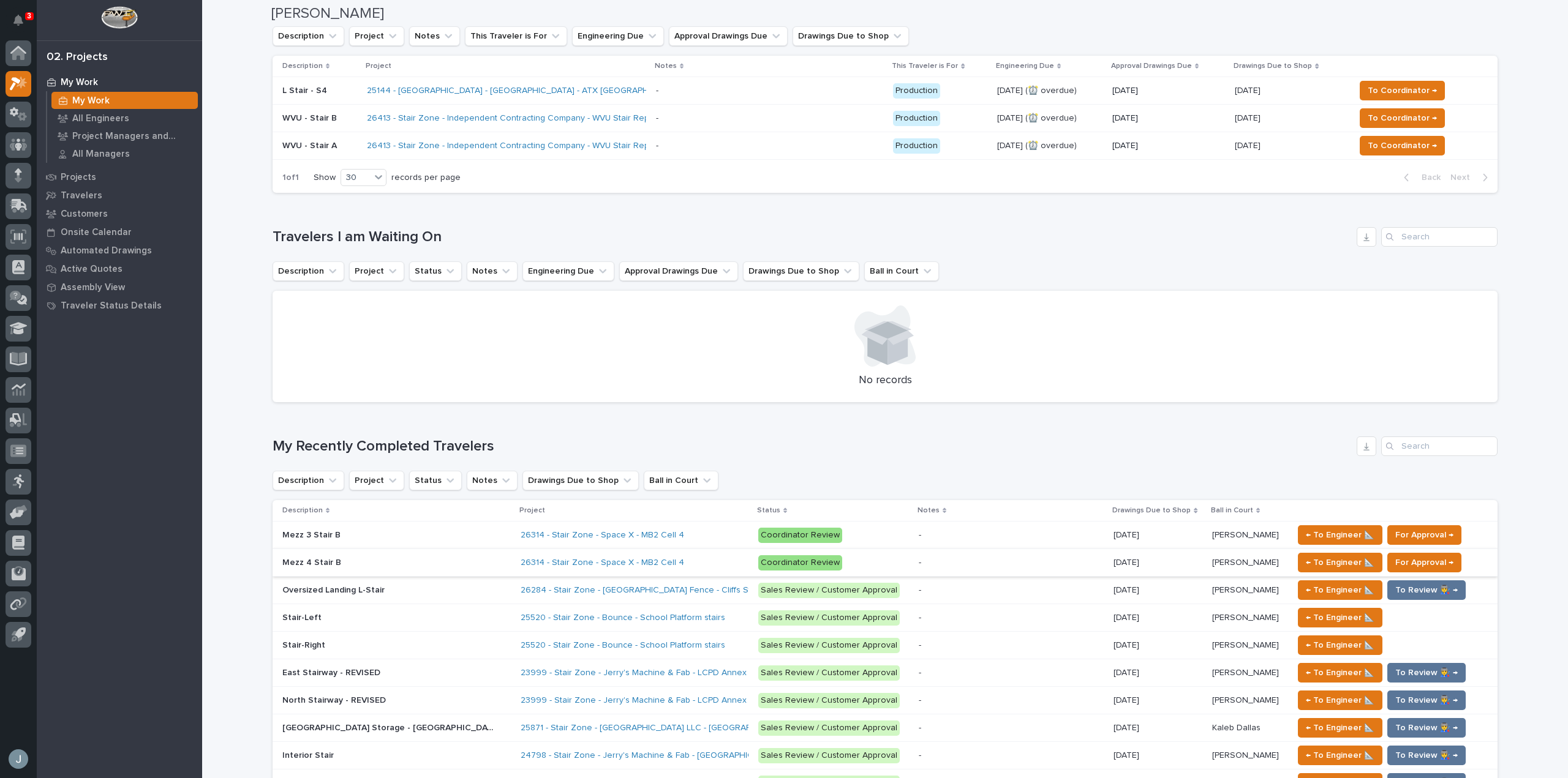scroll, scrollTop: 305, scrollLeft: 0, axis: vertical 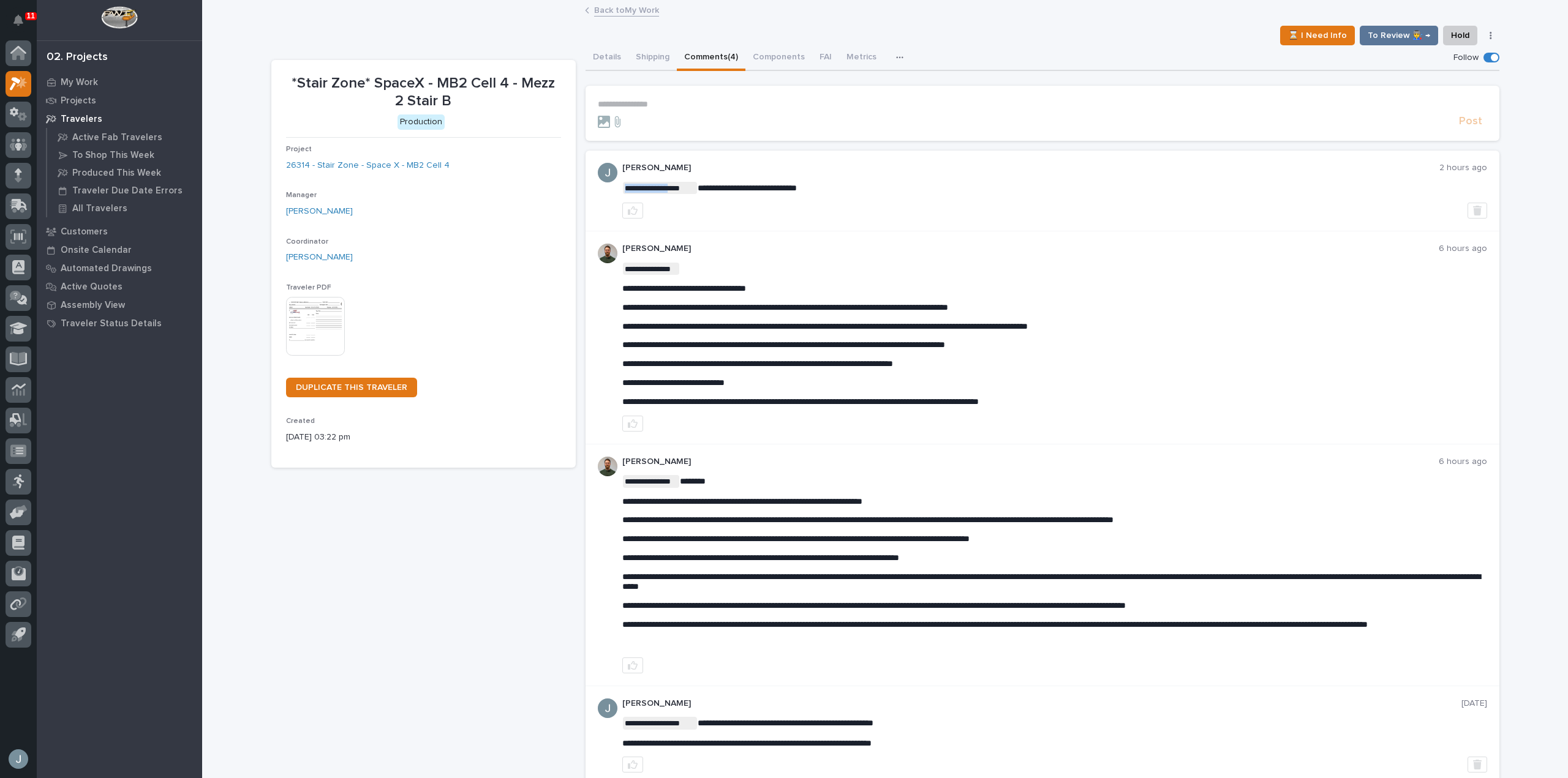 drag, startPoint x: 684, startPoint y: 174, endPoint x: 677, endPoint y: 198, distance: 25 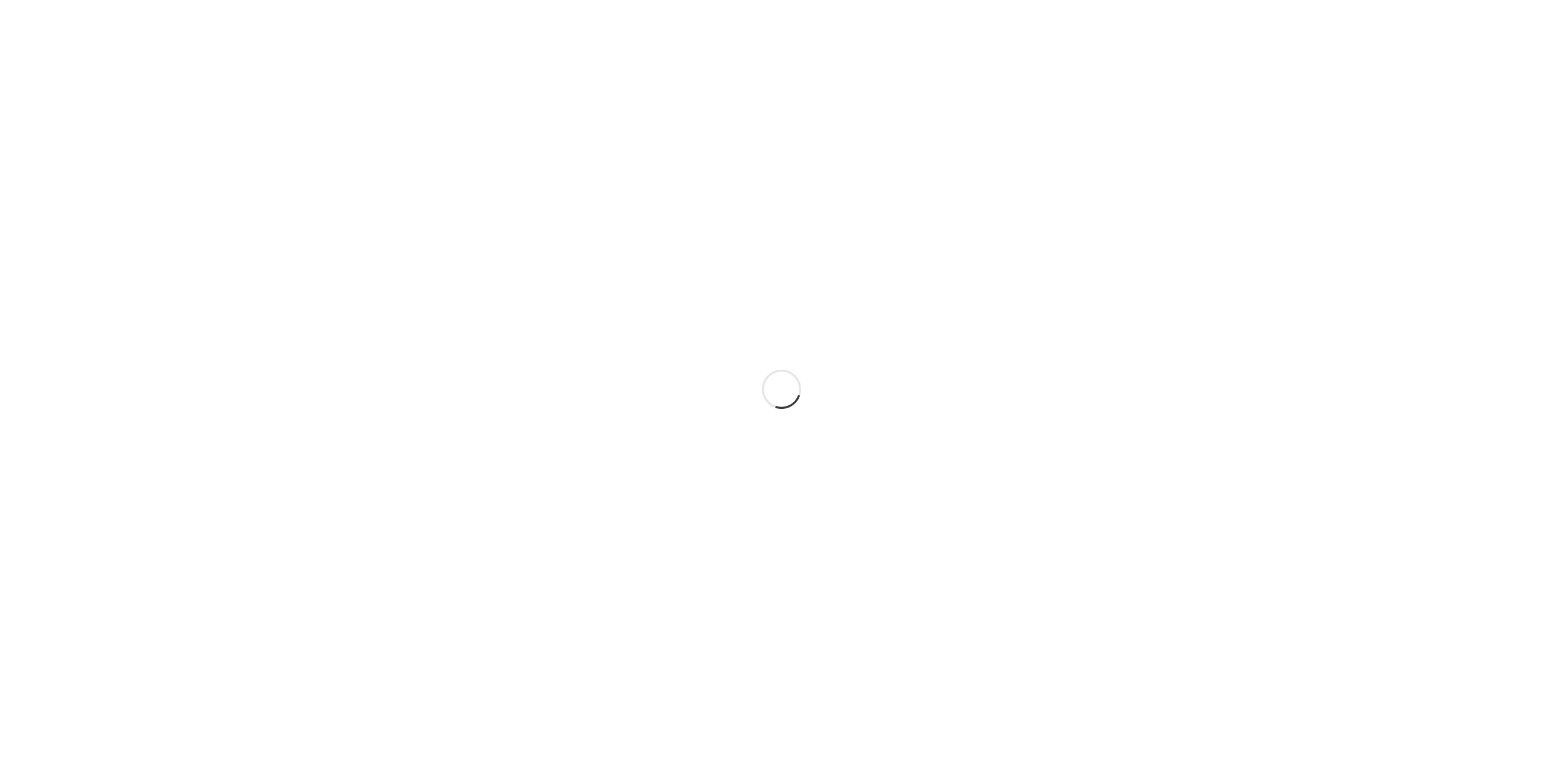 scroll, scrollTop: 0, scrollLeft: 0, axis: both 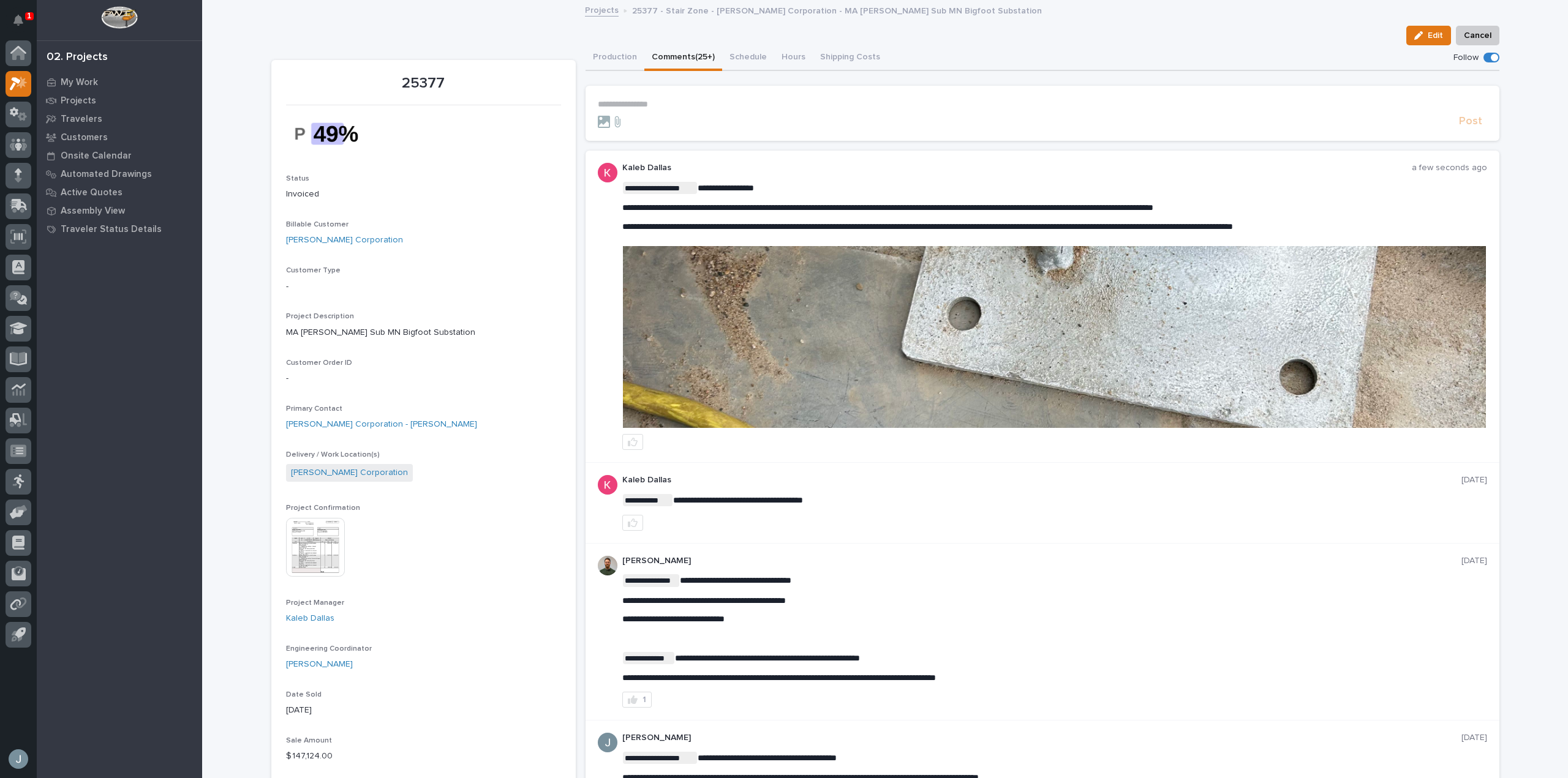 click at bounding box center [1054, 337] 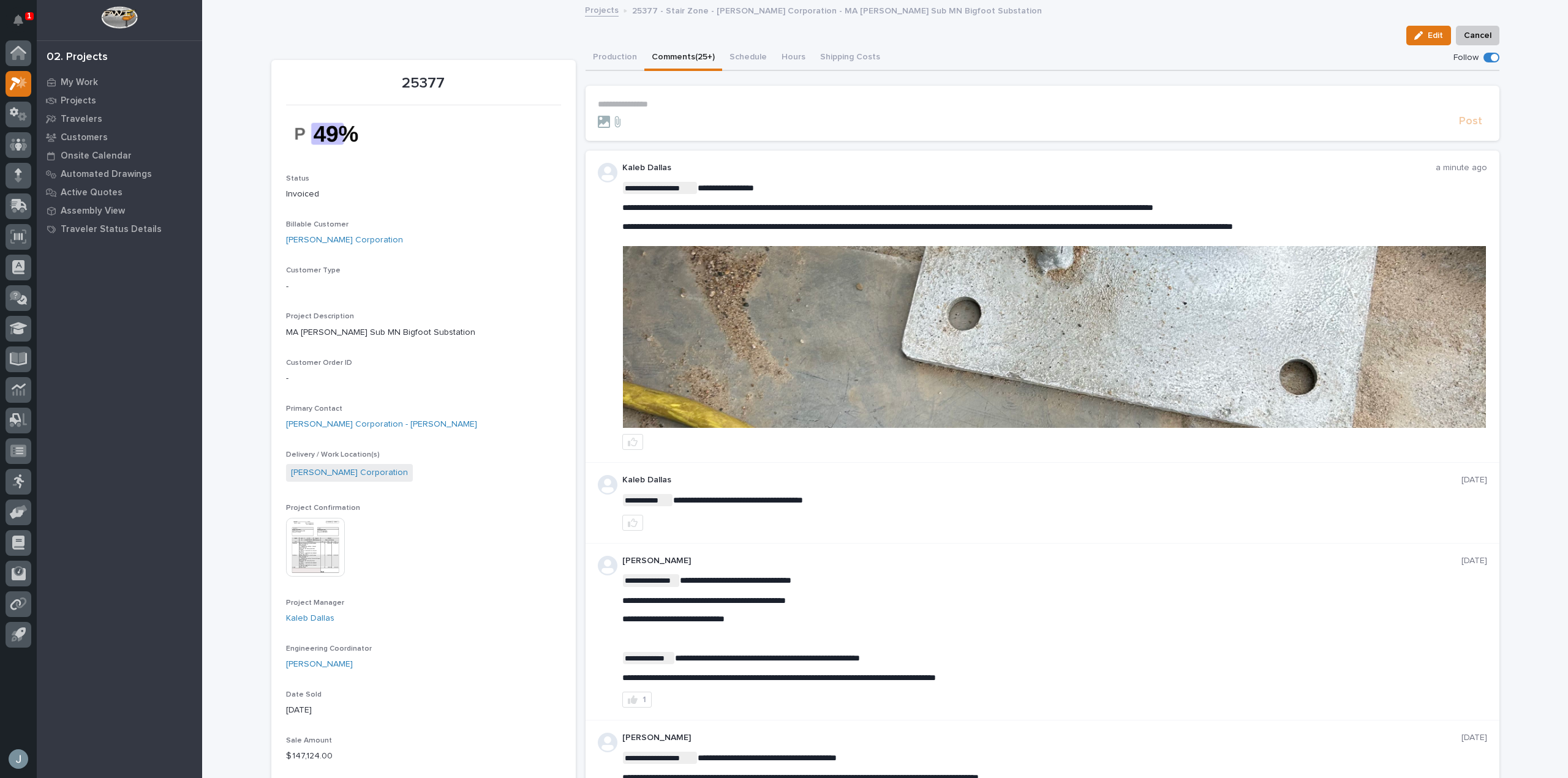 scroll, scrollTop: 86, scrollLeft: 0, axis: vertical 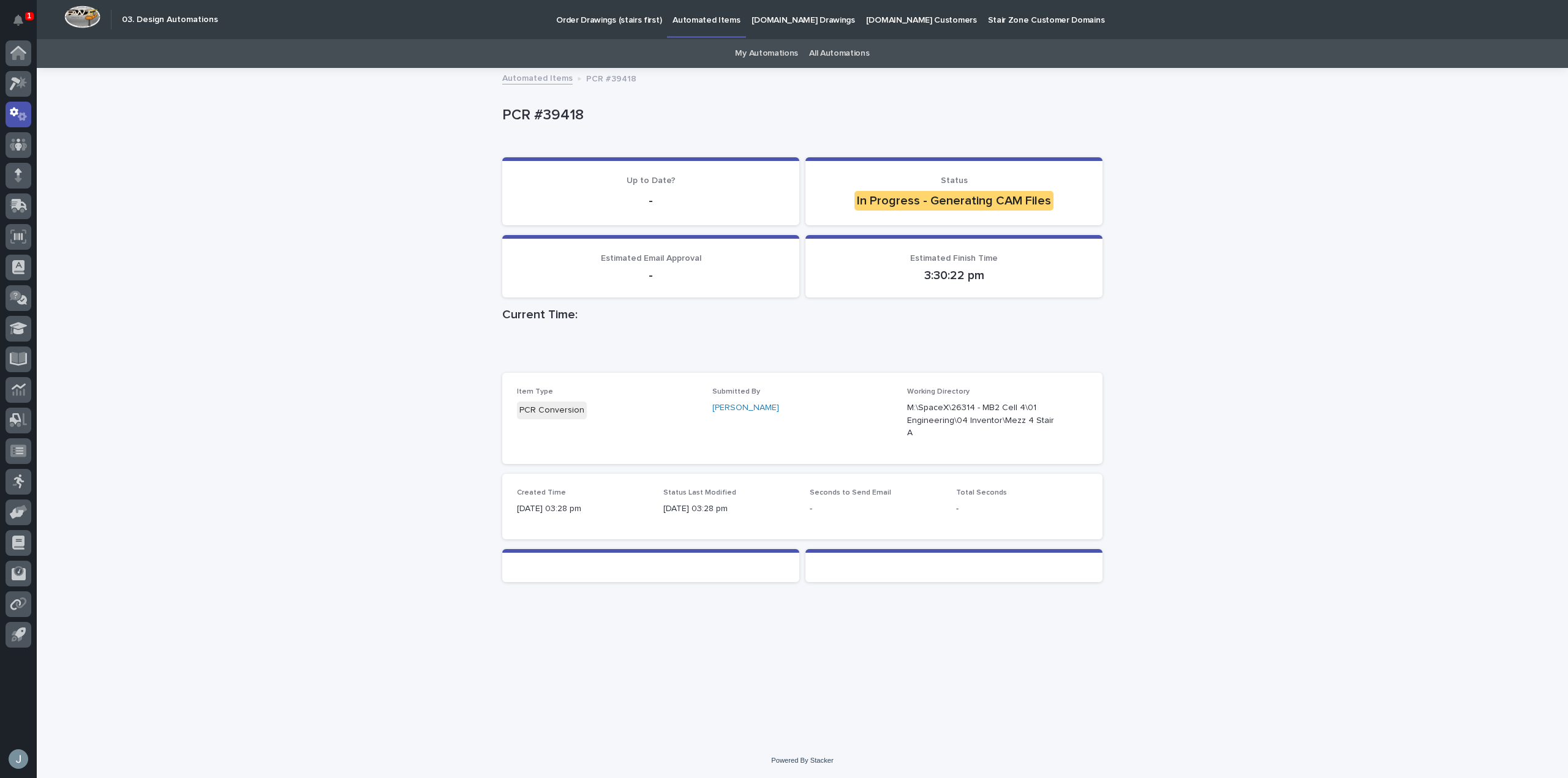 click on "Loading... Saving… Loading... Saving… PCR #39418 PCR #39418 Sorry, there was an error saving your record. Please try again. Please fill out the required fields below. Loading... Saving… Loading... Saving… Loading... Saving… Loading... Saving… Loading... Saving… Reason for Disabling Loading... Saving… Loading... Saving… Up to Date? - Status In Progress - Generating CAM Files Loading... Saving… Estimated Email Approval - Estimated Finish Time 3:30:22 pm Loading... Saving… Loading... Saving… Loading... Saving… Current Time: Loading... Saving… Loading... Saving… Item Type PCR Conversion Submitted By [PERSON_NAME]   Working Directory M:\SpaceX\26314 - MB2 Cell 4\01 Engineering\04 Inventor\Mezz 4 Stair A Created Time [DATE] 03:28 pm Status Last Modified [DATE] 03:28 pm Seconds to Send Email - Total Seconds - Loading... Saving… Loading... Saving… Loading... Saving… Loading... Saving…" at bounding box center [802, 406] 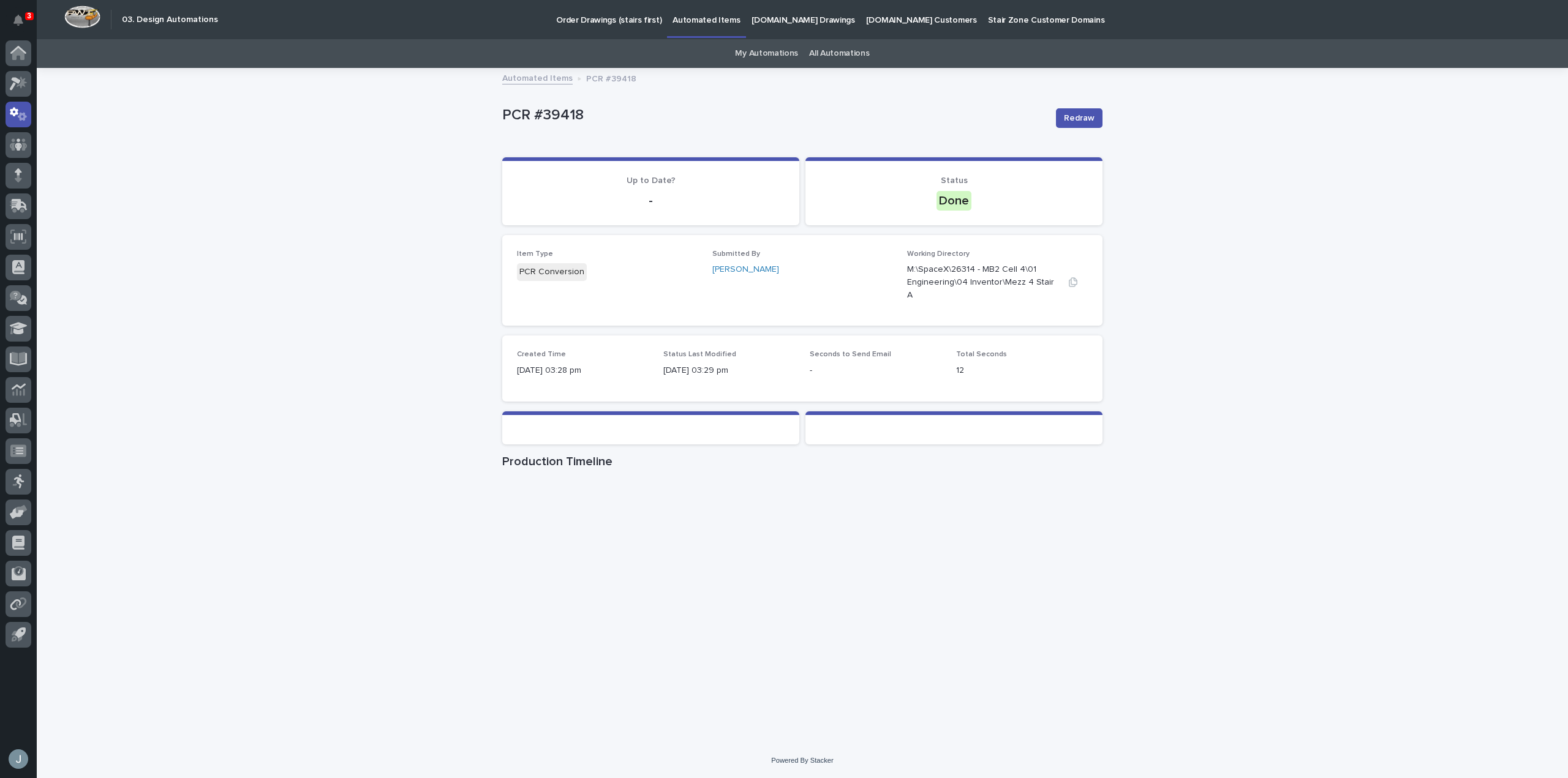 click on "M:\SpaceX\26314 - MB2 Cell 4\01 Engineering\04 Inventor\Mezz 4 Stair A" at bounding box center (982, 282) 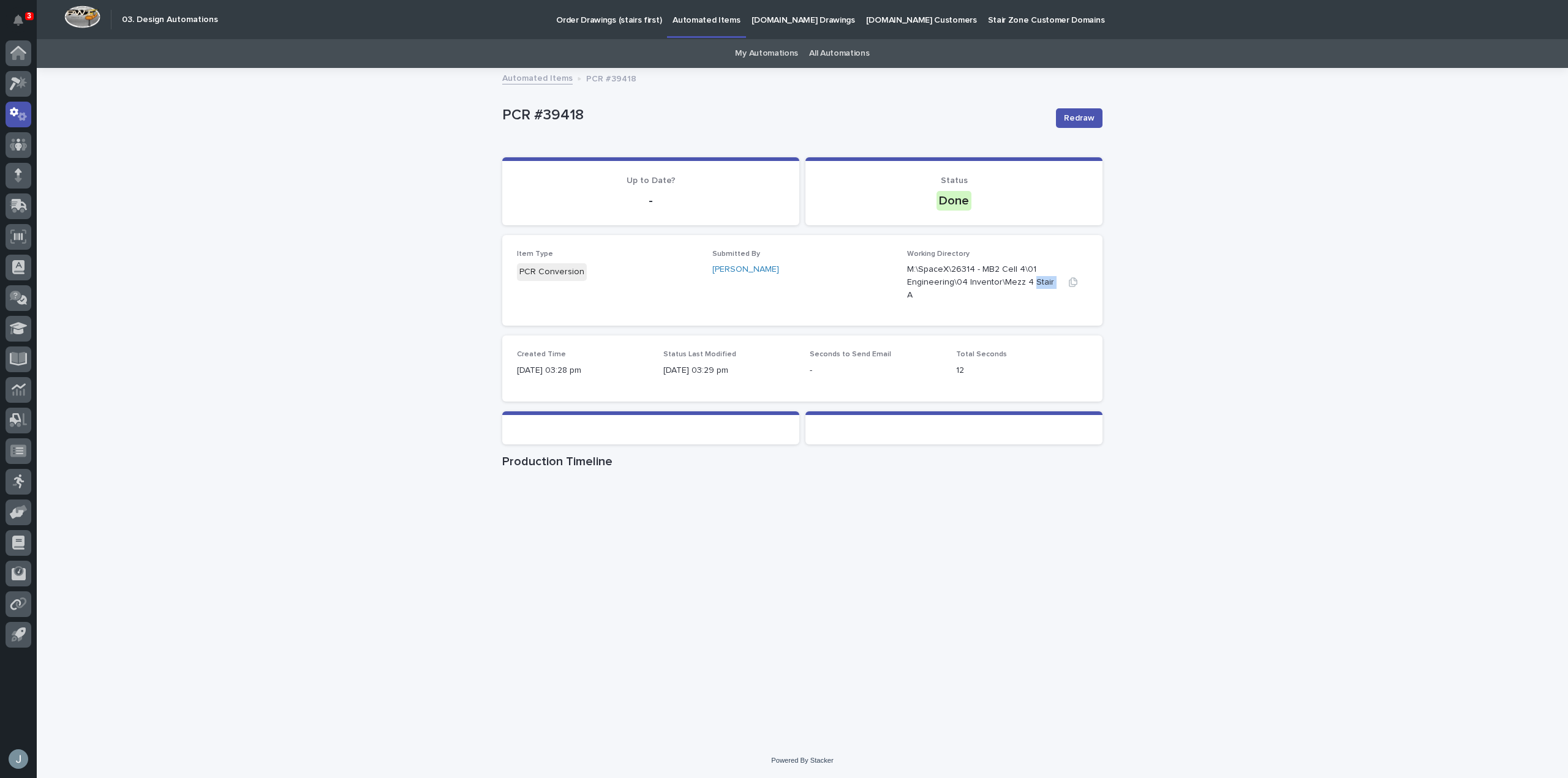 click on "M:\SpaceX\26314 - MB2 Cell 4\01 Engineering\04 Inventor\Mezz 4 Stair A" at bounding box center [982, 282] 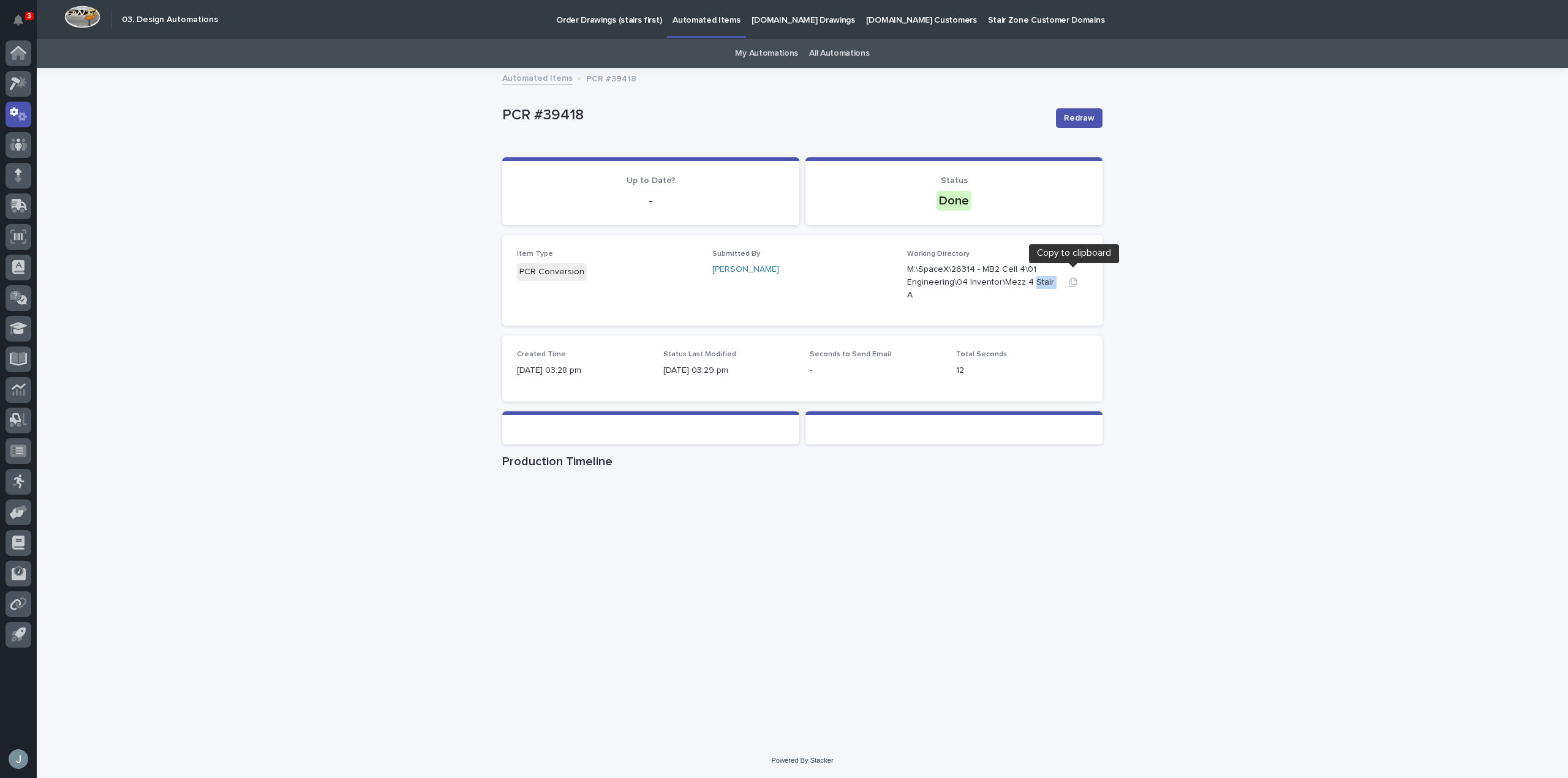 click 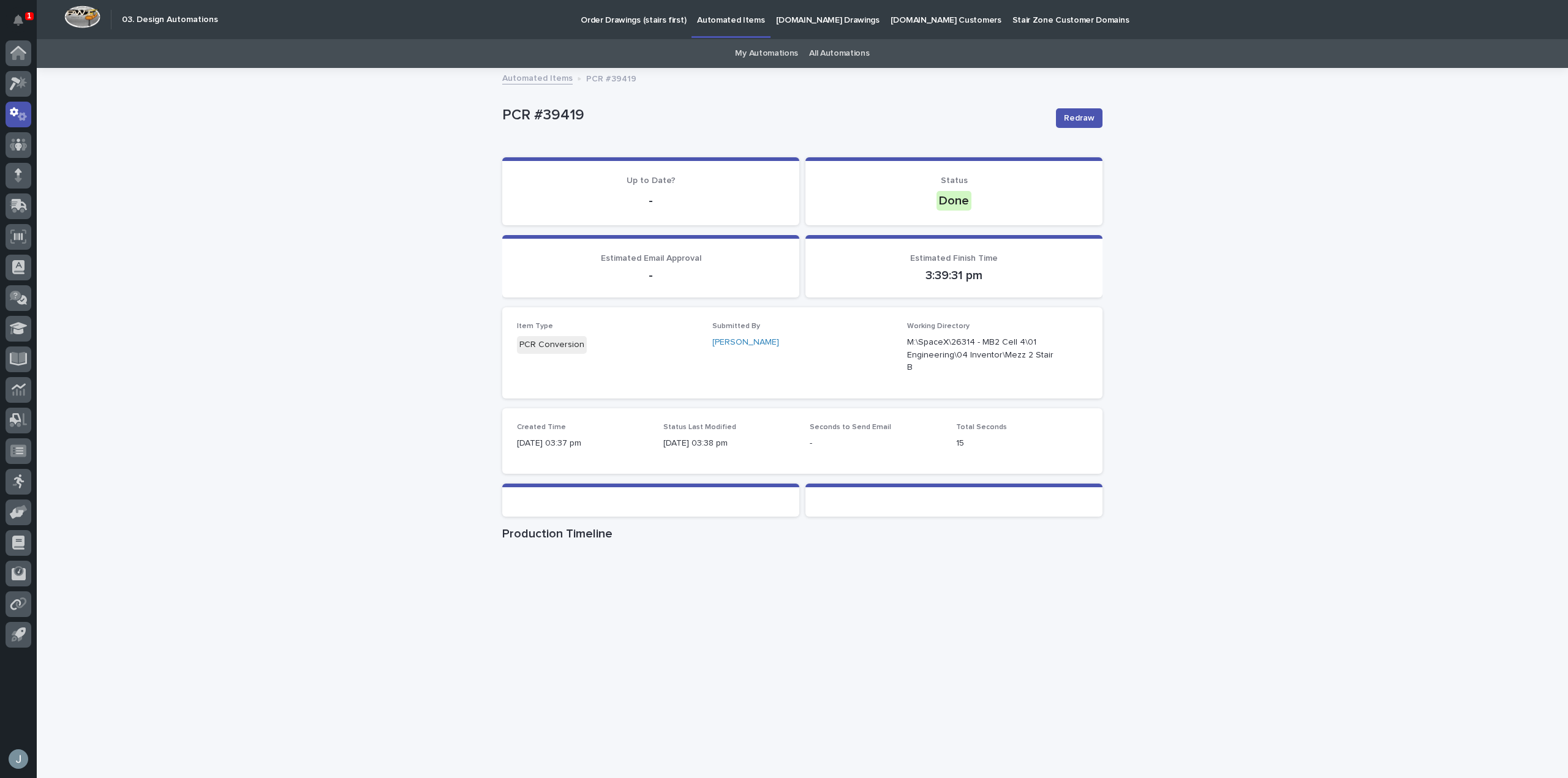 scroll, scrollTop: 0, scrollLeft: 0, axis: both 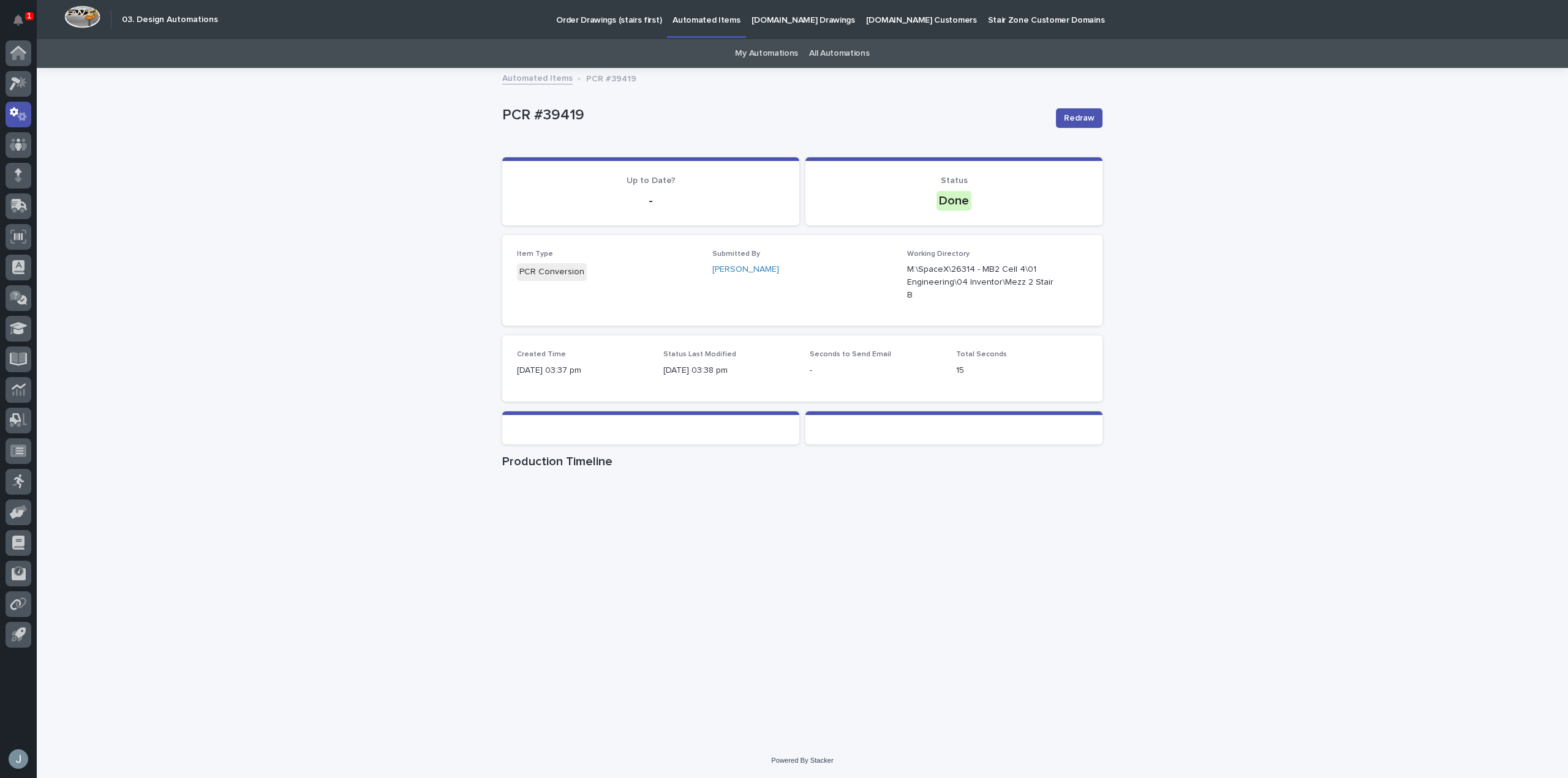 click on "1" at bounding box center [23, 24] 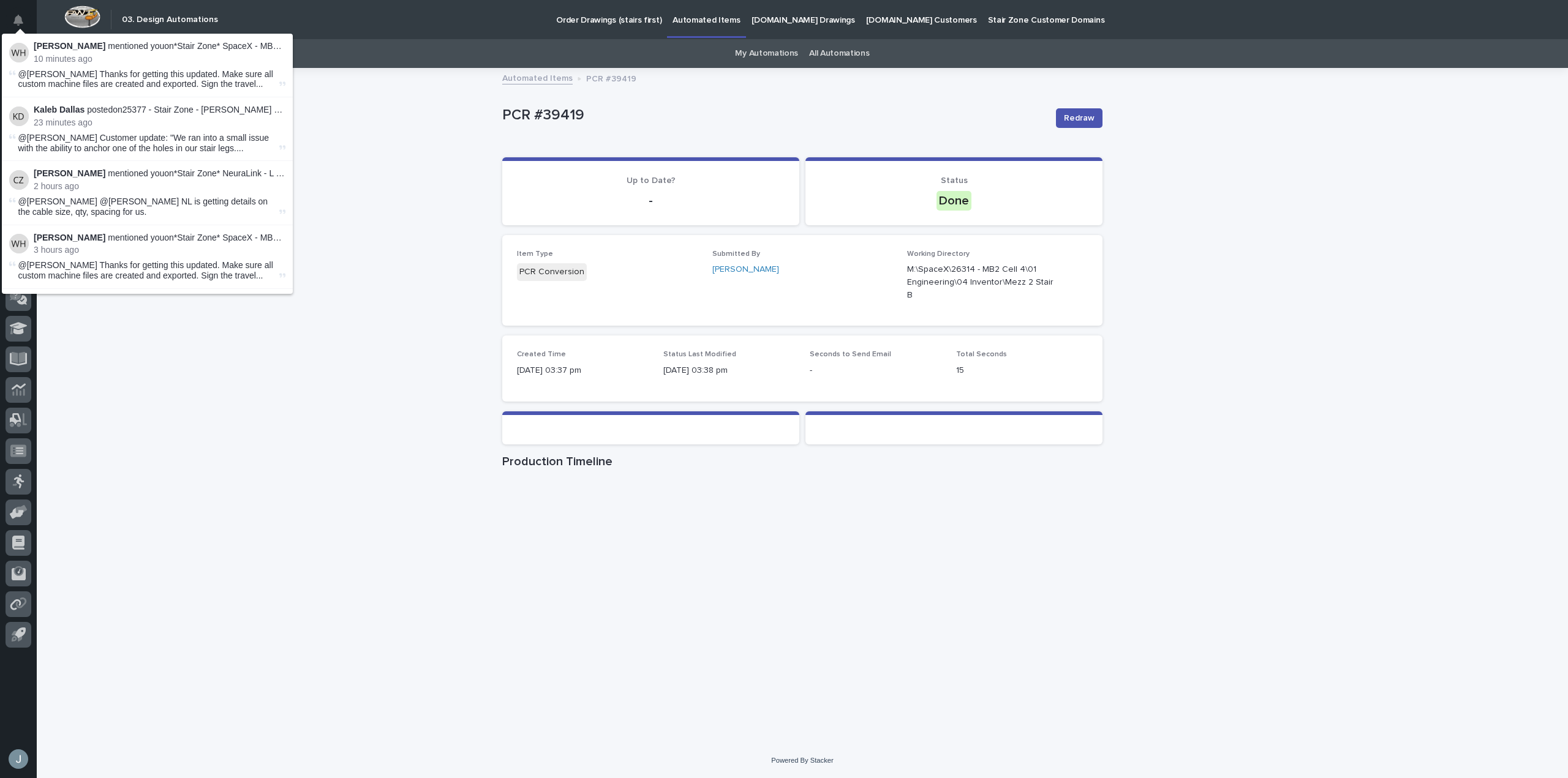 click on "[PERSON_NAME]   mentioned you  on  *Stair Zone* SpaceX - MB2 Cell 4 - Mezz 2 Stair B : 10 minutes ago @[PERSON_NAME]   Thanks for getting this updated. Make sure all custom machine files are created and exported. Sign the travel ..." at bounding box center (147, 65) 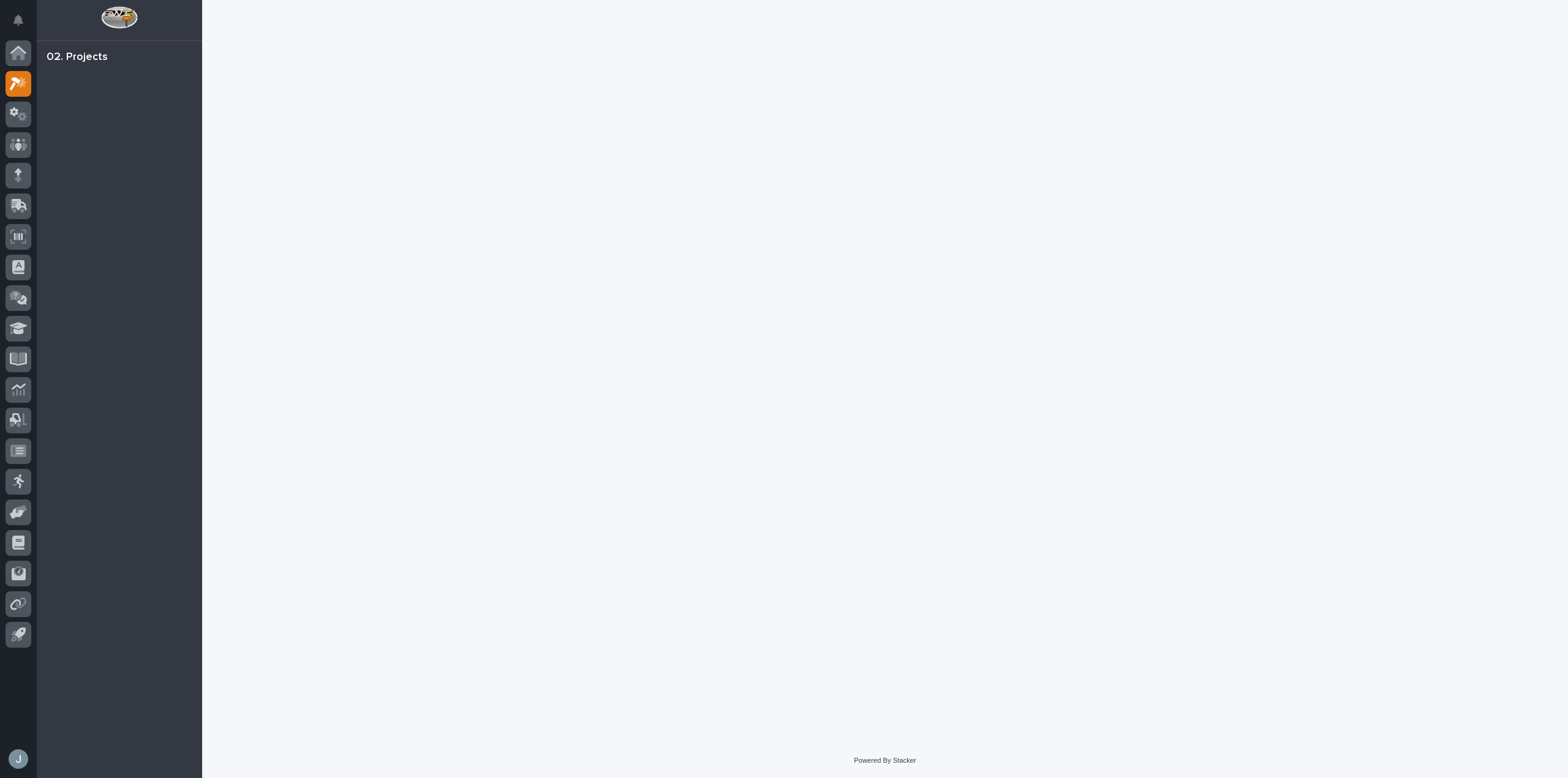 scroll, scrollTop: 0, scrollLeft: 0, axis: both 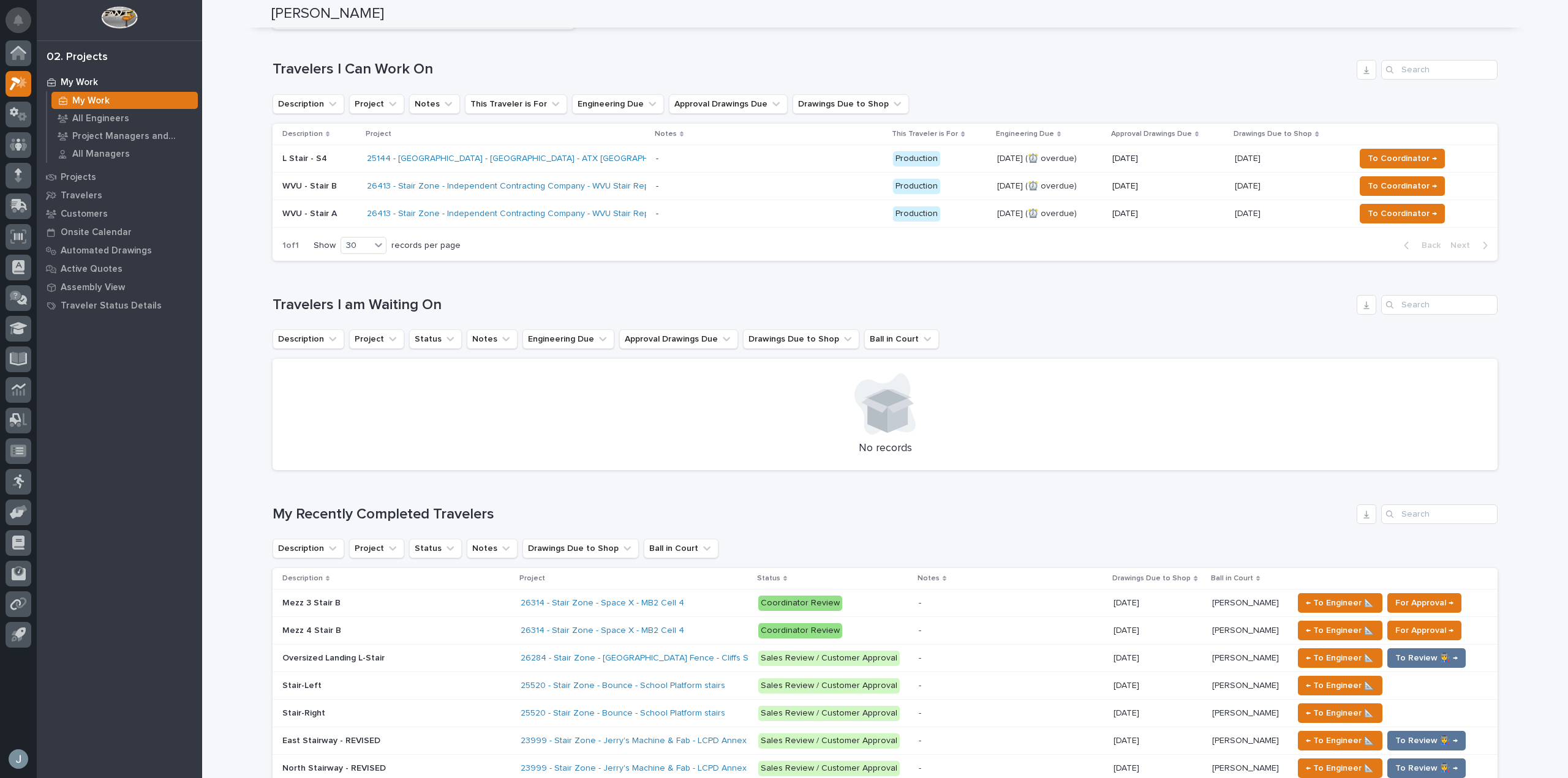 click 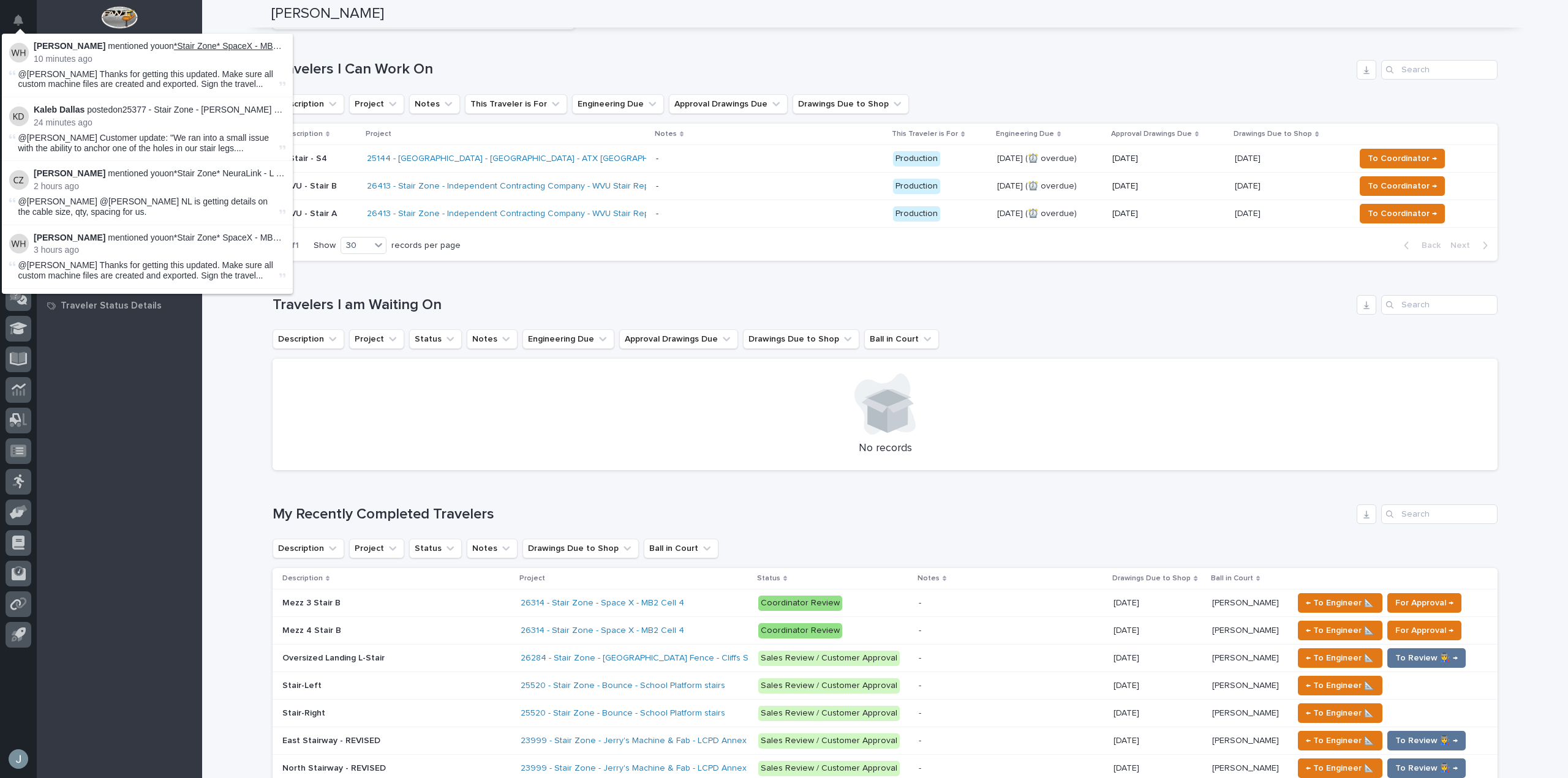click on "*Stair Zone* SpaceX - MB2 Cell 4 - Mezz 2 Stair B" at bounding box center [270, 46] 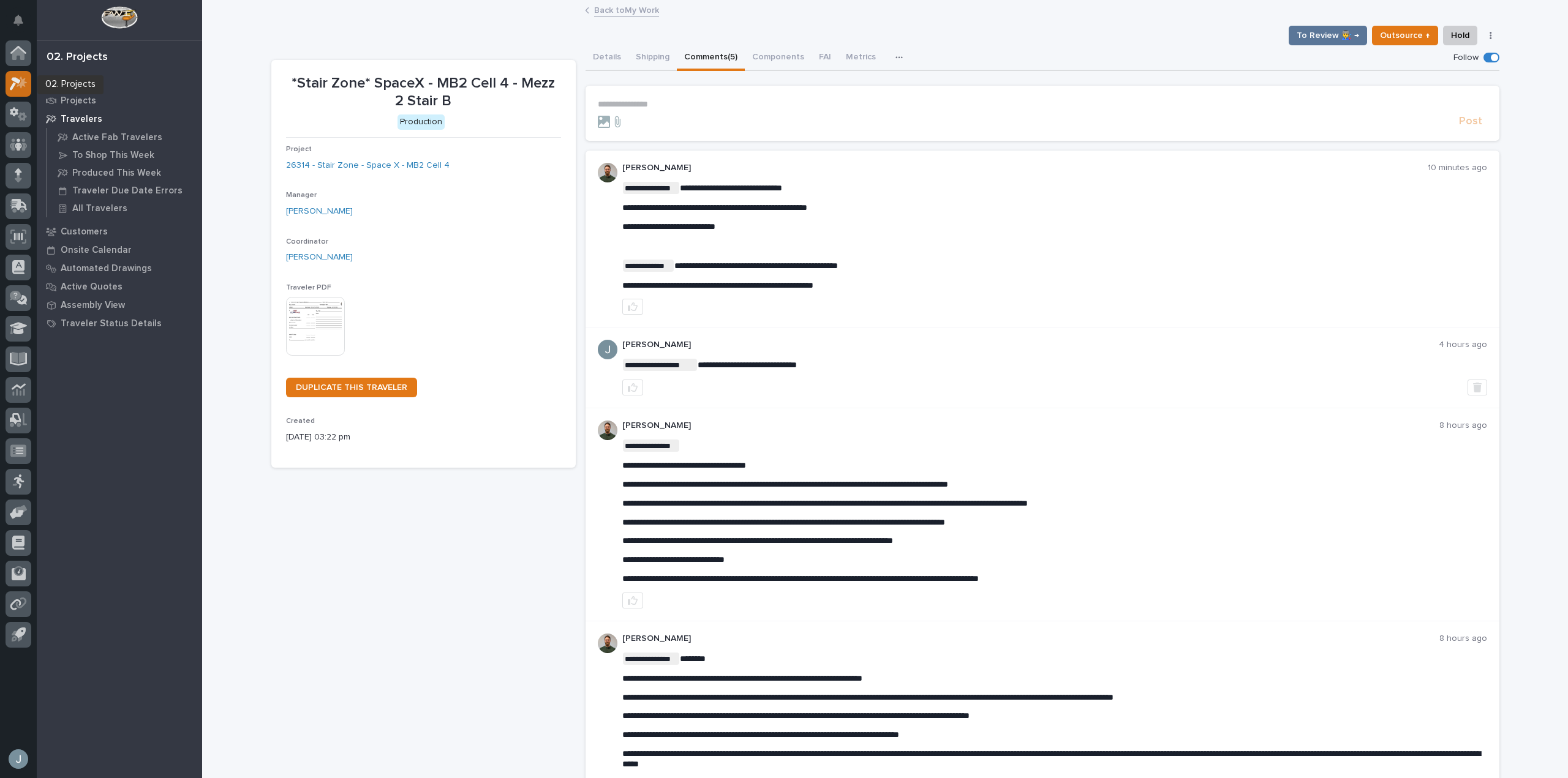 click 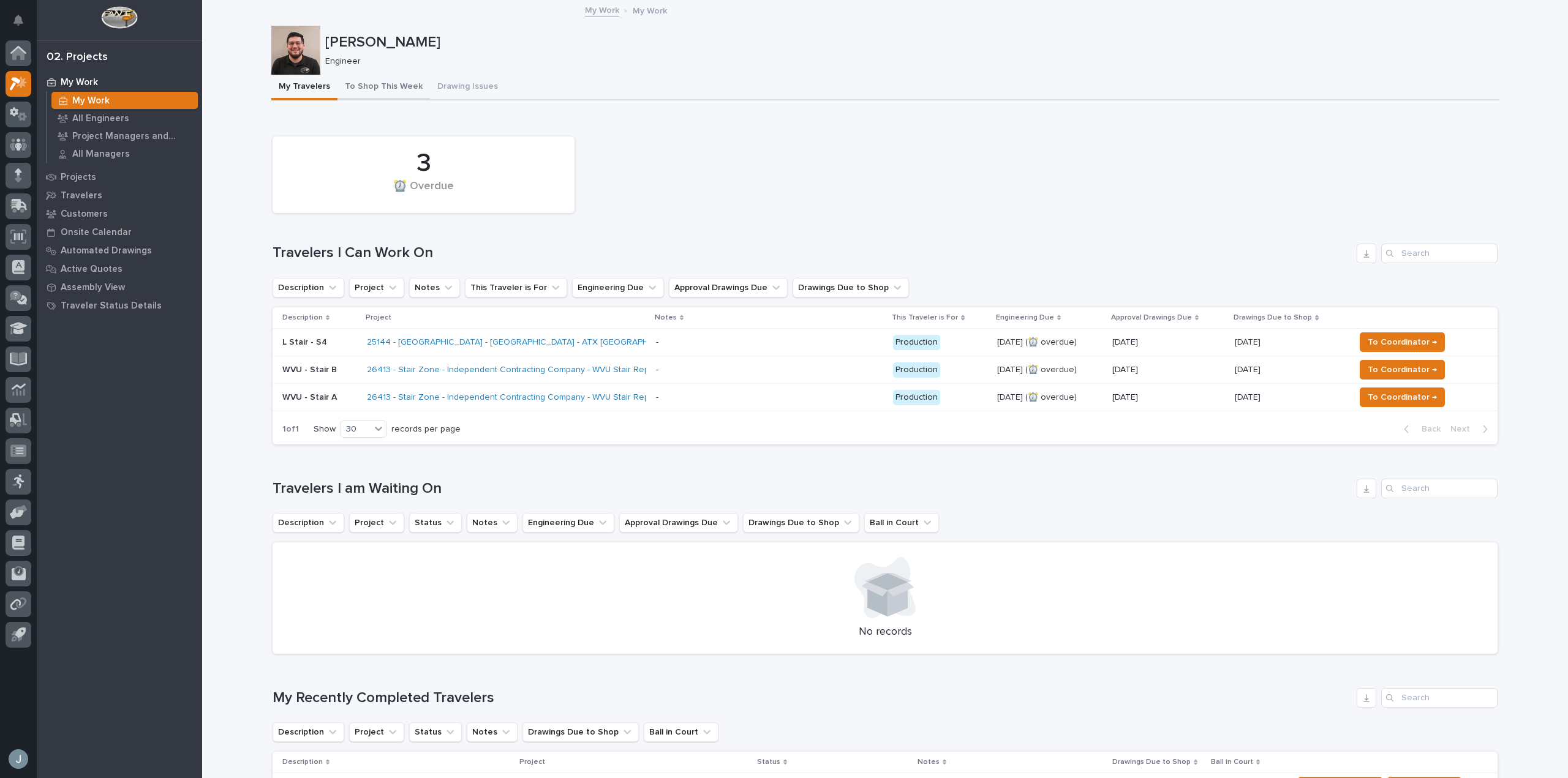 click on "To Shop This Week" at bounding box center (383, 88) 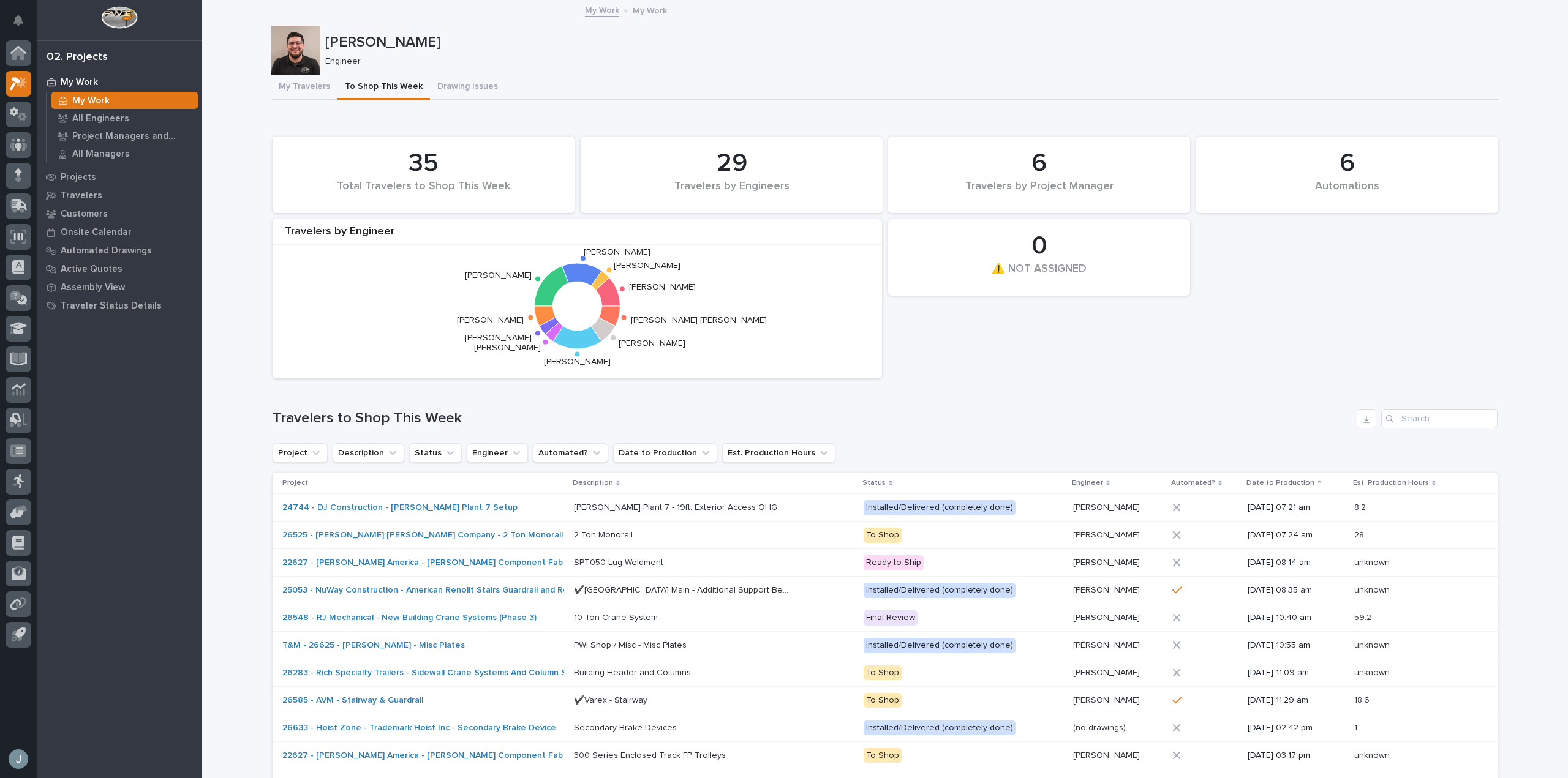 click on "My Work" at bounding box center (119, 82) 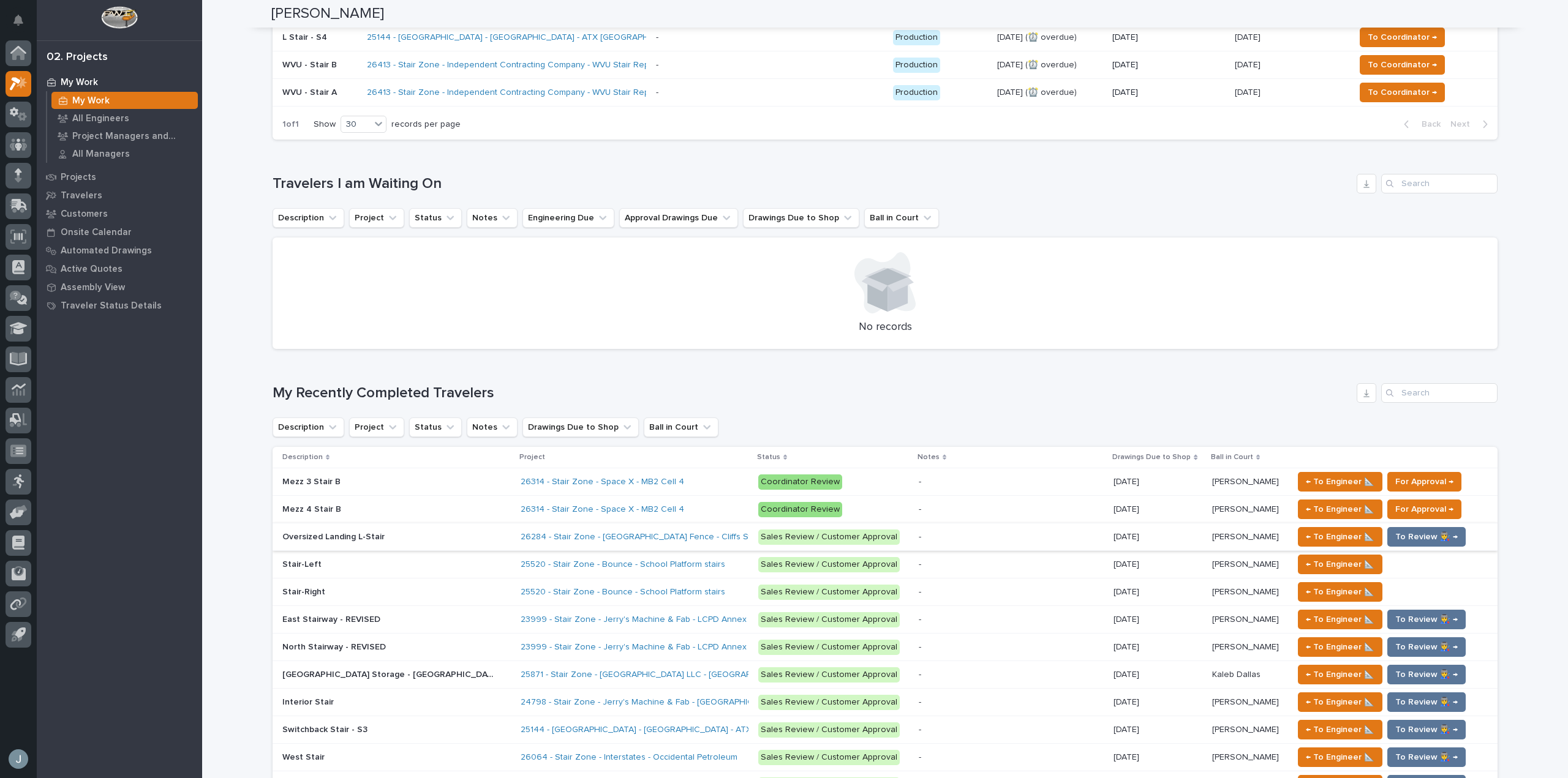 scroll, scrollTop: 305, scrollLeft: 0, axis: vertical 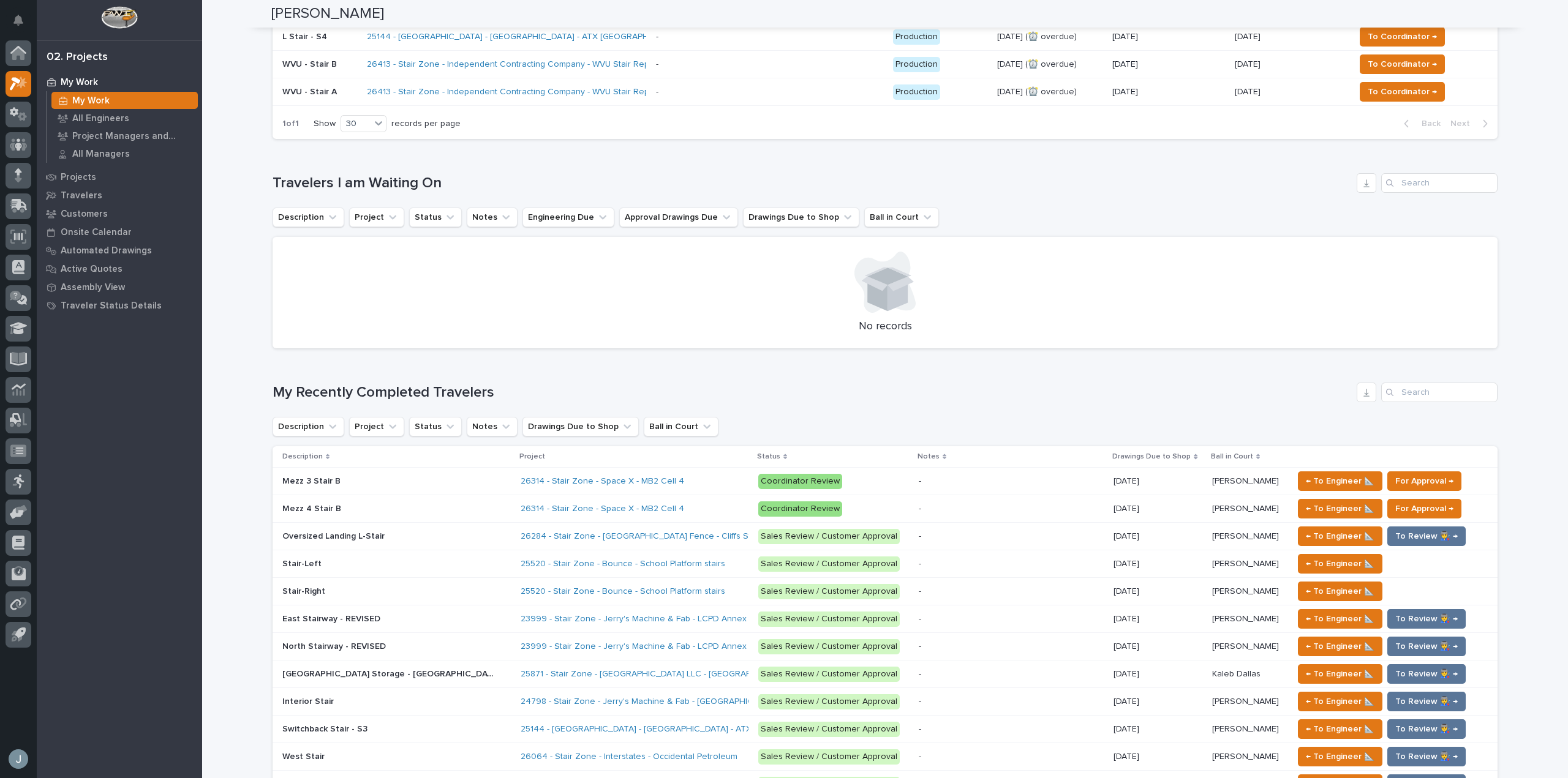 click on "26284 - Stair Zone - [GEOGRAPHIC_DATA] Fence - Cliffs Stables Stairs" at bounding box center [635, 536] 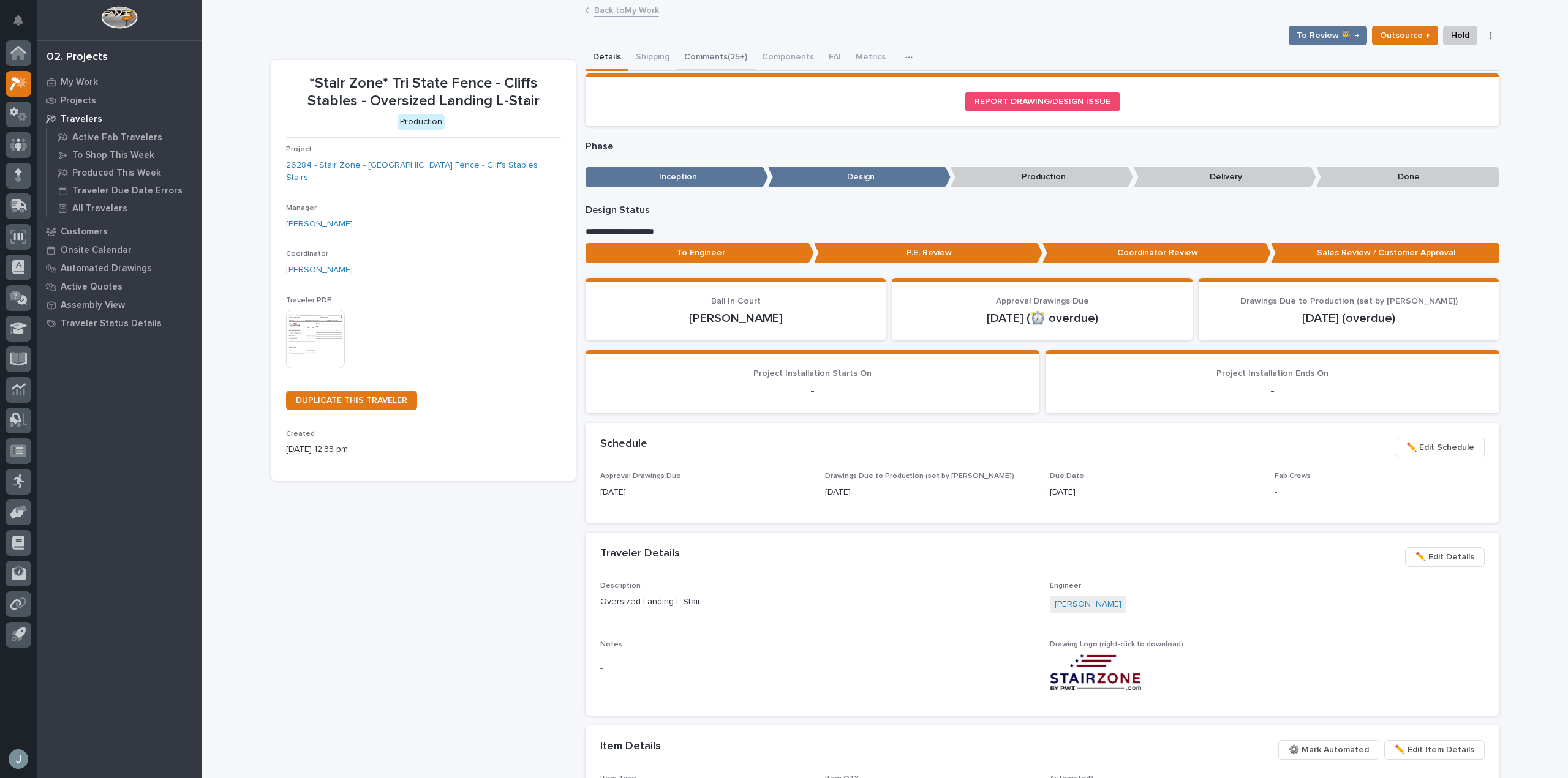 click on "Comments  (25+)" at bounding box center (715, 58) 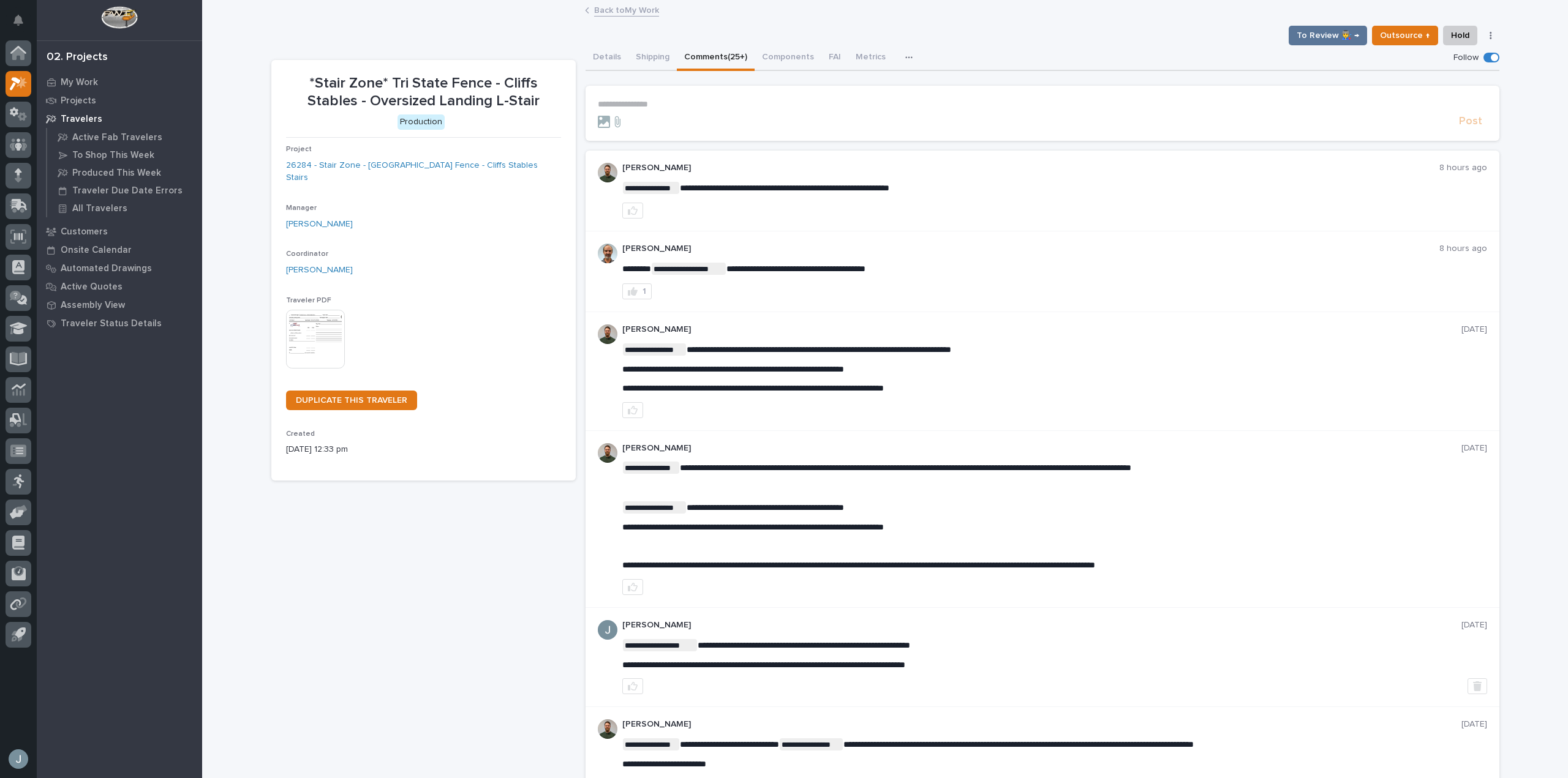 click on "Travelers" at bounding box center (81, 119) 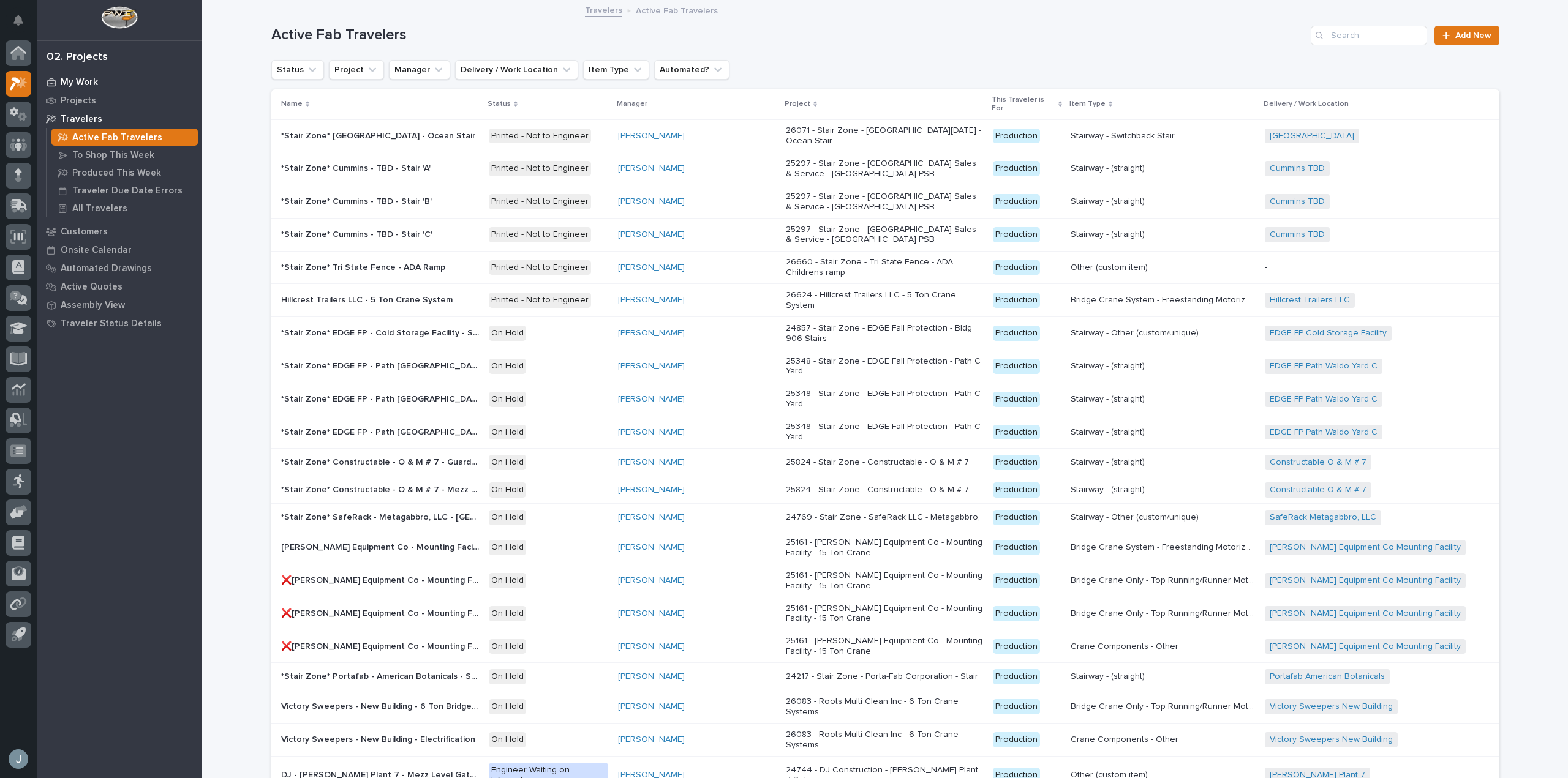 click on "My Work" at bounding box center [119, 82] 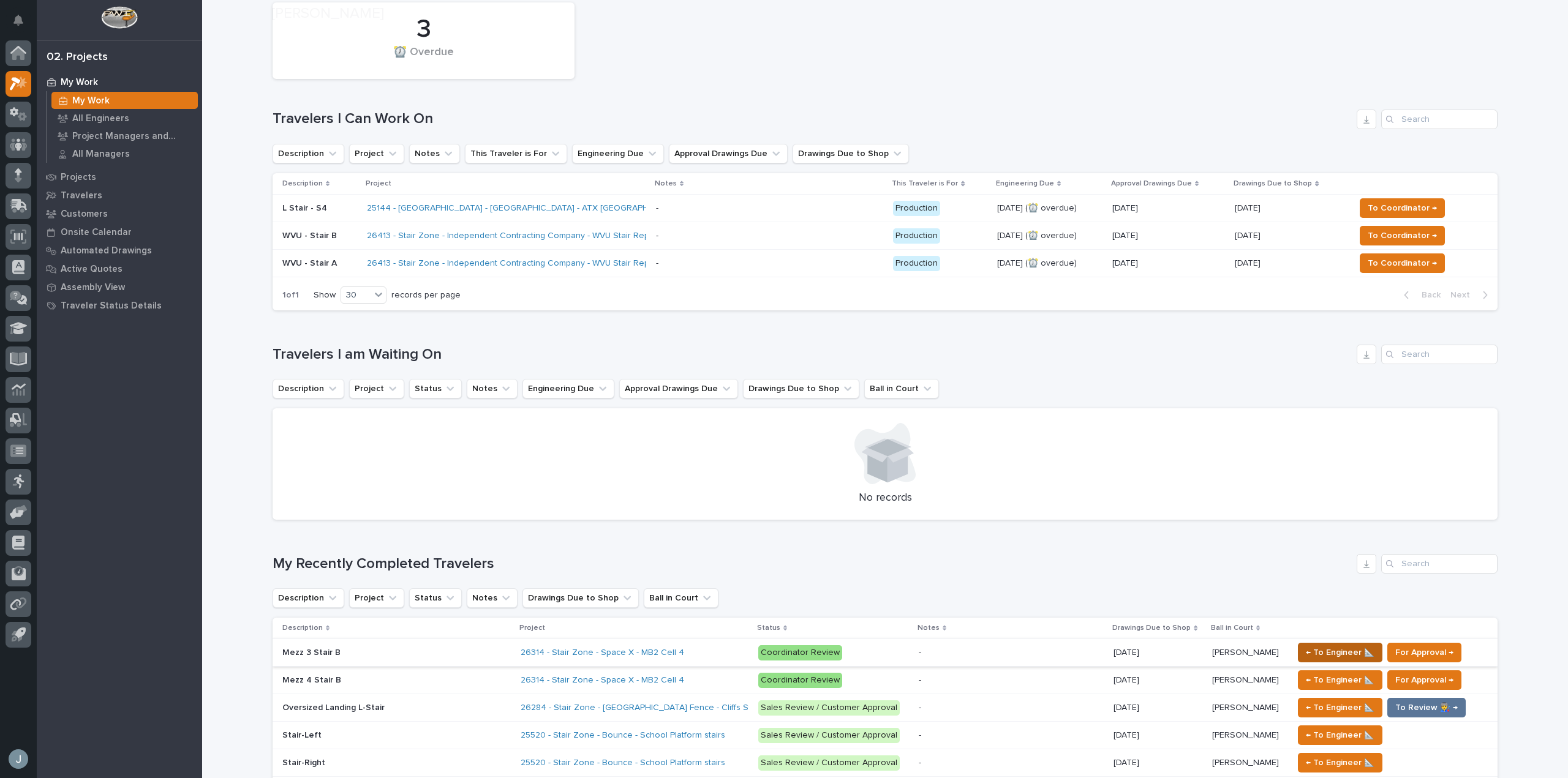 scroll, scrollTop: 184, scrollLeft: 0, axis: vertical 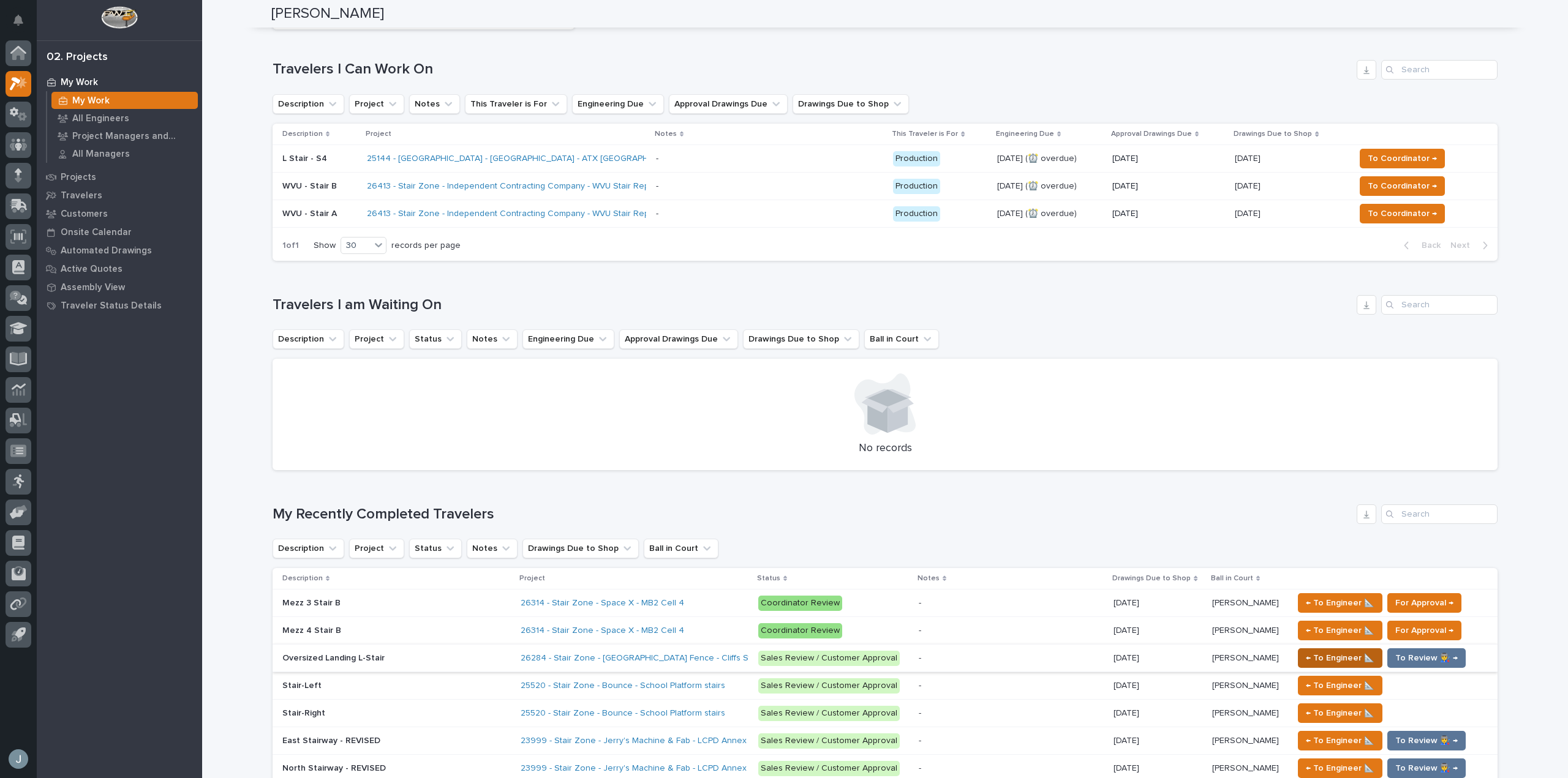 click on "← To Engineer 📐" at bounding box center [1340, 658] 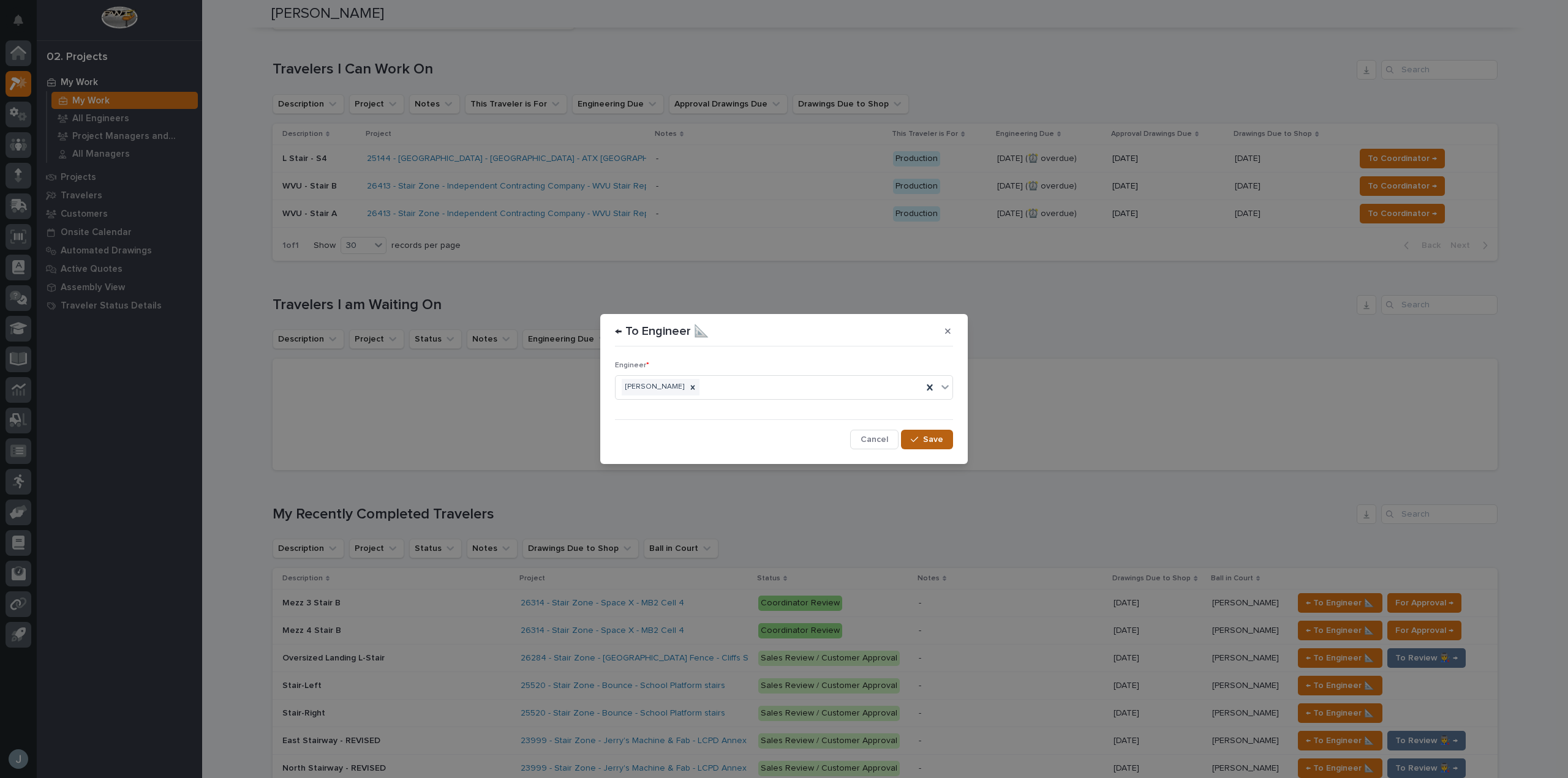 click 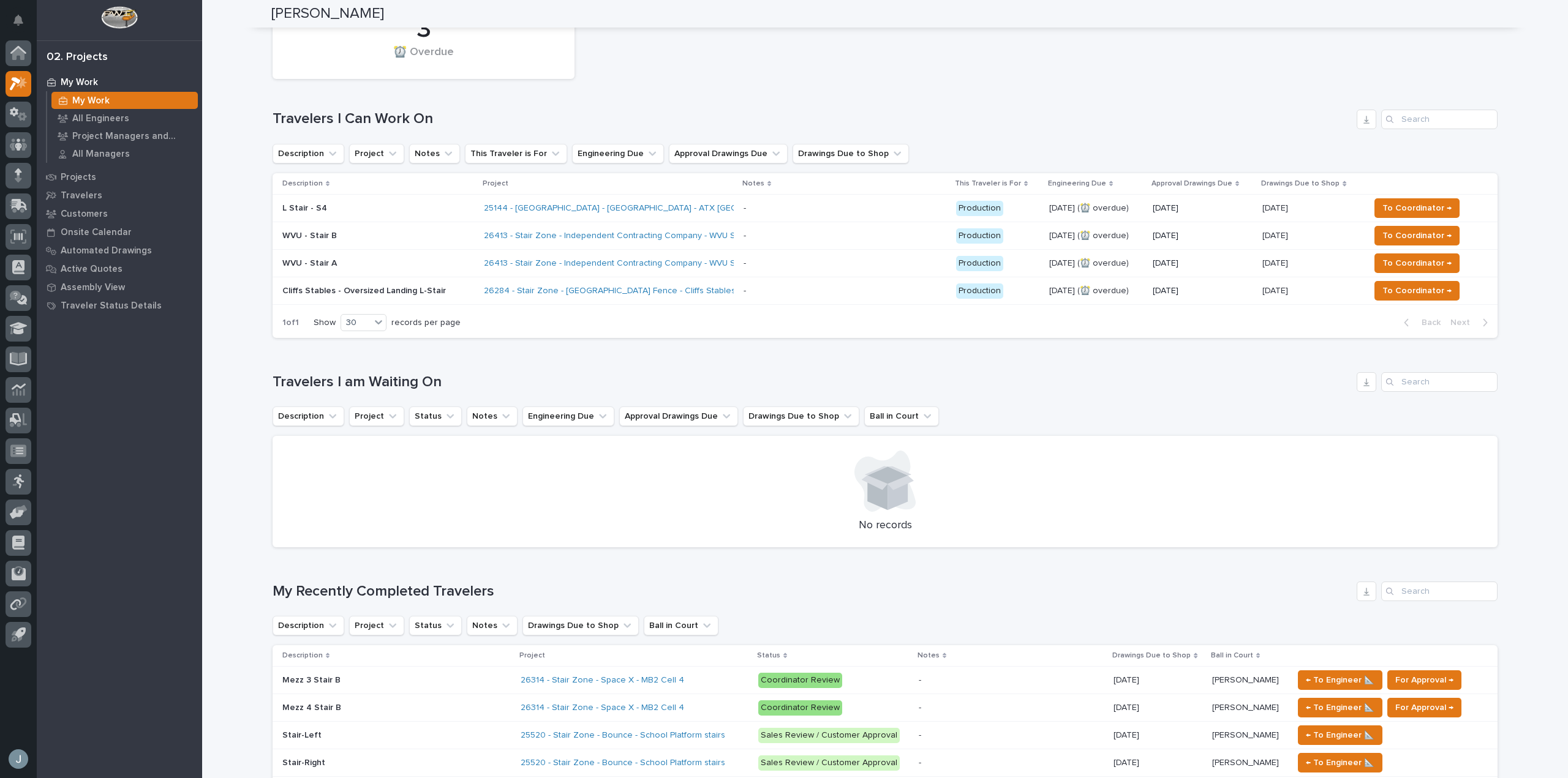 scroll, scrollTop: 122, scrollLeft: 0, axis: vertical 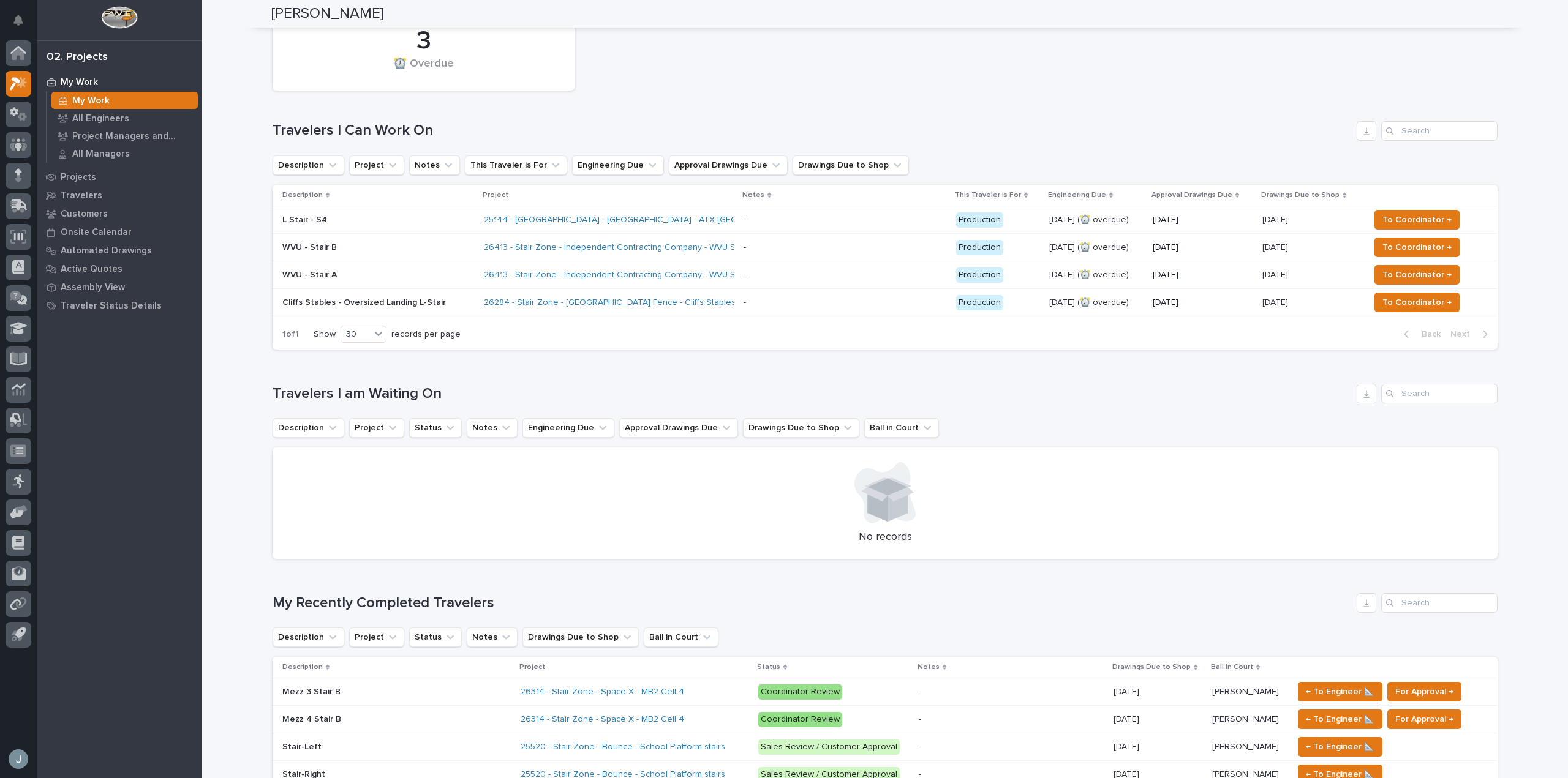click on "26284 - Stair Zone - [GEOGRAPHIC_DATA] Fence - Cliffs Stables Stairs" at bounding box center [609, 302] 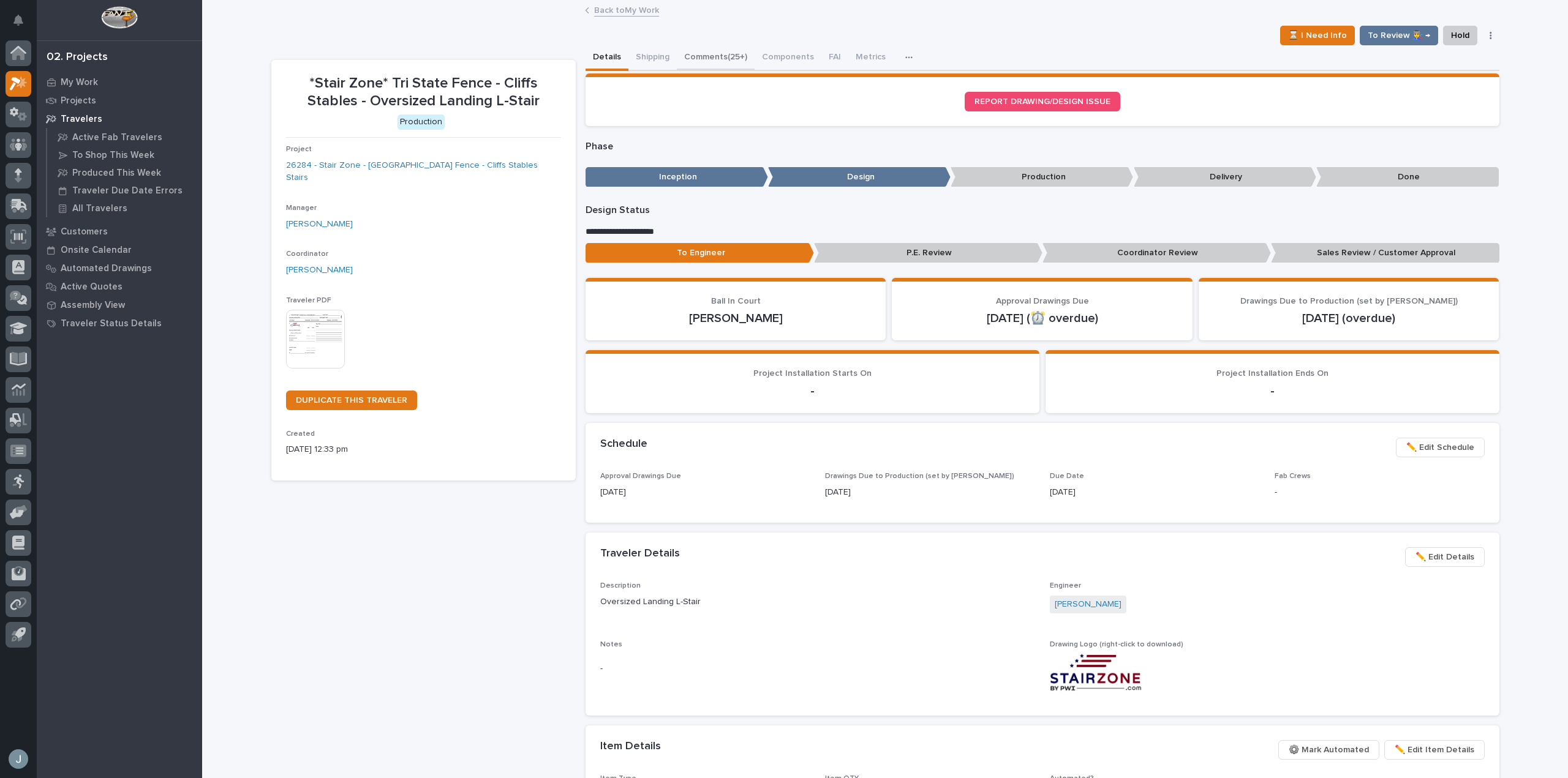 click on "Comments  (25+)" at bounding box center [715, 58] 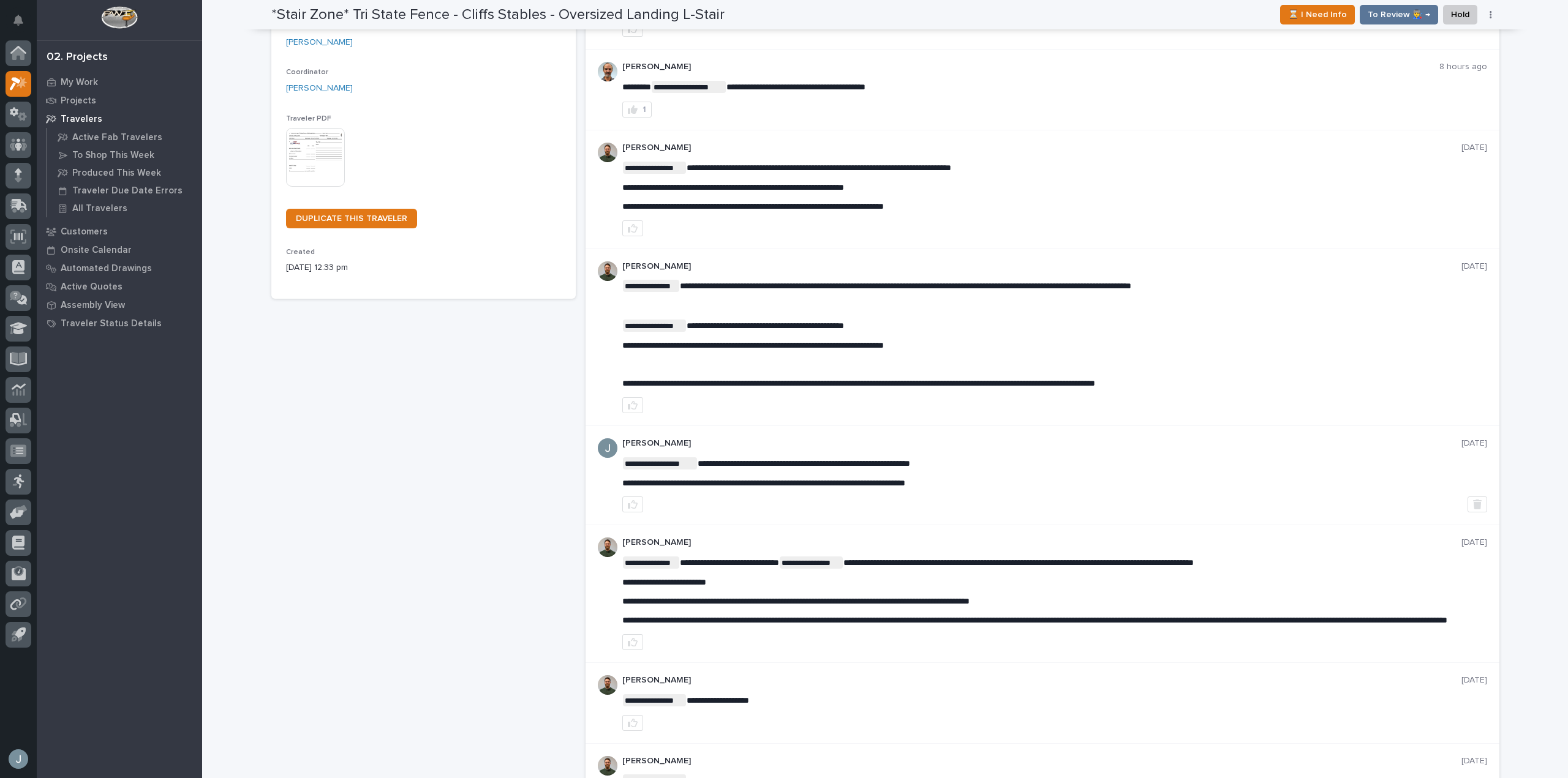 scroll, scrollTop: 182, scrollLeft: 0, axis: vertical 